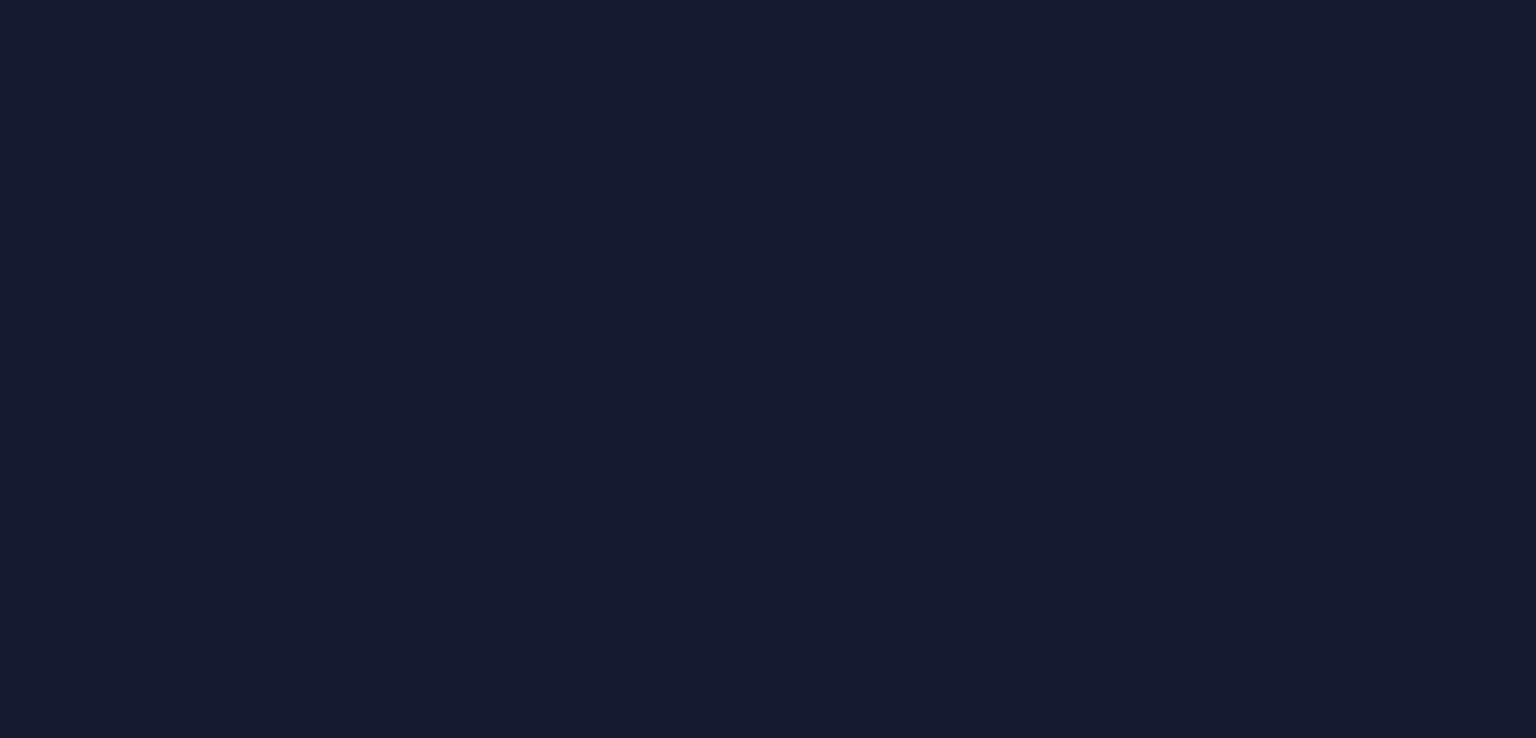 scroll, scrollTop: 0, scrollLeft: 0, axis: both 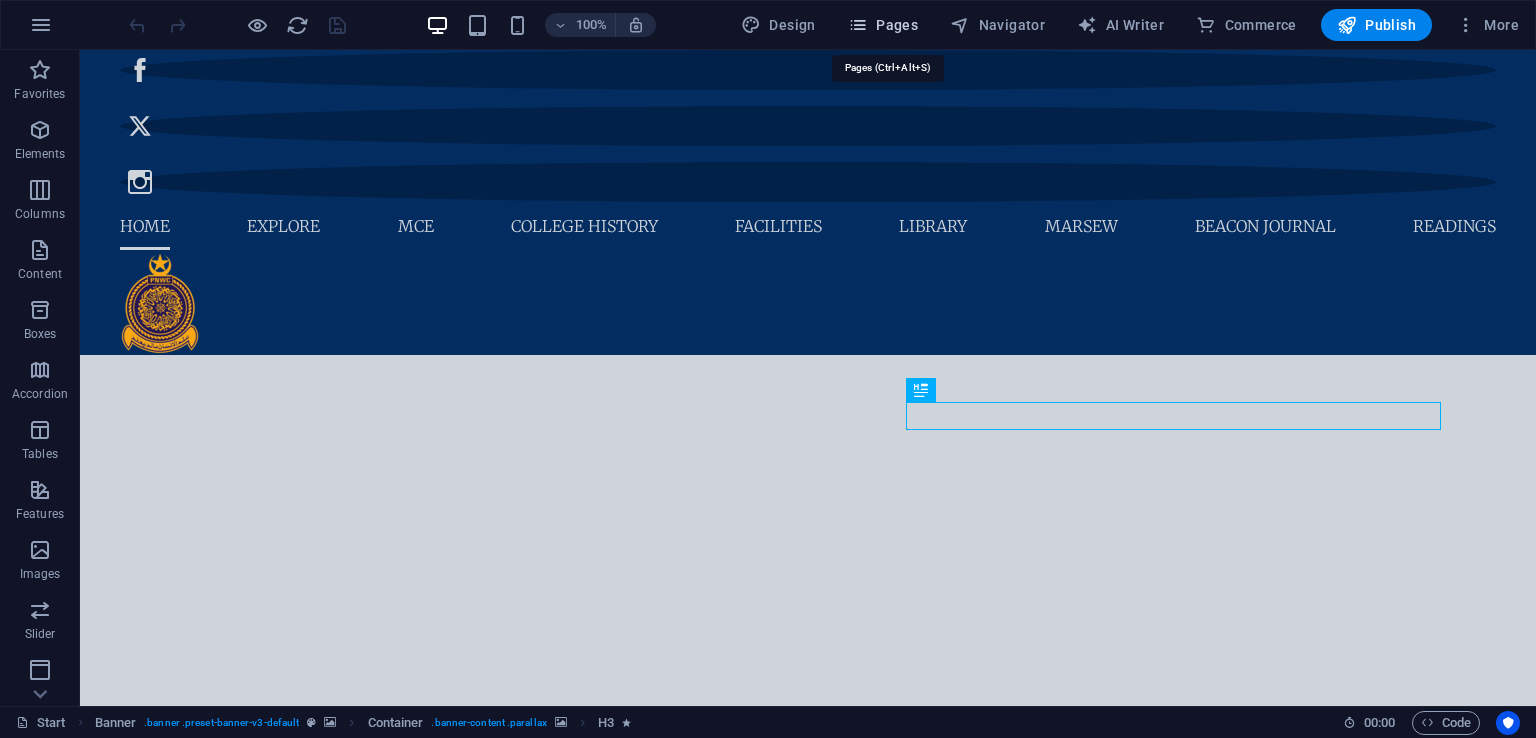click on "Pages" at bounding box center (883, 25) 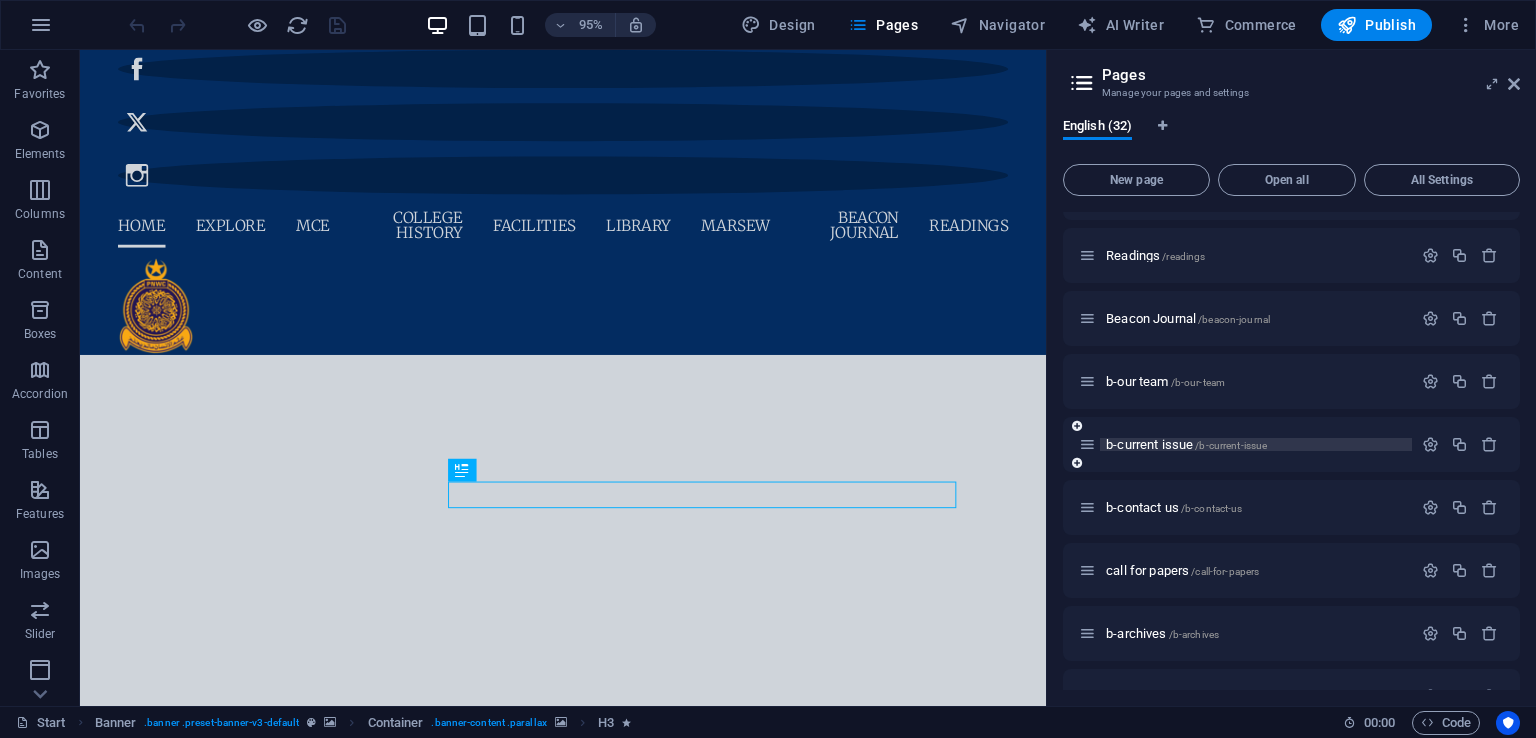 scroll, scrollTop: 1437, scrollLeft: 0, axis: vertical 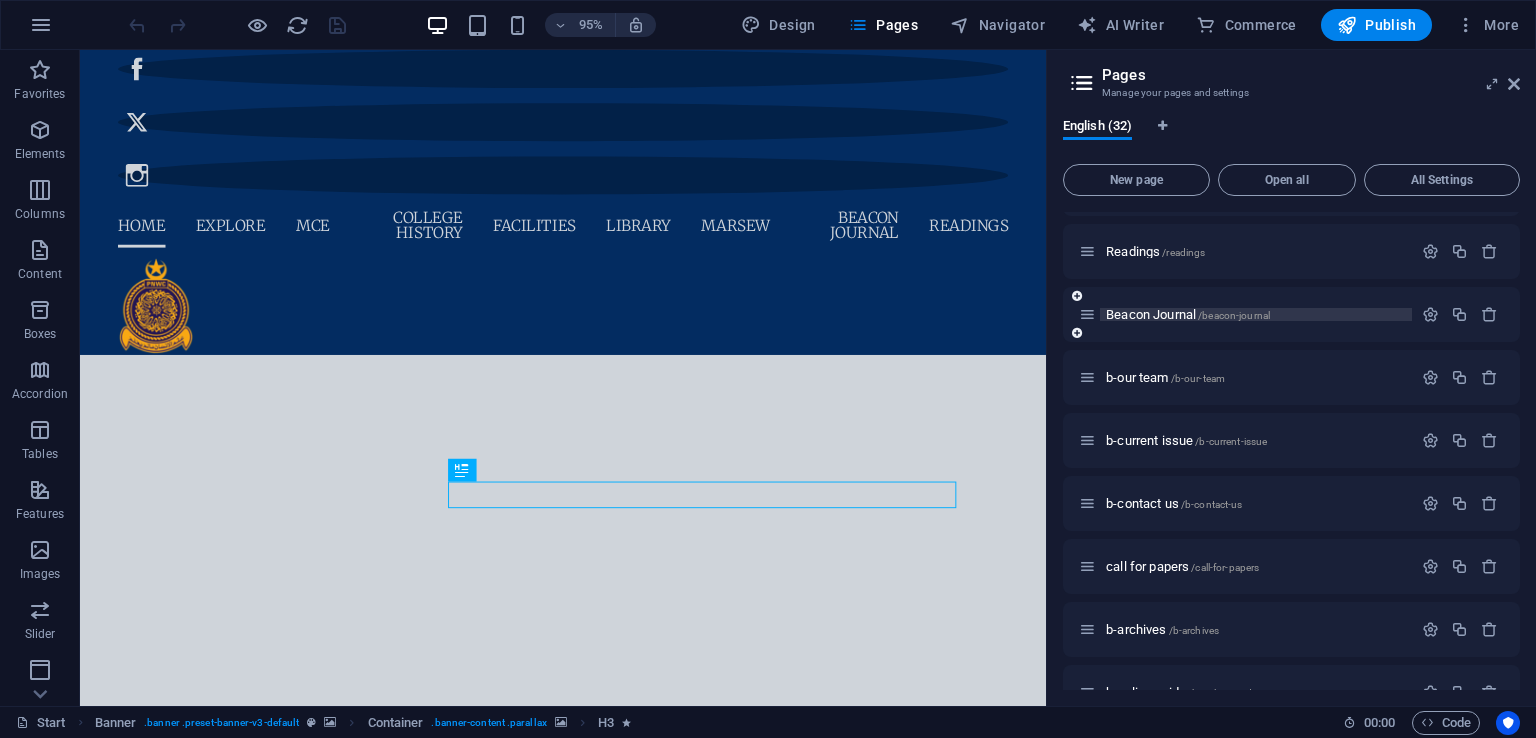 click on "Beacon Journal /beacon-journal" at bounding box center [1188, 314] 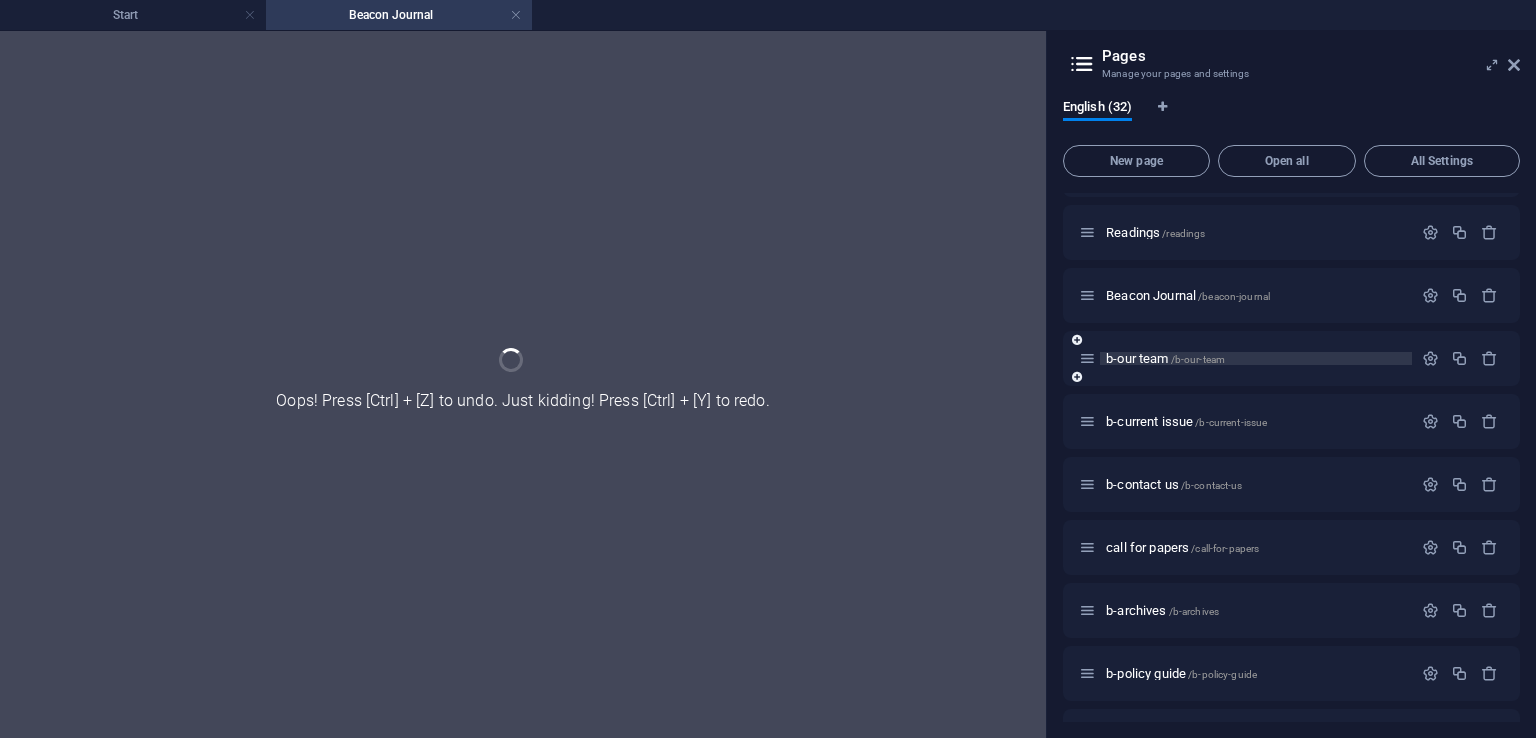 click on "b-our team /b-our-team" at bounding box center [1165, 358] 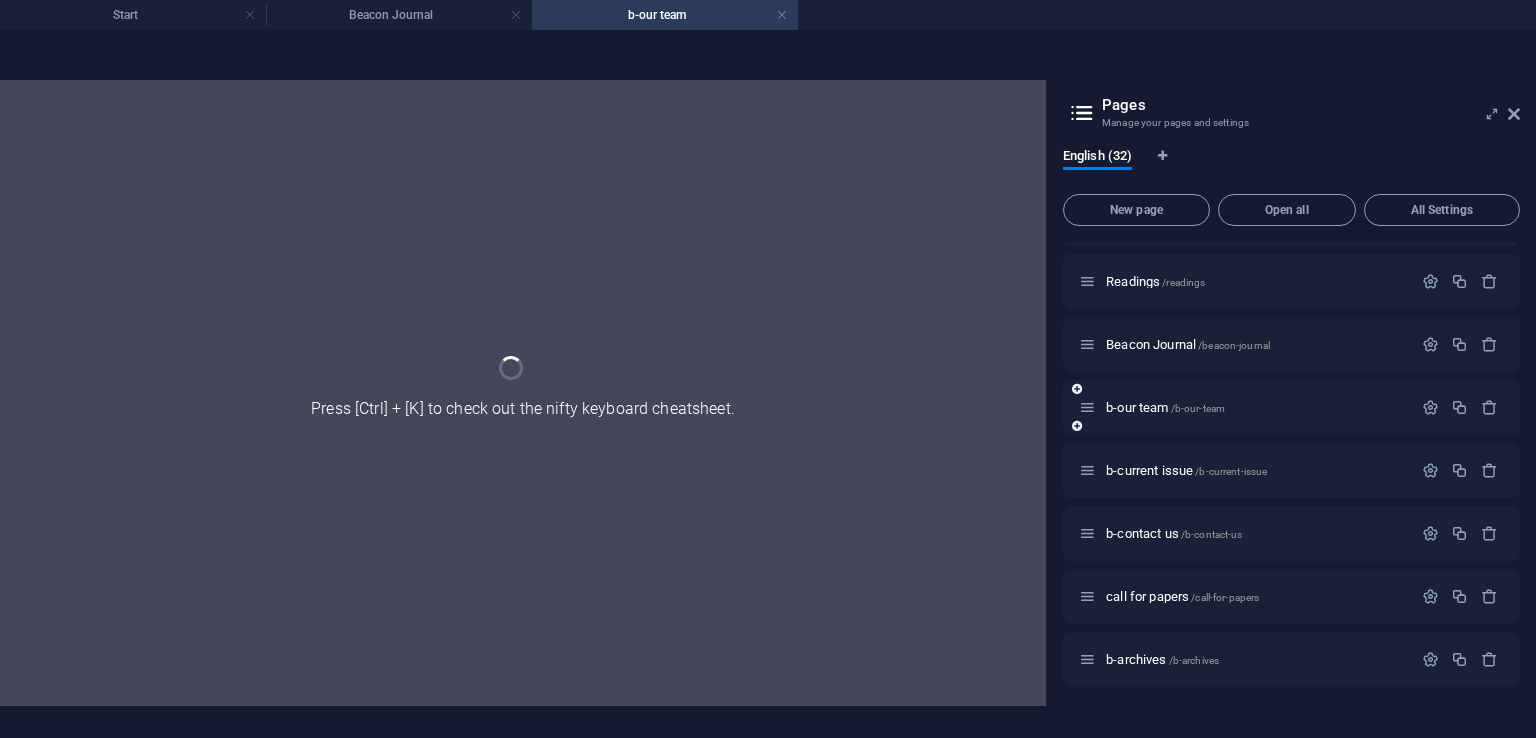 scroll, scrollTop: 0, scrollLeft: 0, axis: both 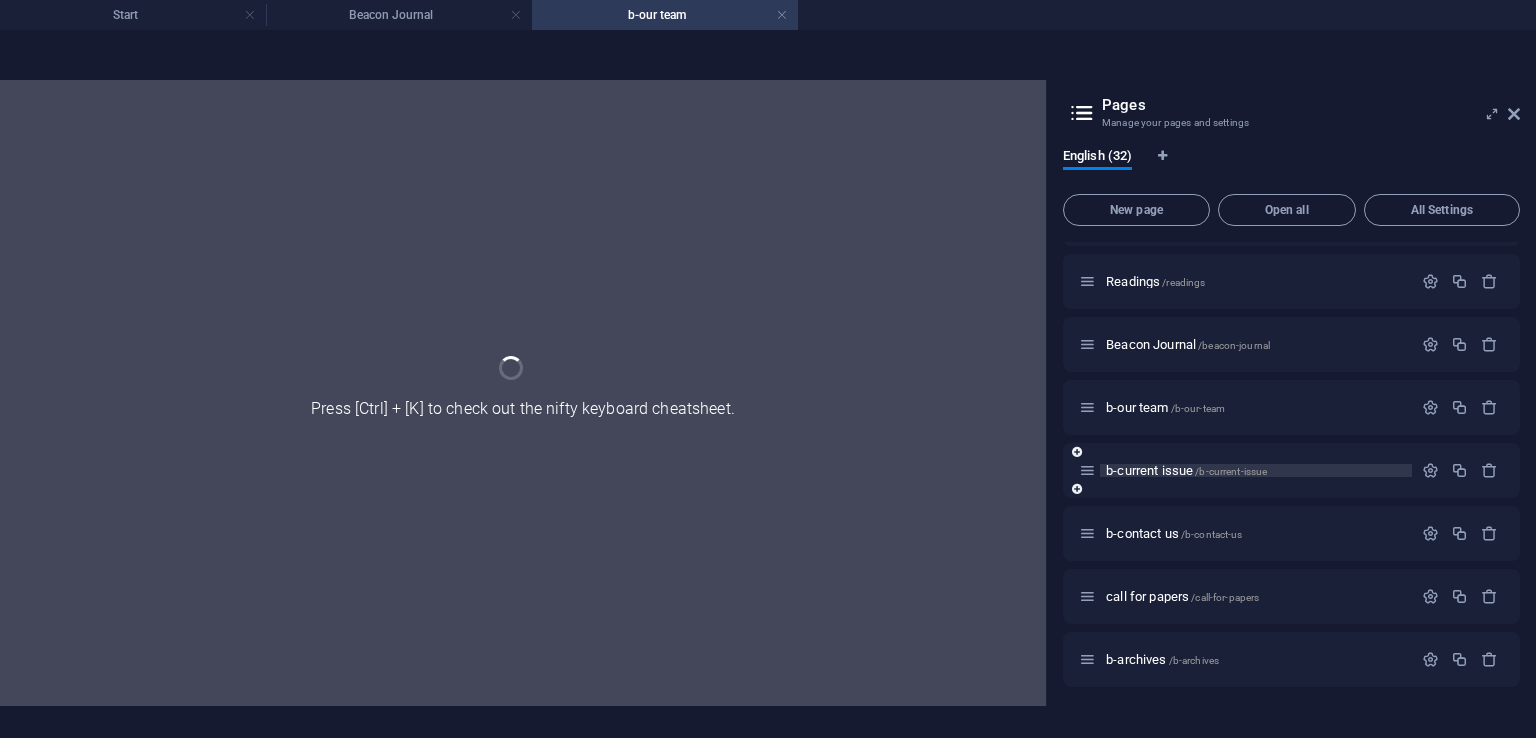 click on "b-current issue /b-current-issue" at bounding box center (1186, 470) 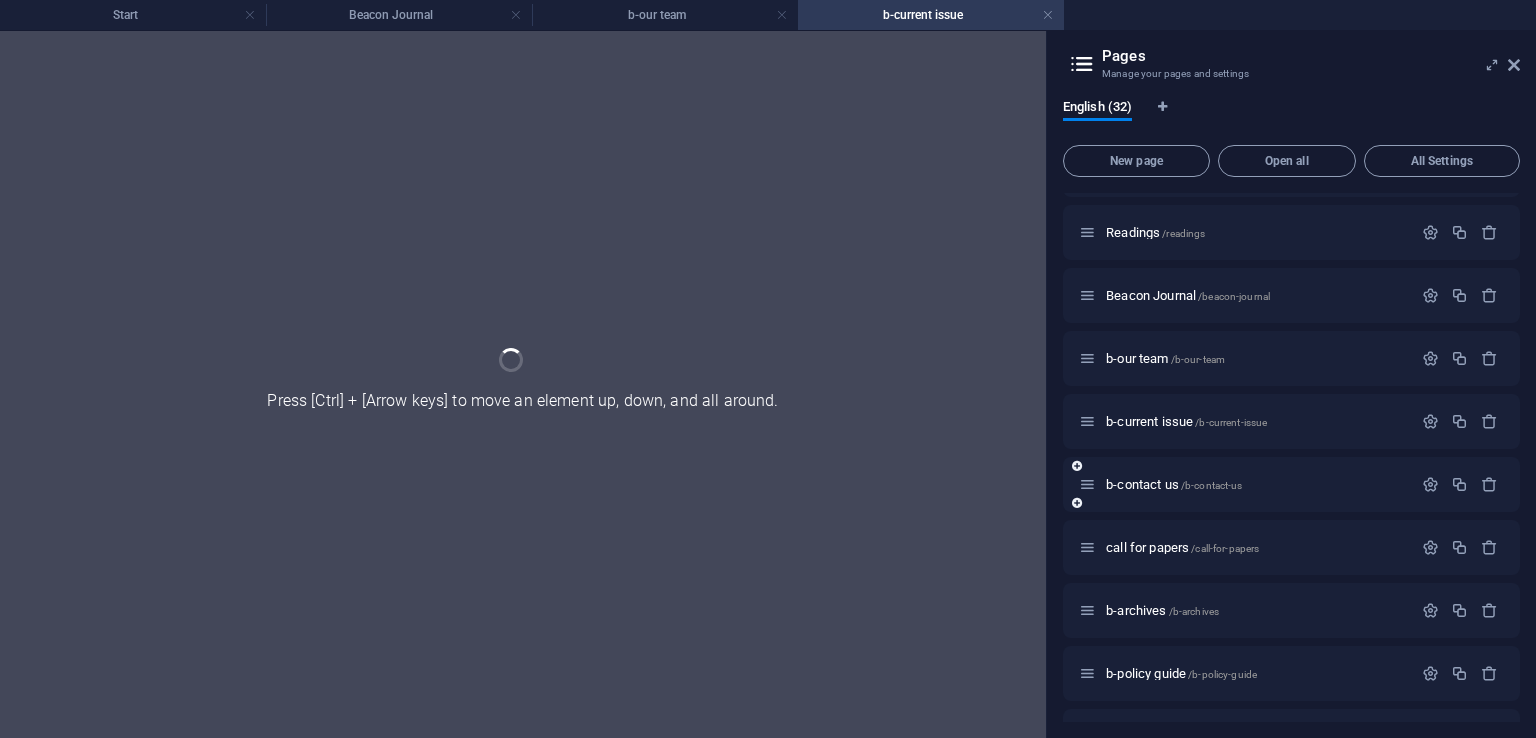 scroll, scrollTop: 0, scrollLeft: 0, axis: both 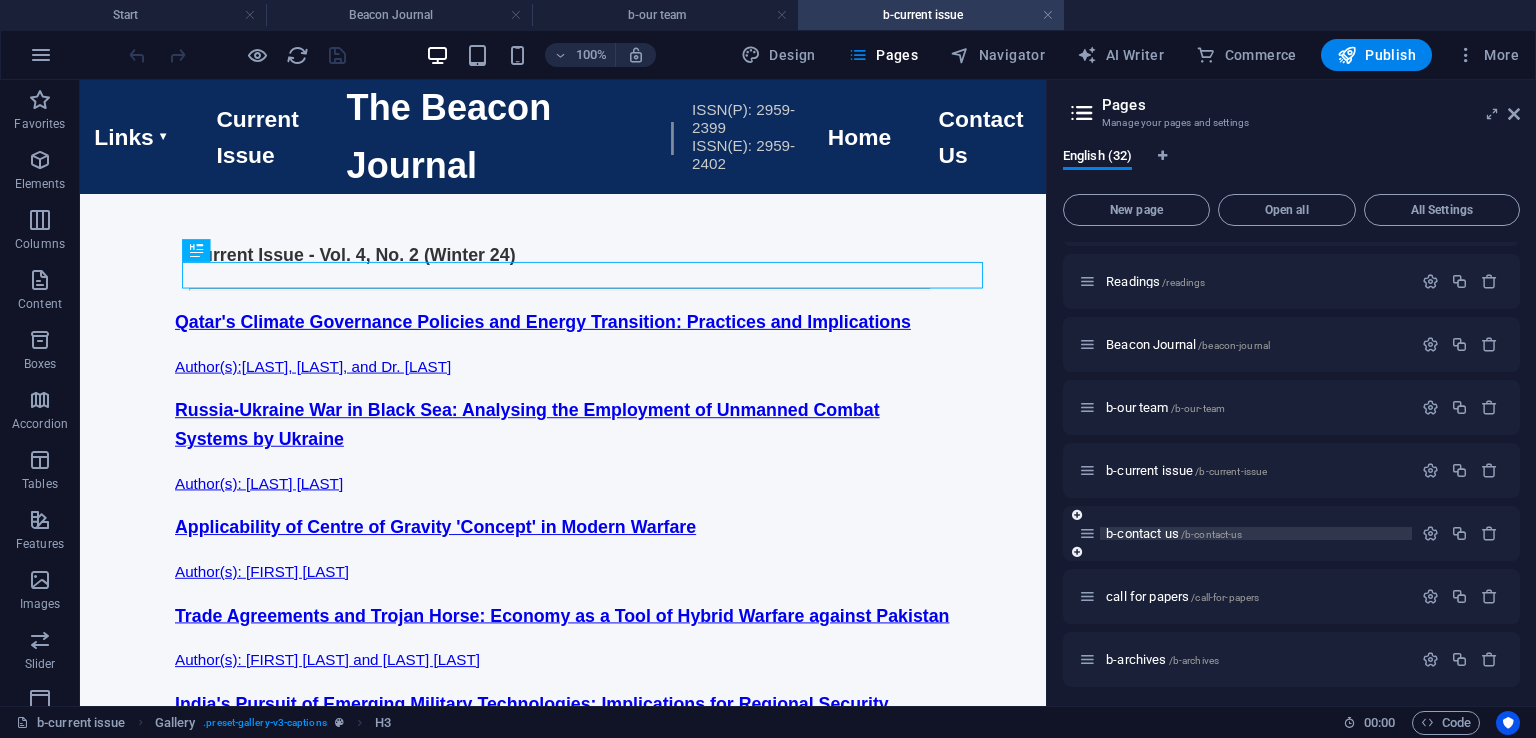 click on "b-contact us /b-contact-us" at bounding box center [1174, 533] 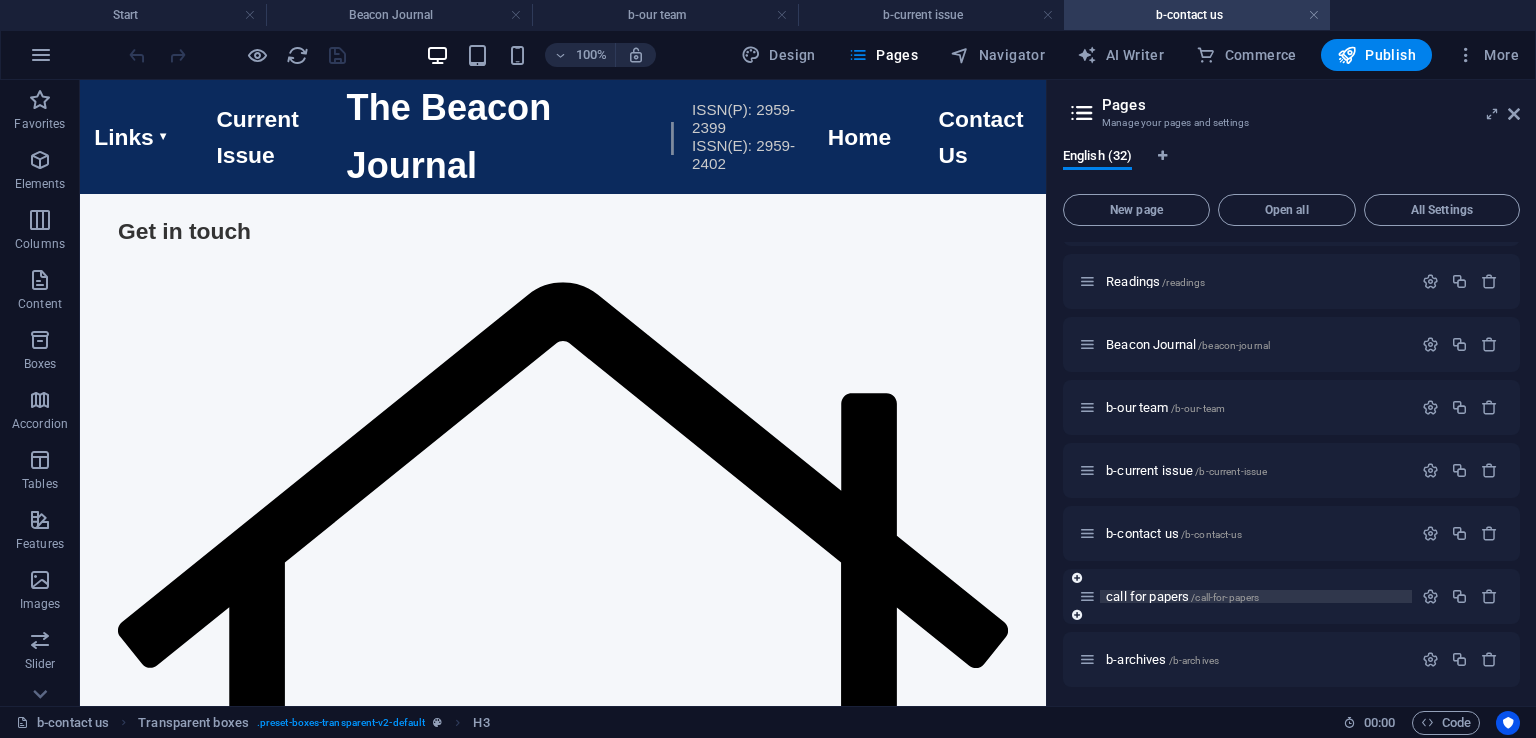 scroll, scrollTop: 0, scrollLeft: 0, axis: both 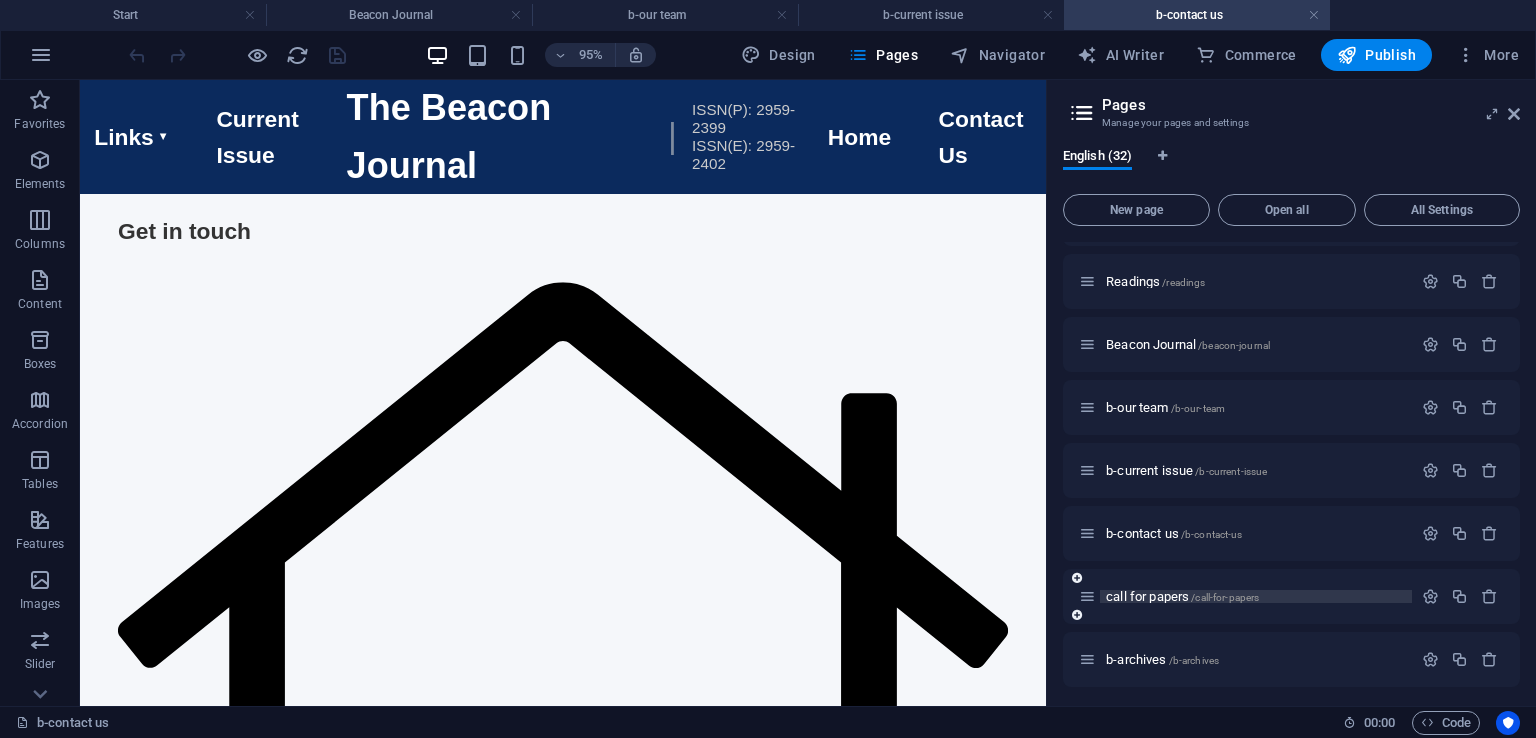 click on "call for papers /call-for-papers" at bounding box center (1182, 596) 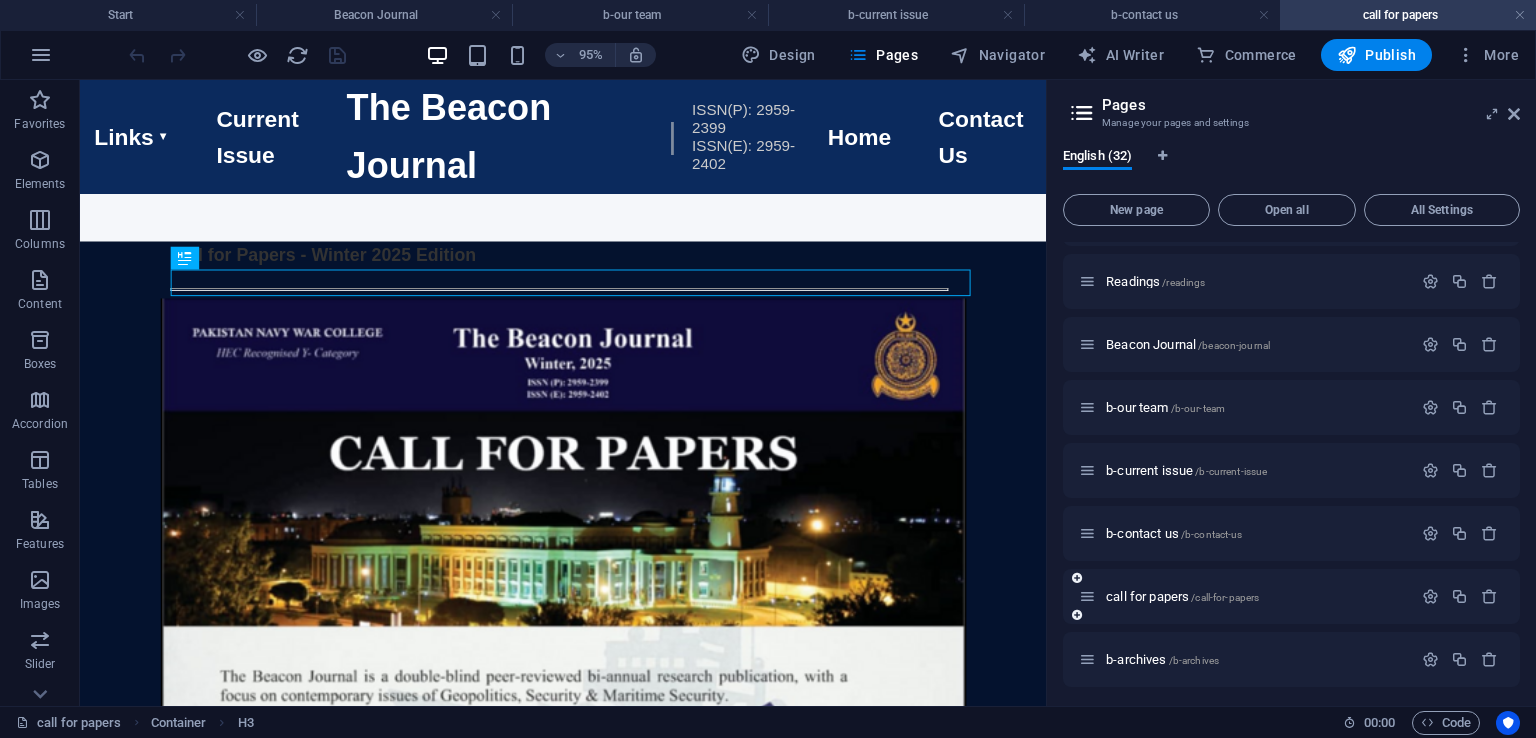 scroll, scrollTop: 0, scrollLeft: 0, axis: both 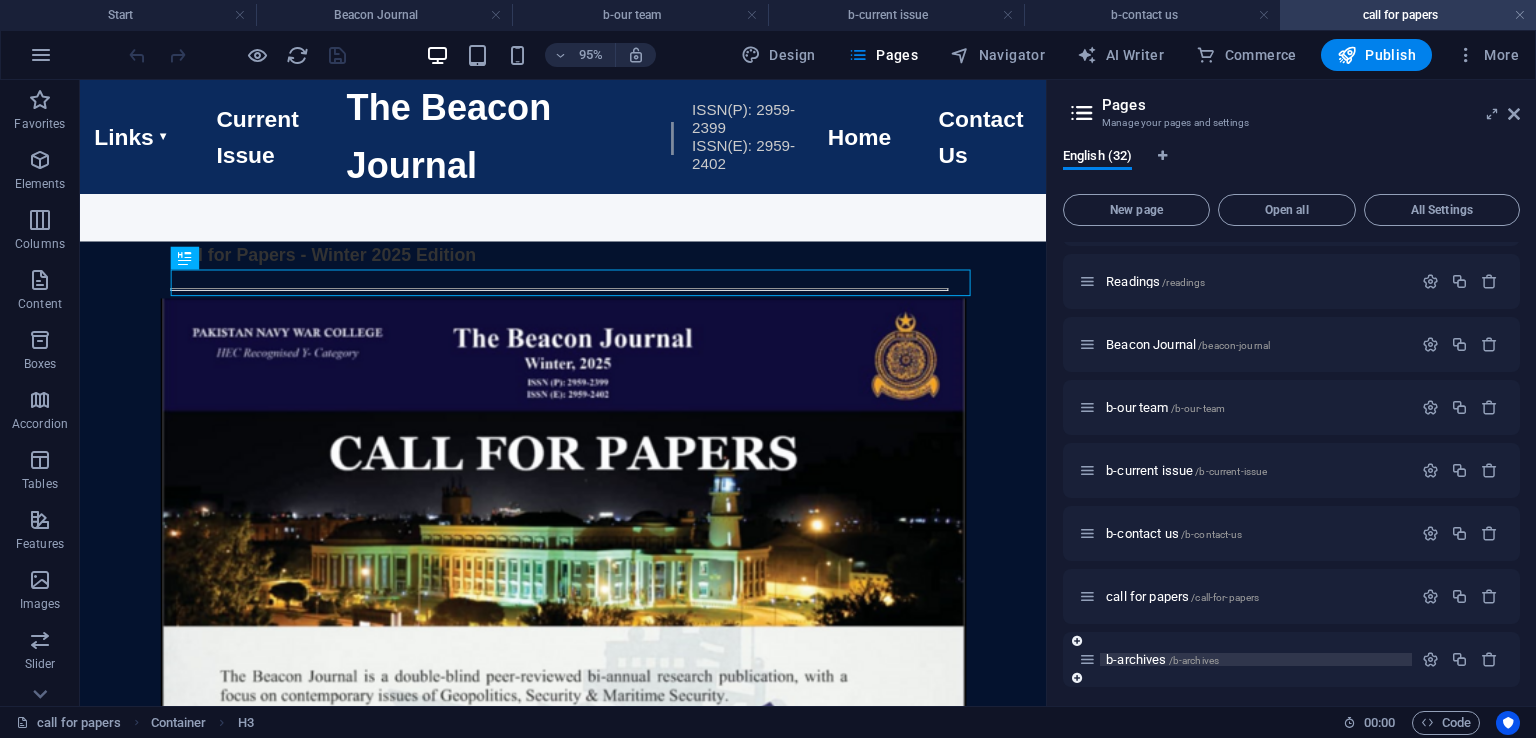 click on "b-archives /b-archives" at bounding box center [1162, 659] 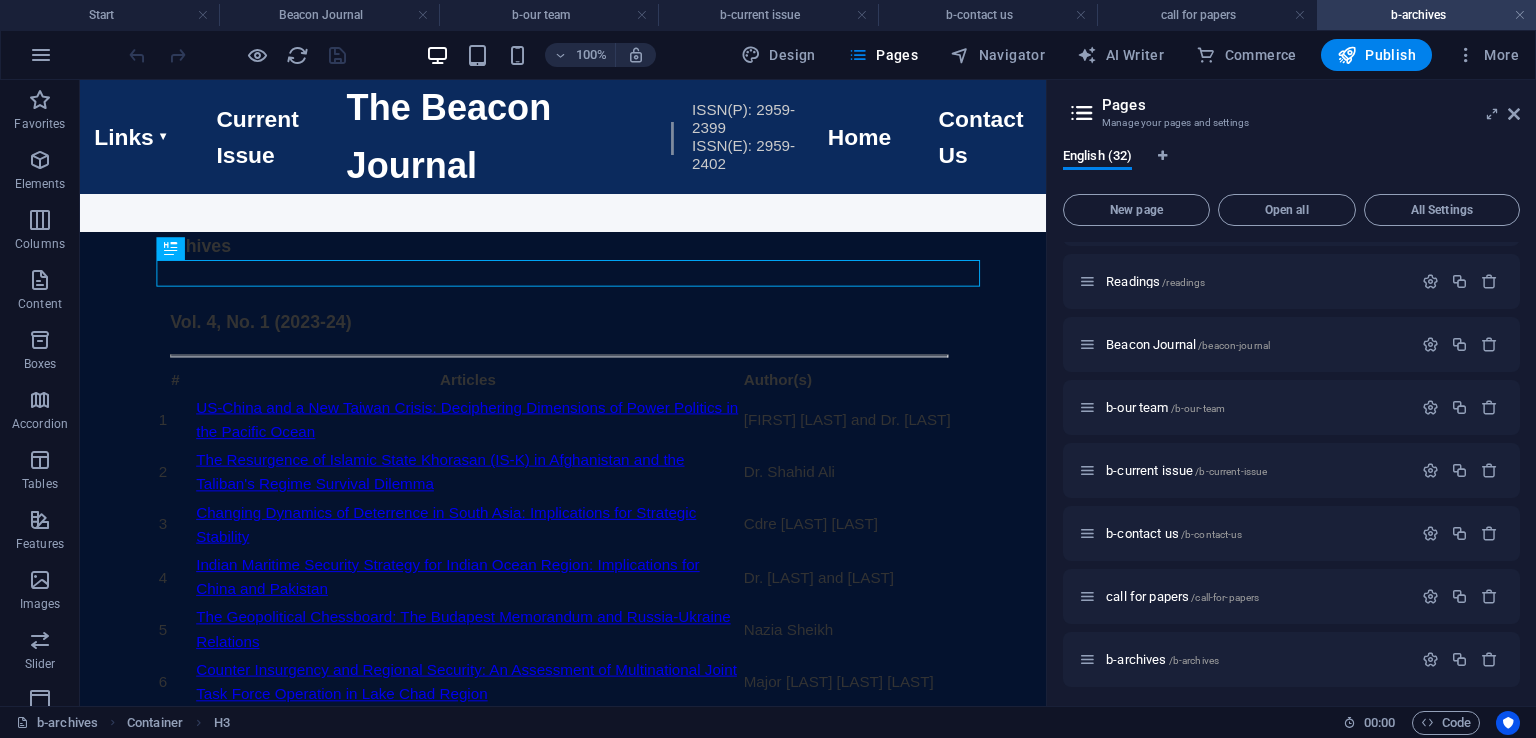scroll, scrollTop: 1402, scrollLeft: 0, axis: vertical 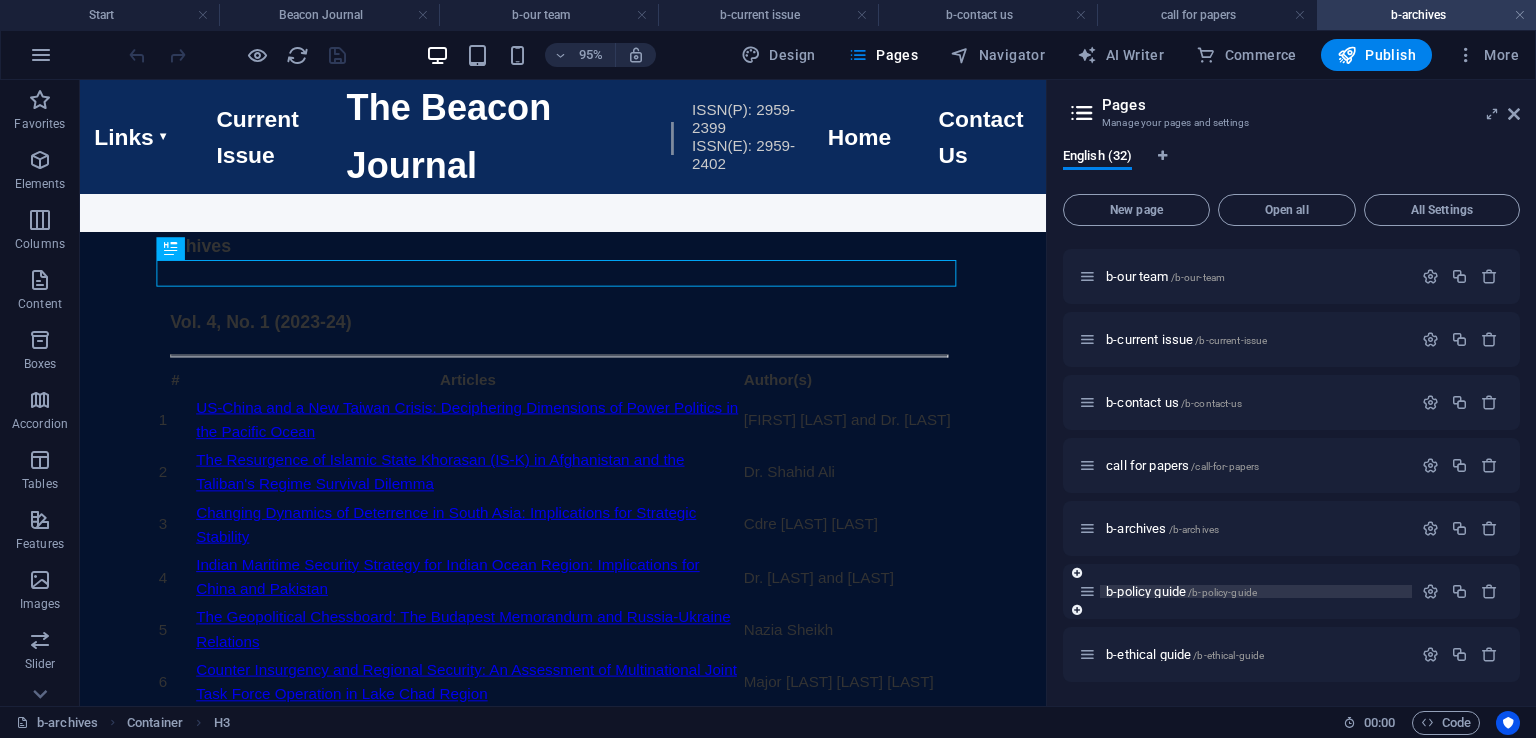 click on "b-policy guide /b-policy-guide" at bounding box center (1181, 591) 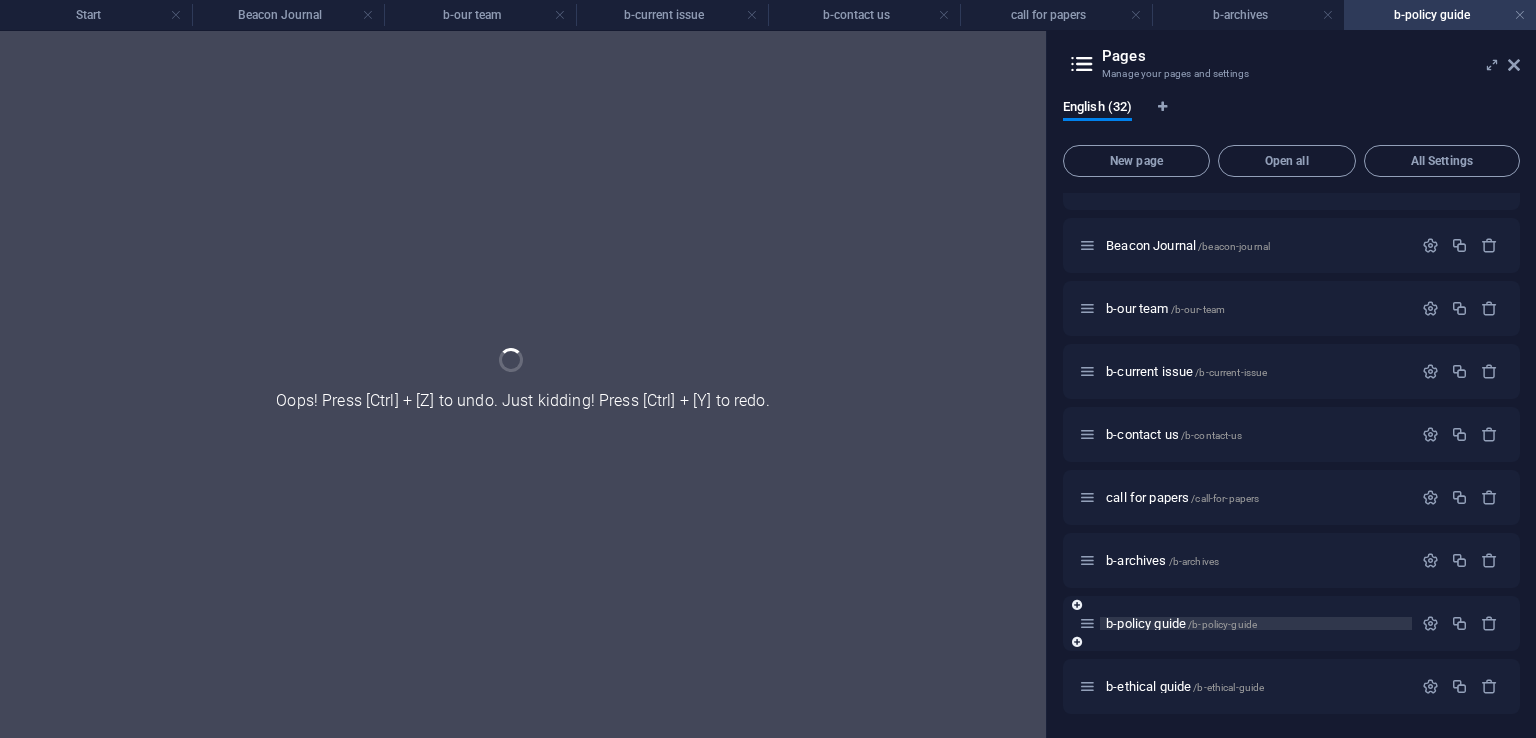 scroll, scrollTop: 1487, scrollLeft: 0, axis: vertical 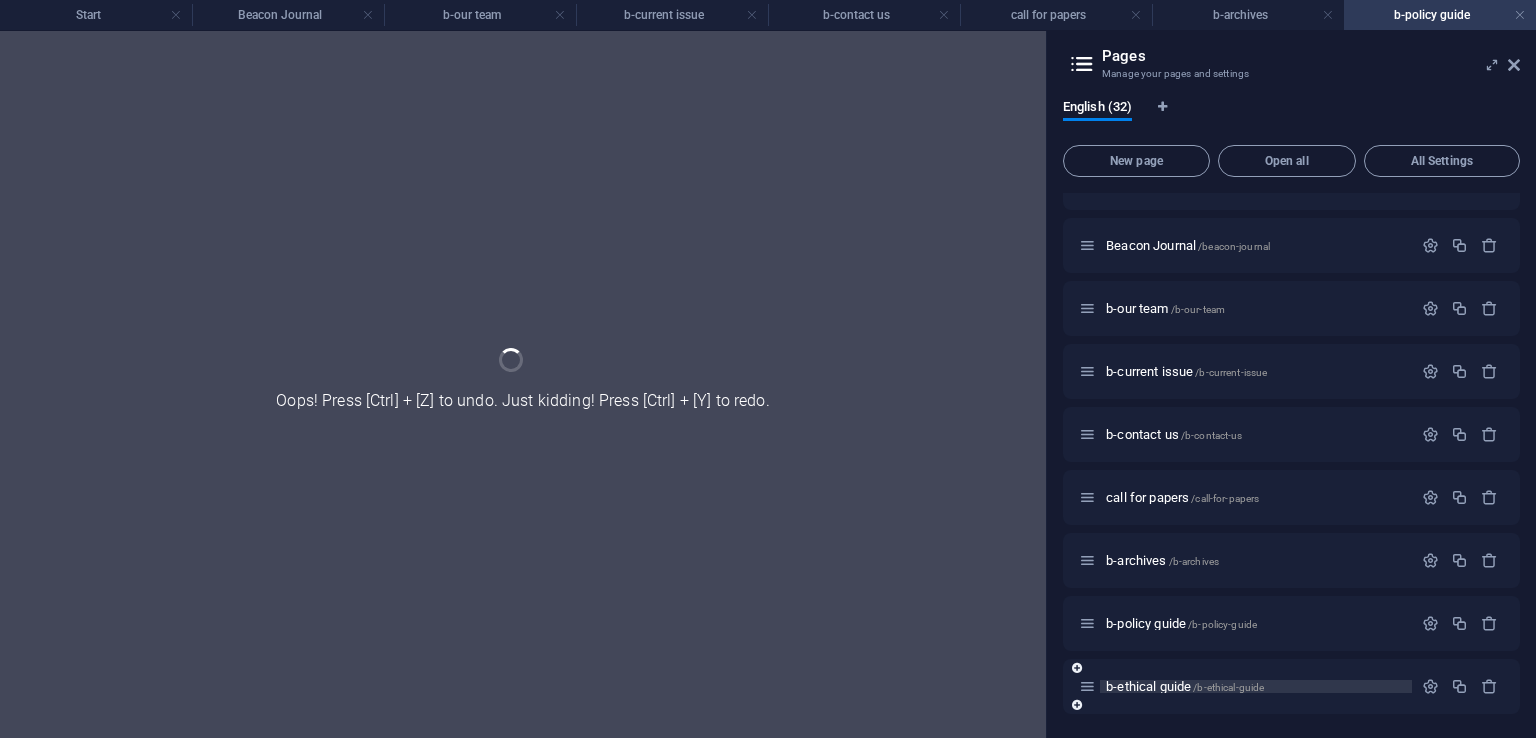 click on "b-ethical guide /b-ethical-guide" at bounding box center (1185, 686) 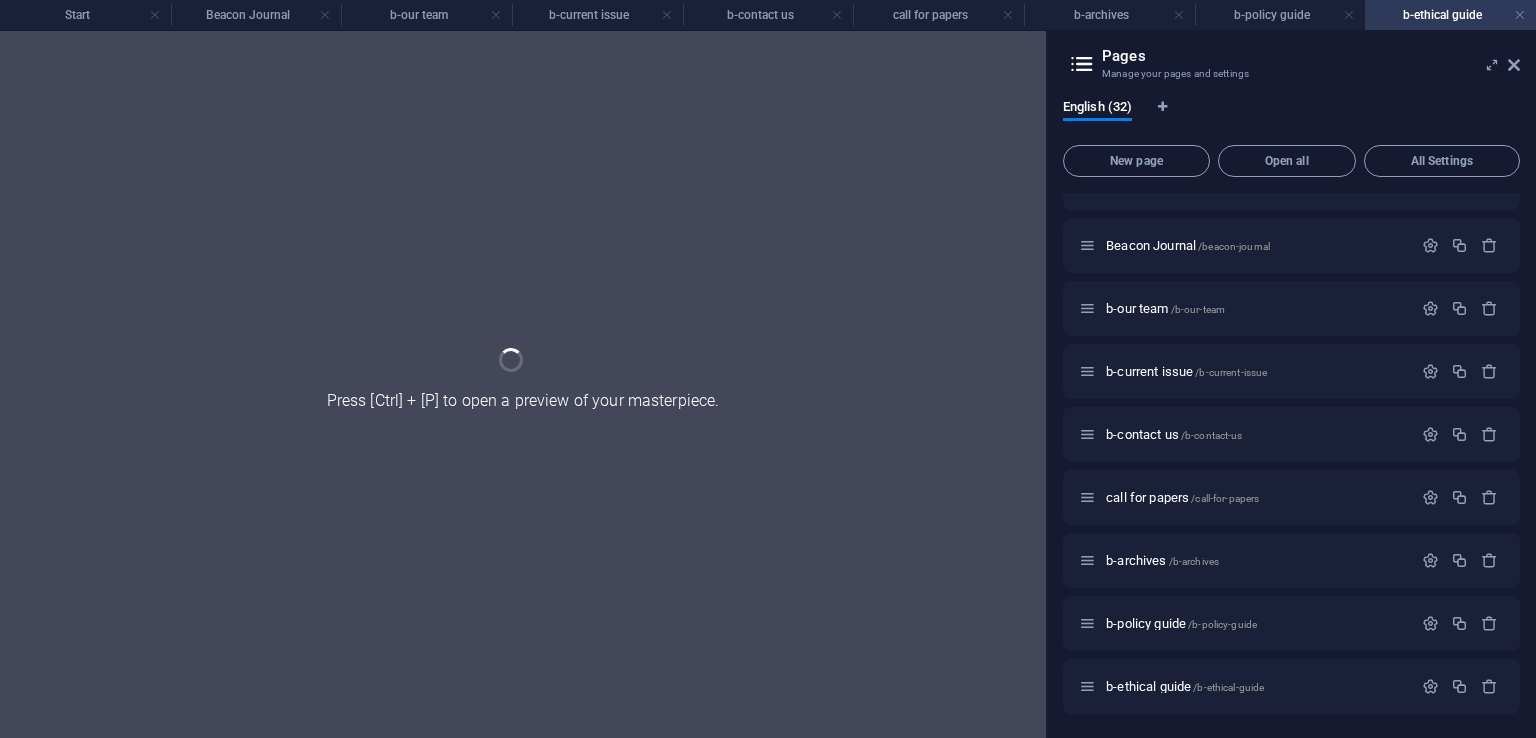 scroll, scrollTop: 0, scrollLeft: 0, axis: both 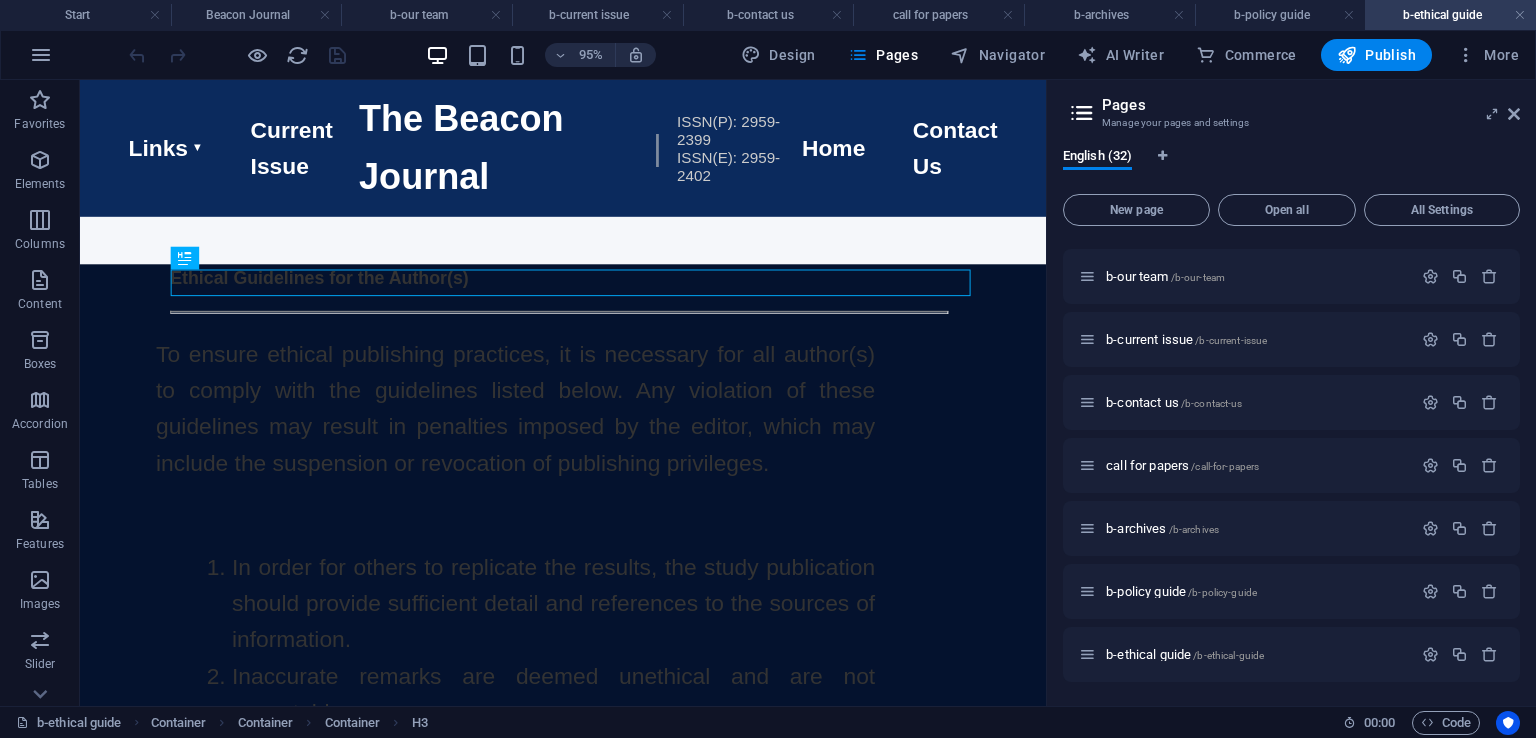 click on "Beacon Journal" at bounding box center (256, 15) 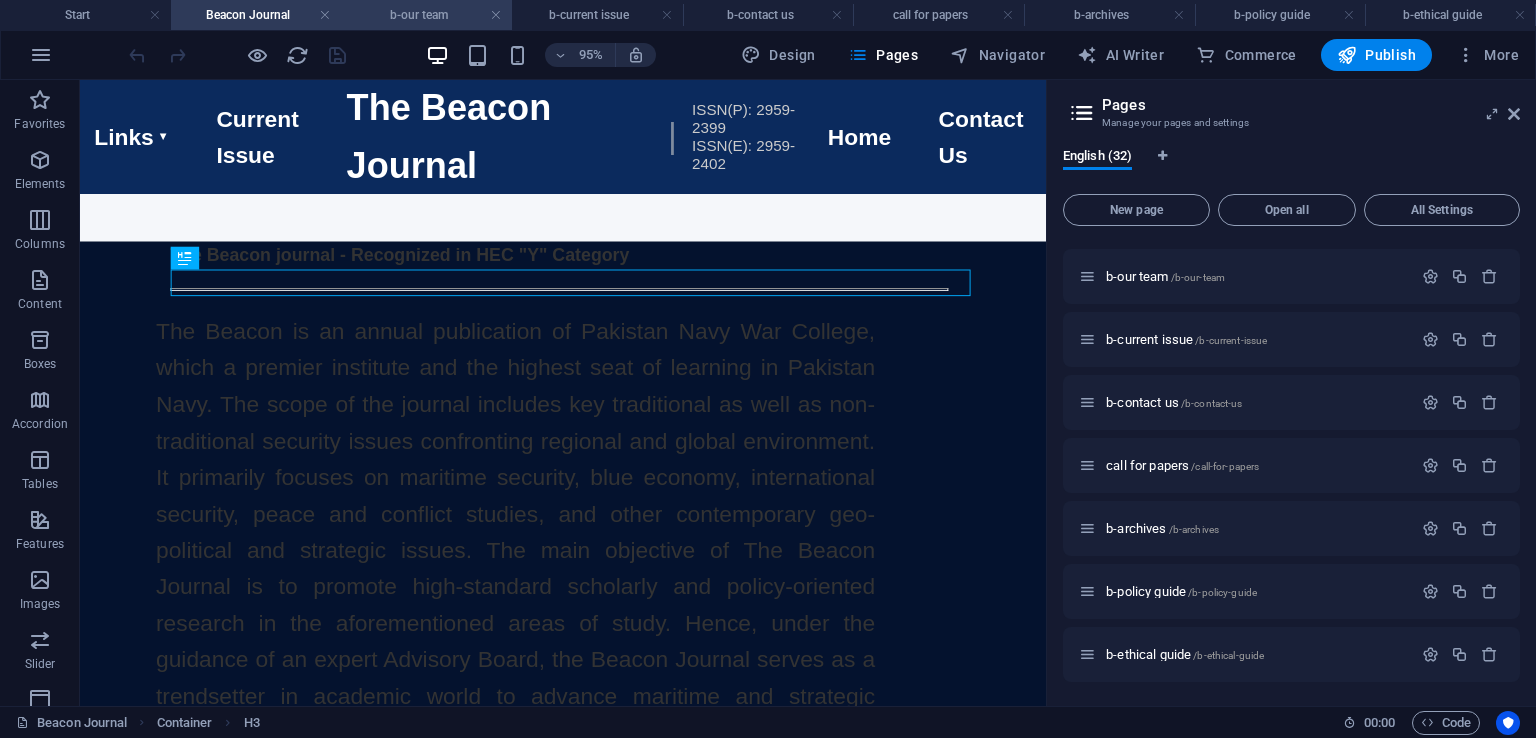 click on "b-our team" at bounding box center (426, 15) 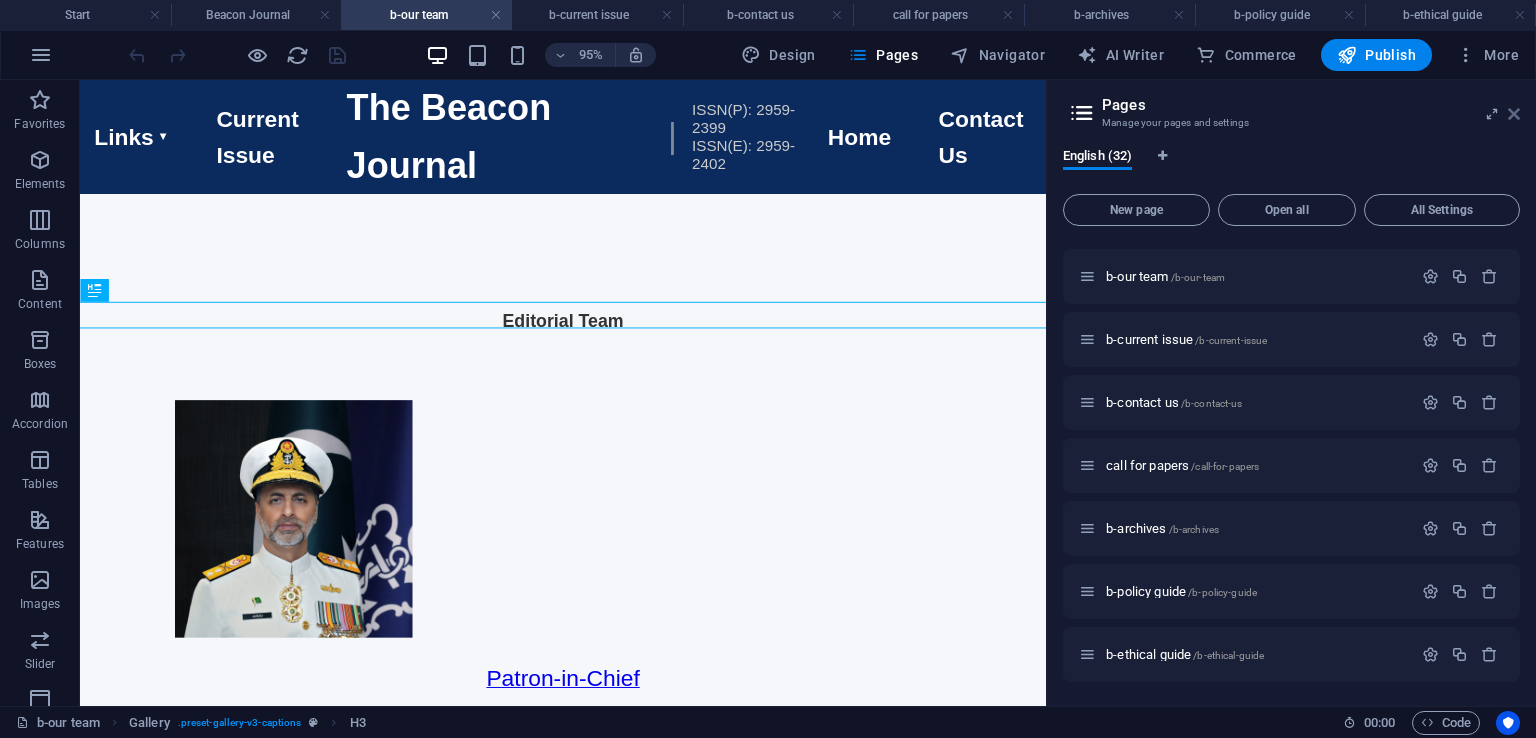 click at bounding box center (1514, 114) 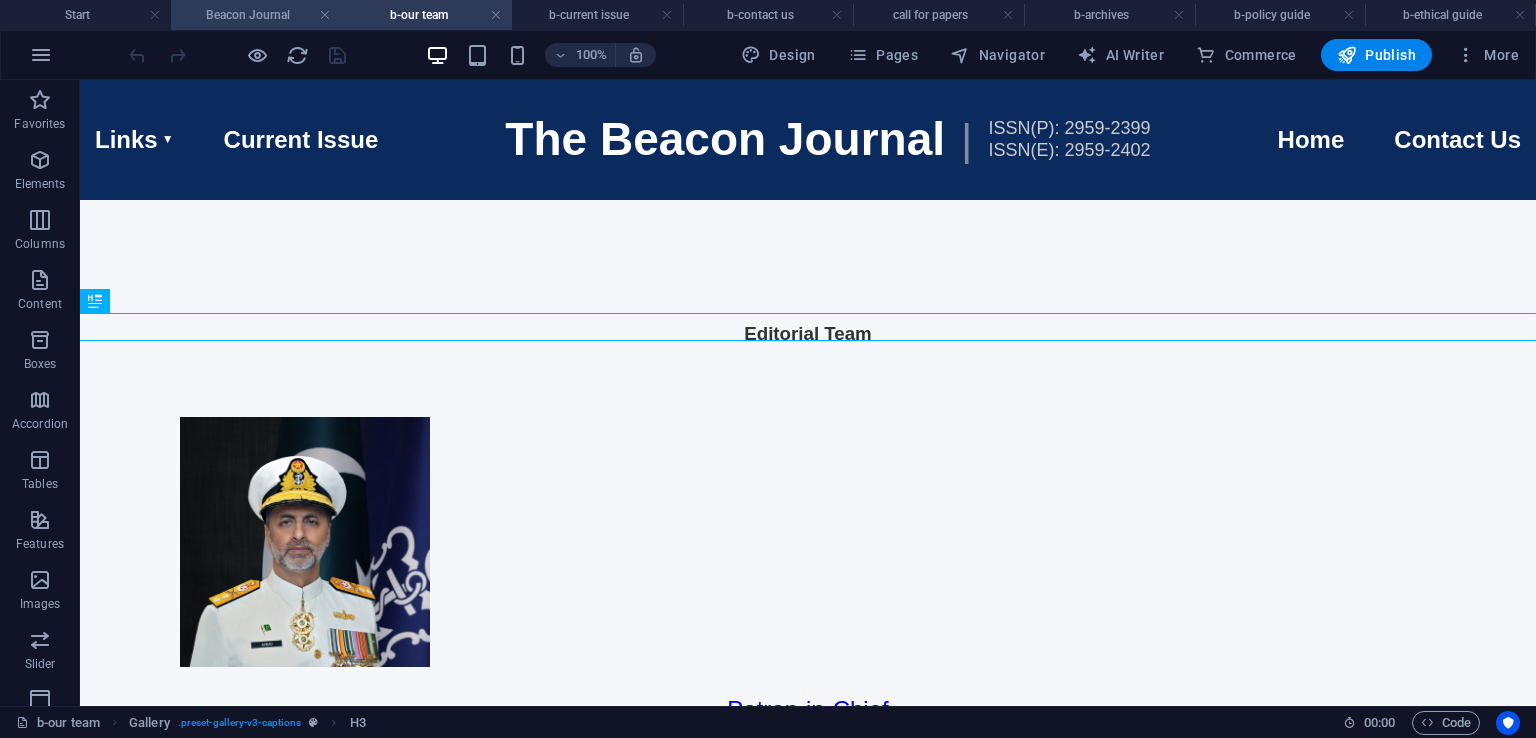 click on "Beacon Journal" at bounding box center (256, 15) 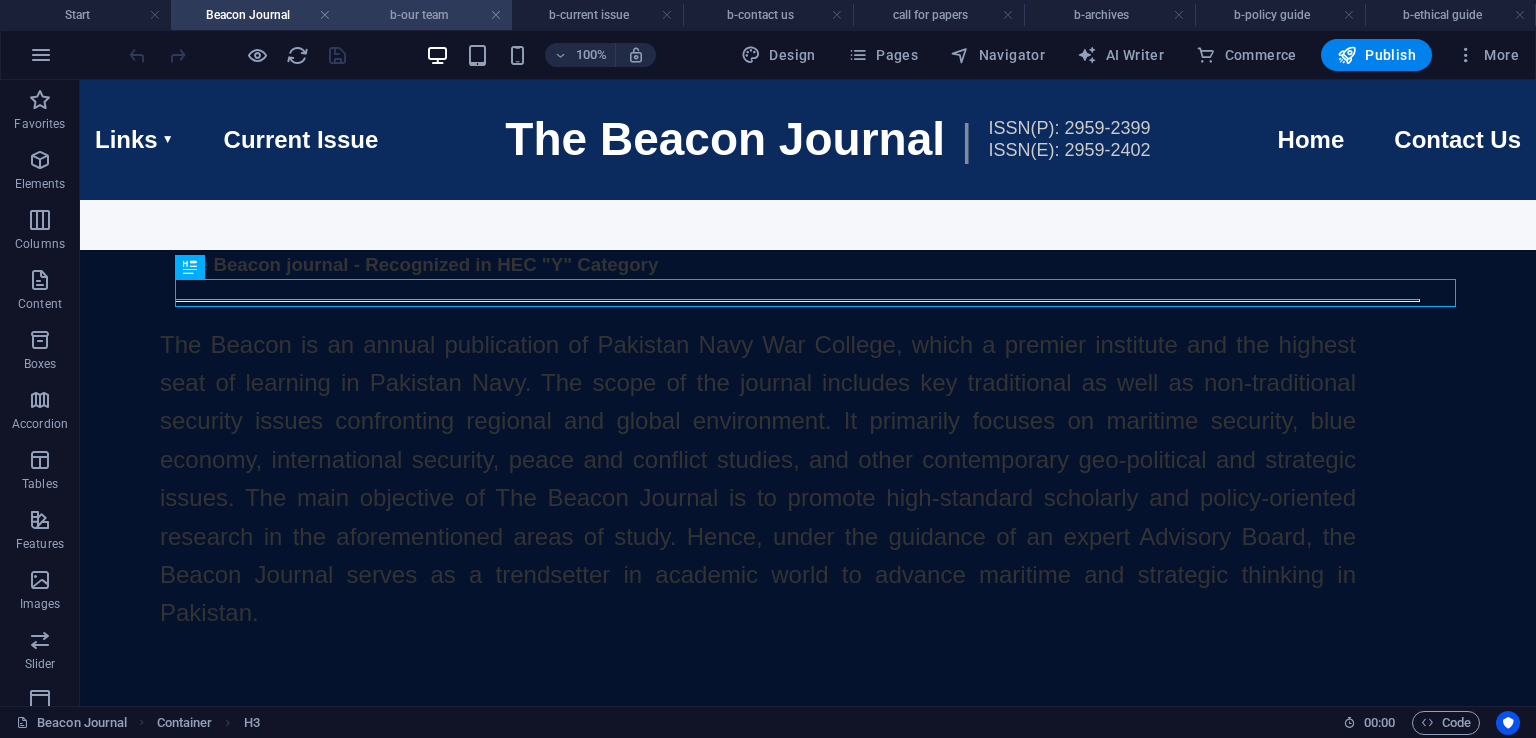 click on "b-our team" at bounding box center (426, 15) 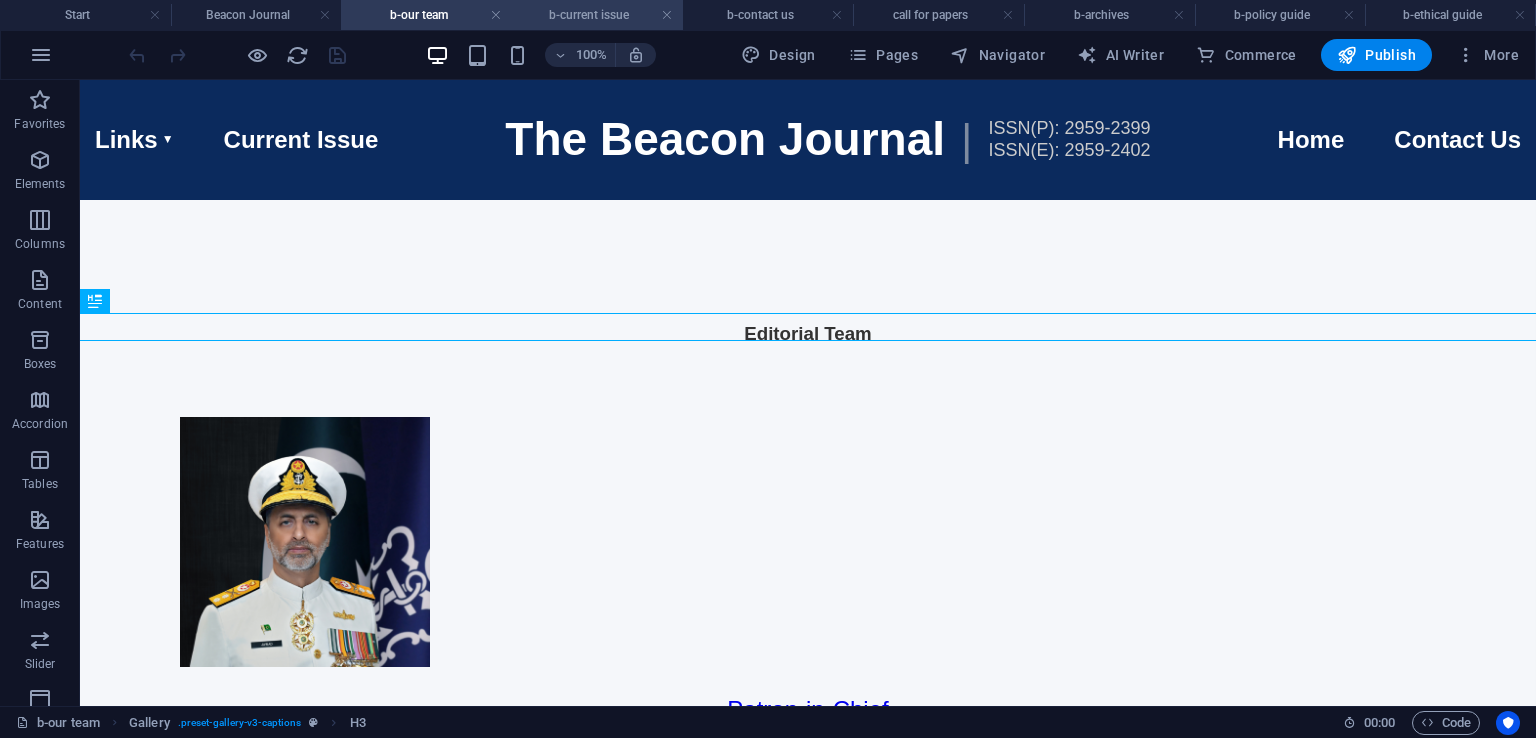 click on "b-current issue" at bounding box center [597, 15] 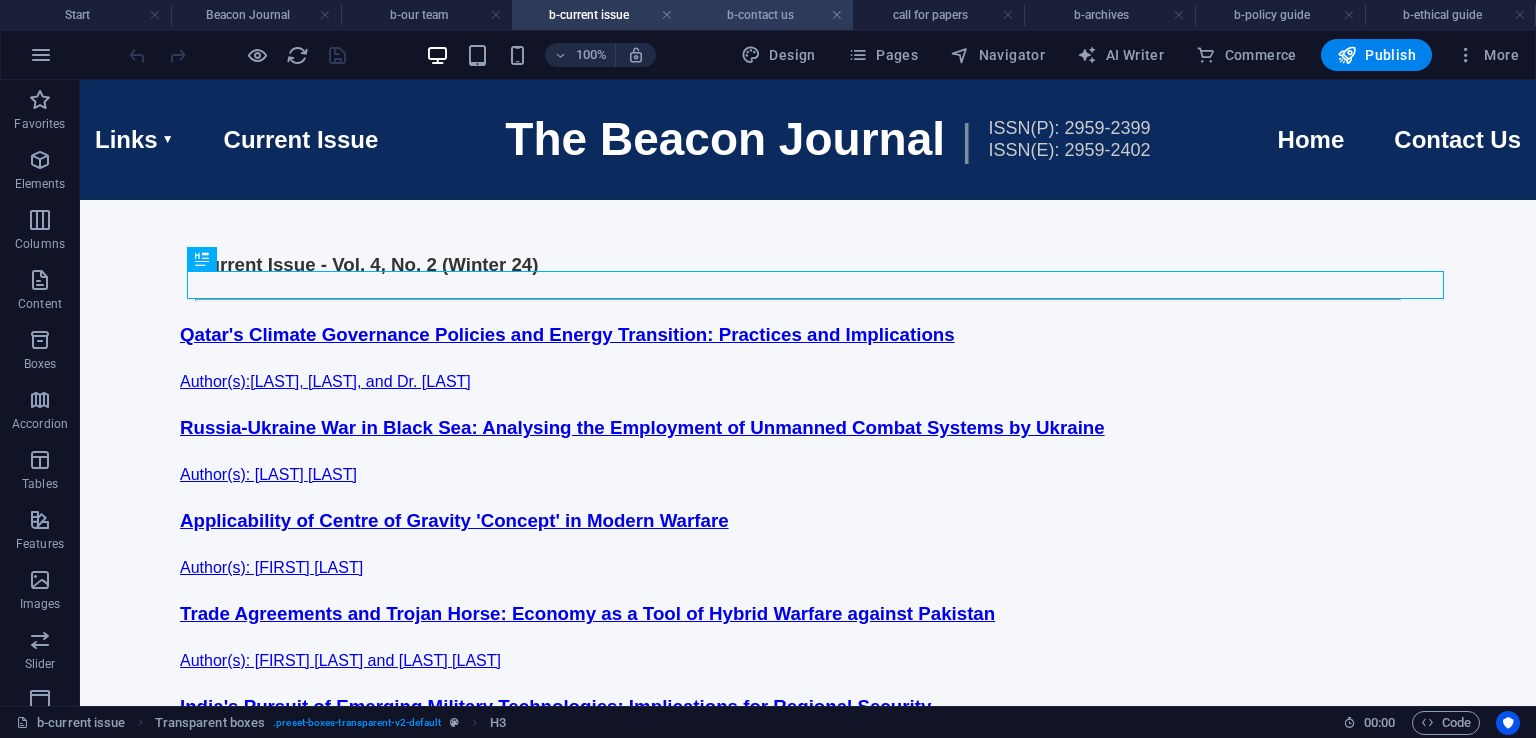 click on "b-contact us" at bounding box center (768, 15) 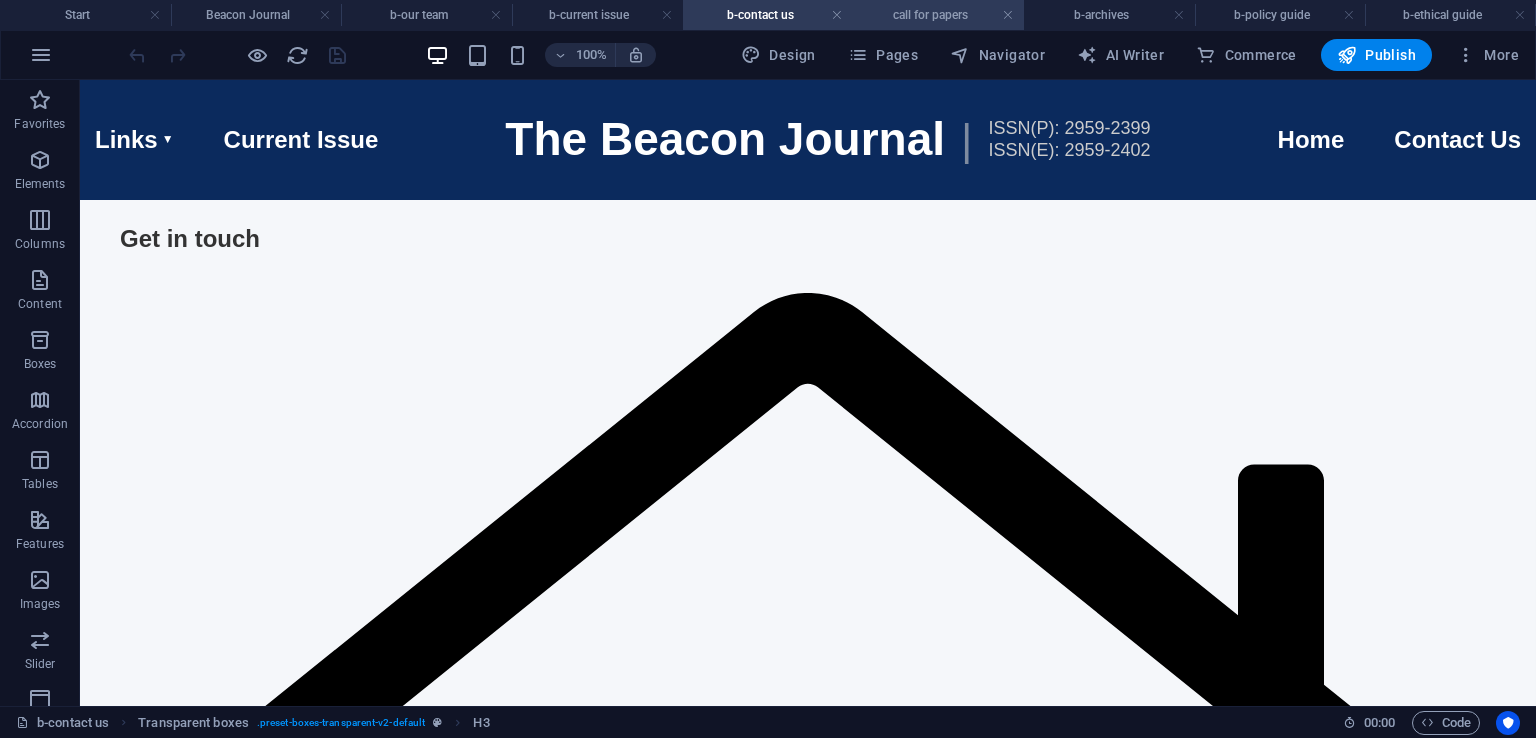 click on "call for papers" at bounding box center [938, 15] 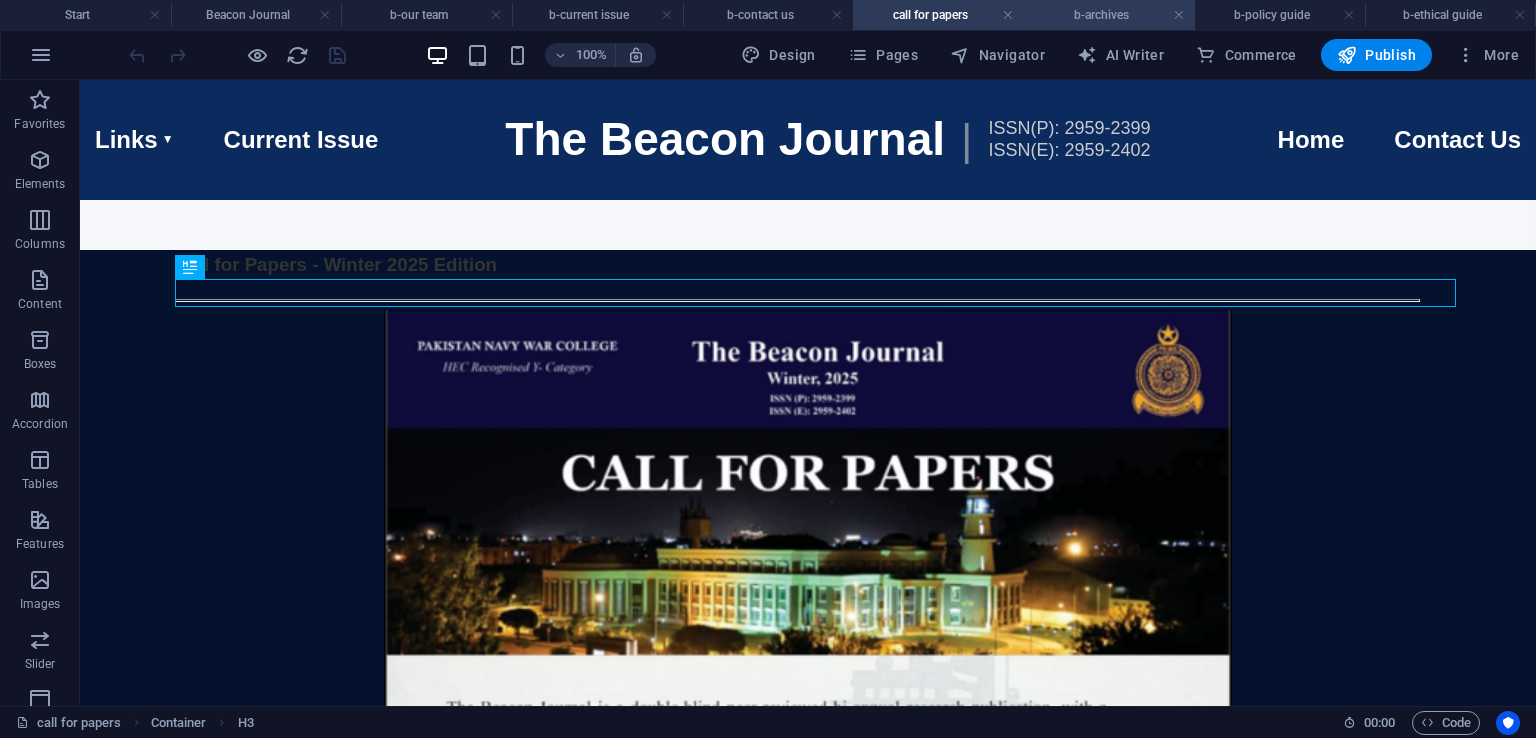 click on "b-archives" at bounding box center [1109, 15] 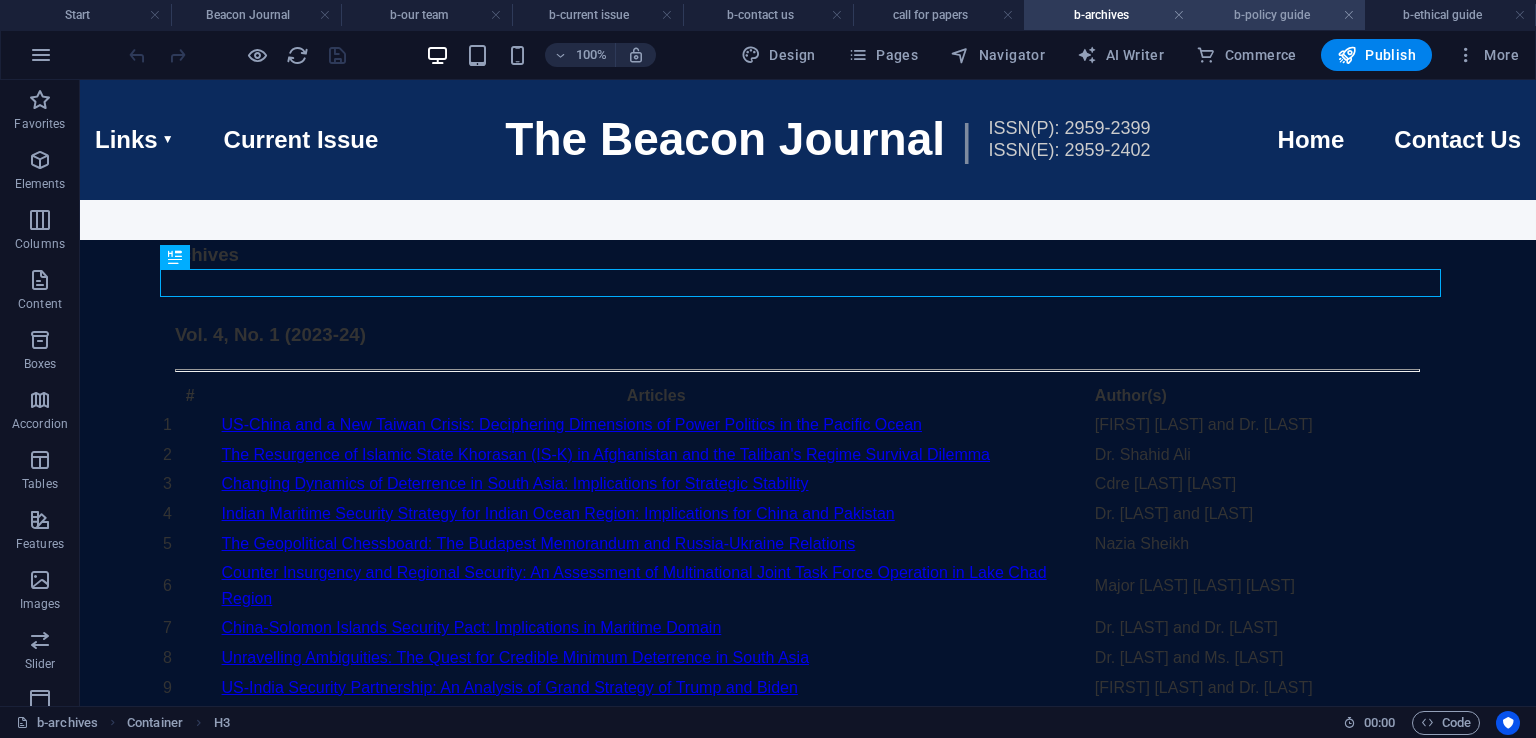 click on "b-policy guide" at bounding box center [1280, 15] 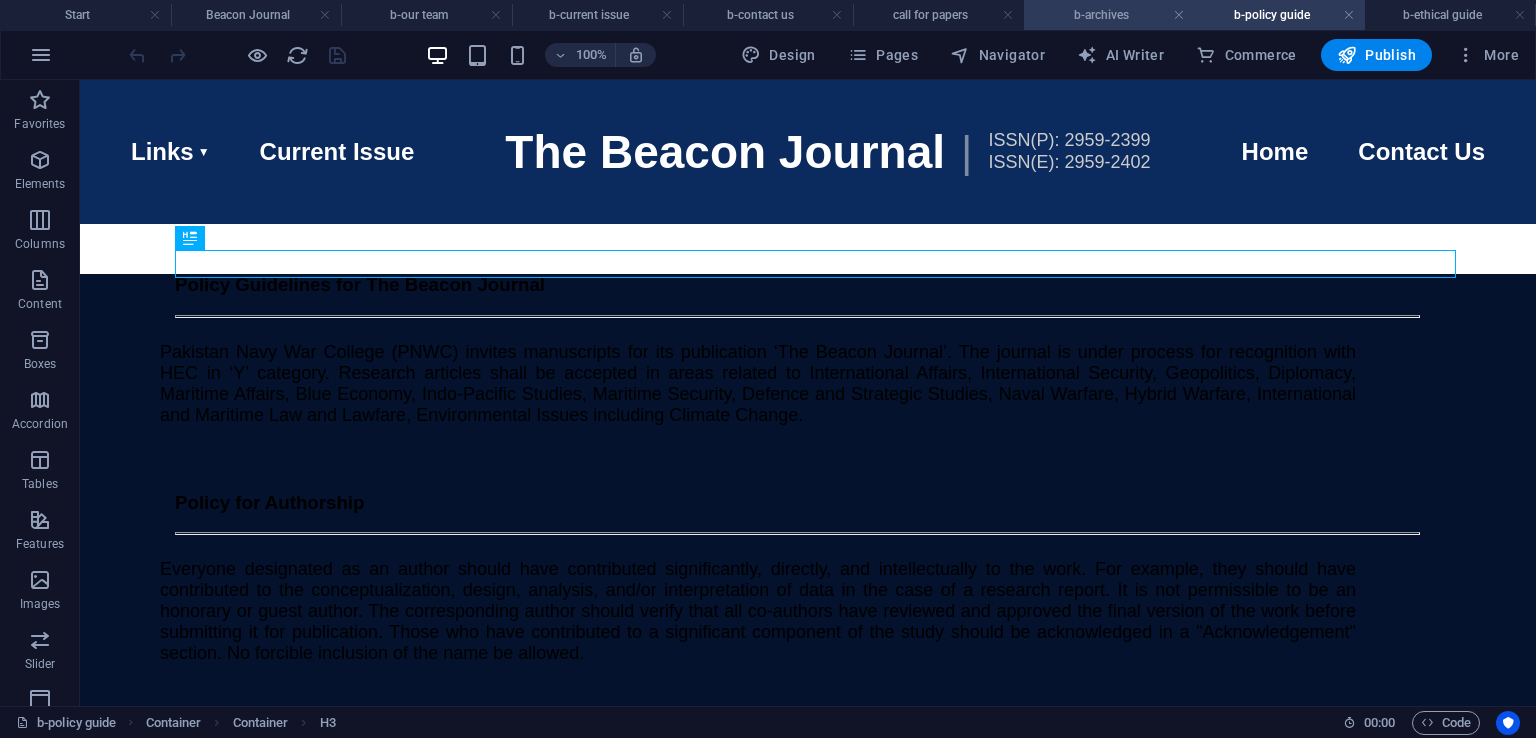 click on "b-archives" at bounding box center [1109, 15] 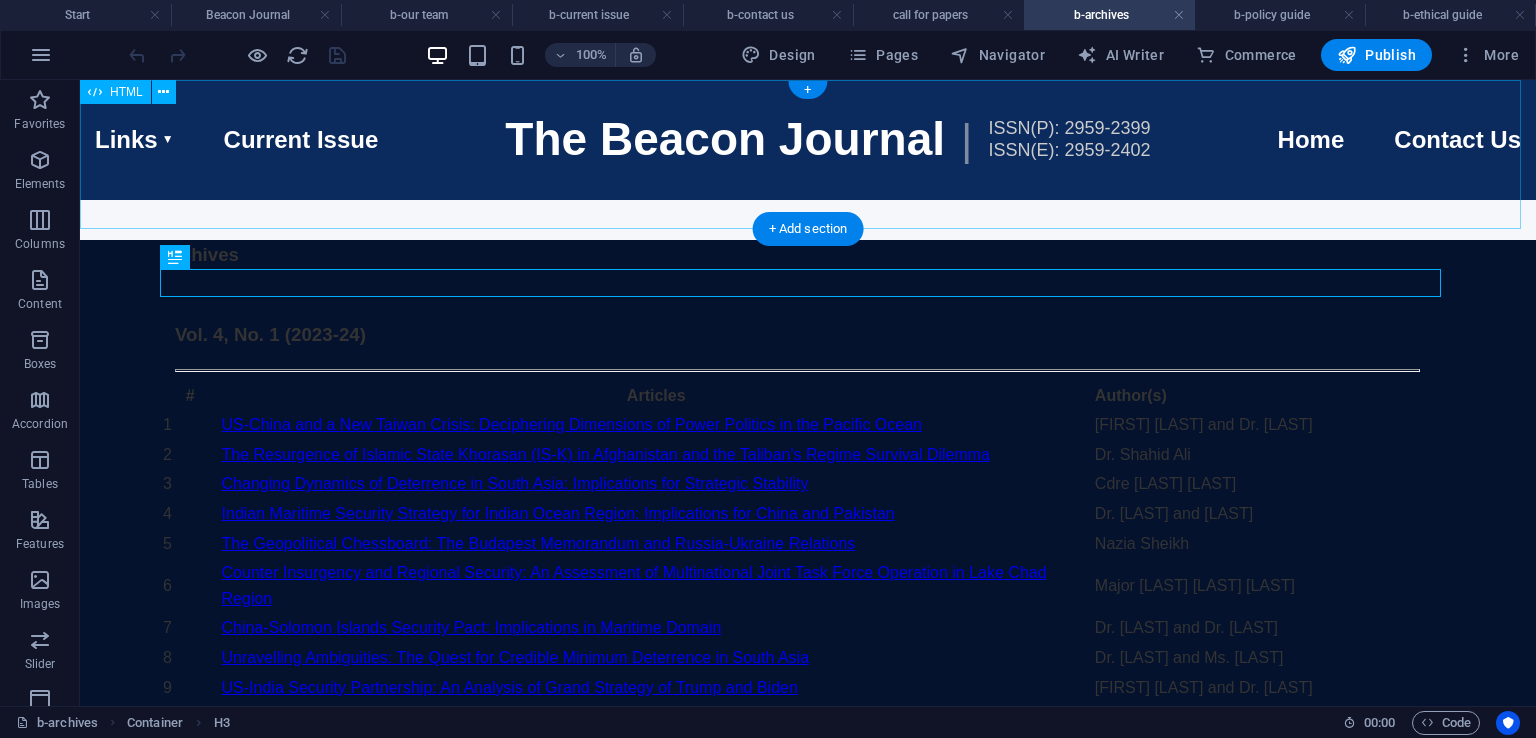 click on "CSIS Navigation with Dropdowns
Links
Call for Paper
Our Team
Archives
Policy Guidelines
Ethical Guidelines
Current Issue
The Beacon Journal
|
ISSN(P): 2959-2399 ISSN(E): 2959-2402
Home
Contact Us
Home
Links
Call for Paper
Our Team
Archives
Policy Guidelines
Ethical Guidelines
Current Issue
Contact Us" at bounding box center [808, 140] 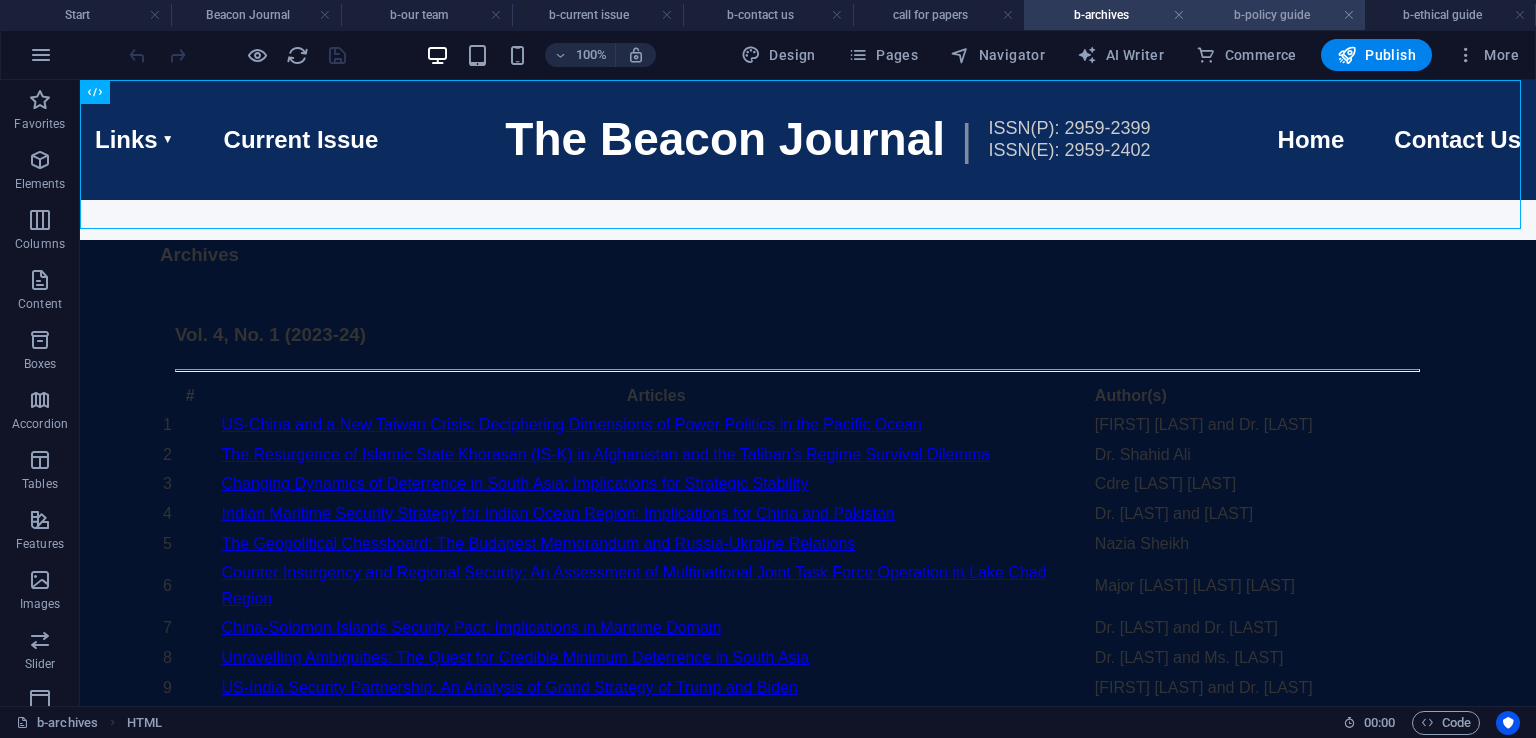 click on "b-policy guide" at bounding box center (1280, 15) 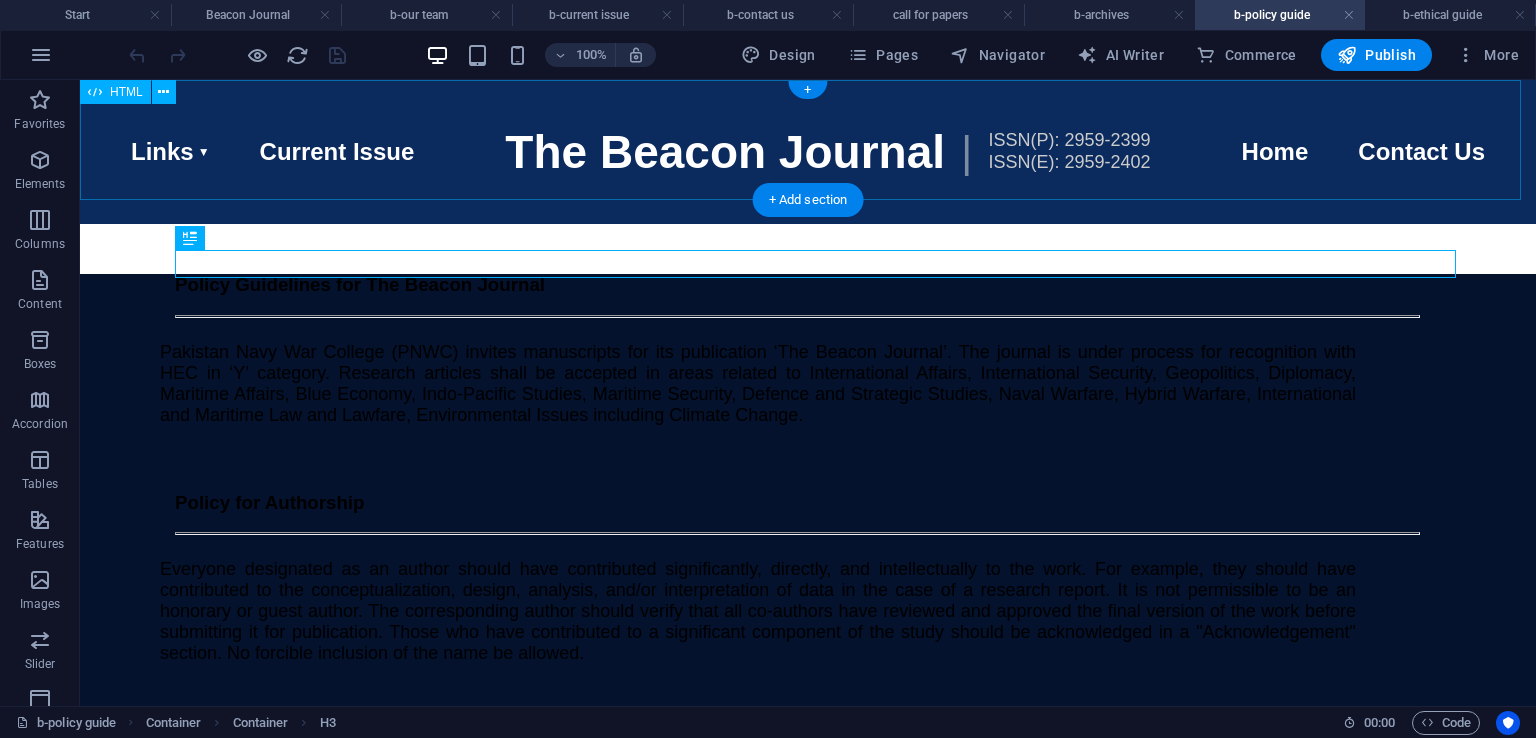click on "CSIS Navigation with Dropdowns
Links
Call for Paper
Our Team
Archives
Policy Guidelines
Ethical Guidelines
Current Issue
The Beacon Journal
|
ISSN(P): 2959-2399 ISSN(E): 2959-2402
Home
Contact Us" at bounding box center [808, 152] 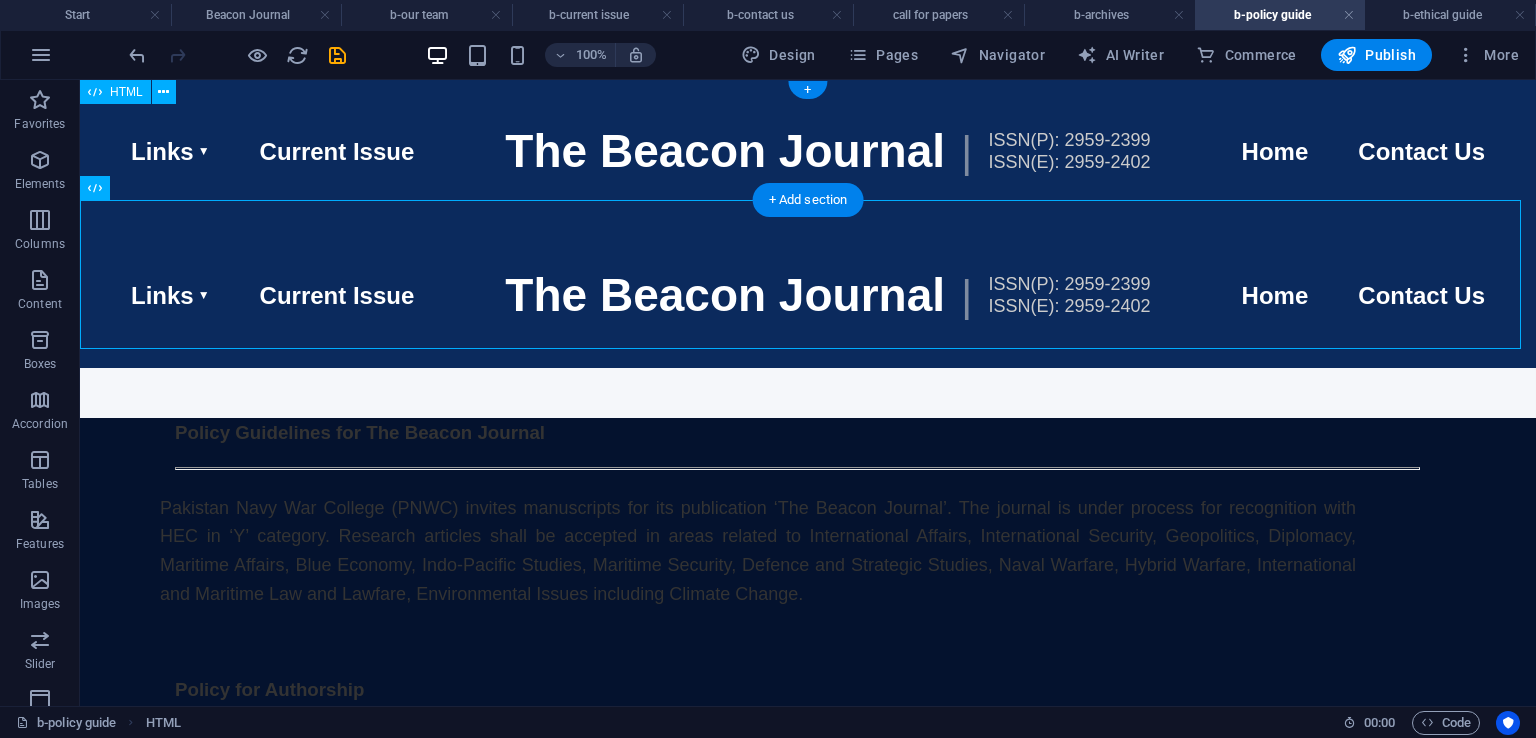 click on "CSIS Navigation with Dropdowns
Links
Call for Paper
Our Team
Archives
Policy Guidelines
Ethical Guidelines
Current Issue
The Beacon Journal
|
ISSN(P): 2959-2399 ISSN(E): 2959-2402
Home
Contact Us" at bounding box center [808, 152] 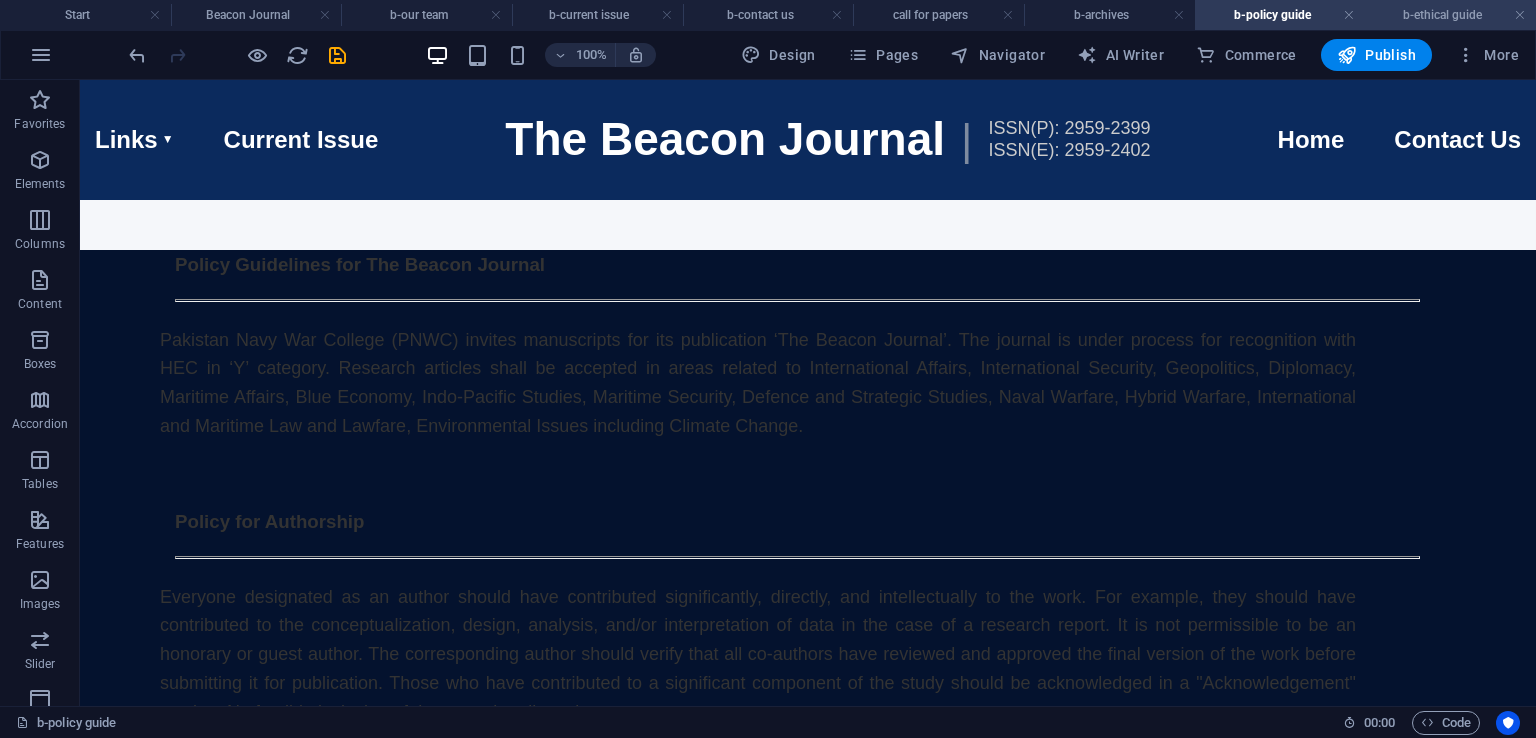 click on "b-ethical guide" at bounding box center [1450, 15] 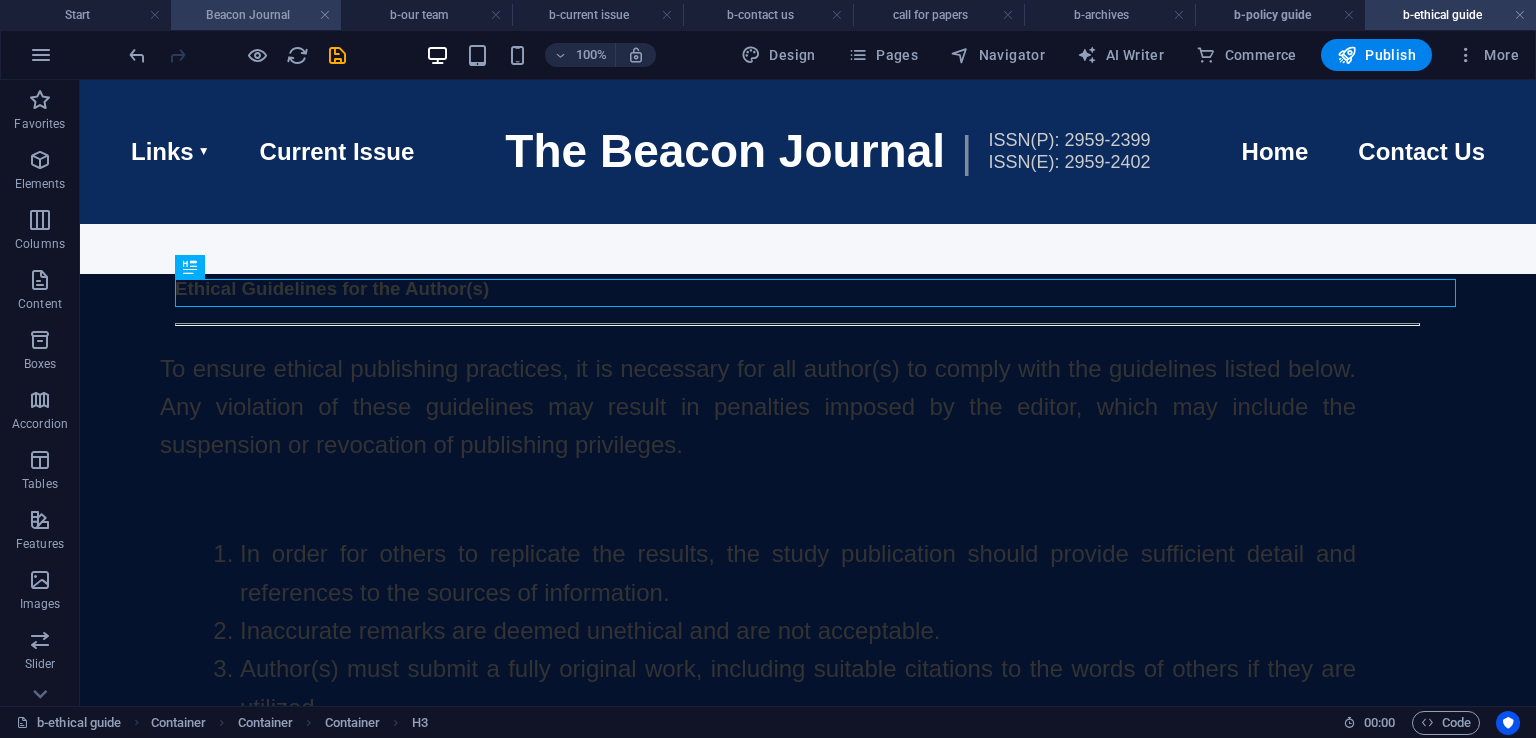 click on "Beacon Journal" at bounding box center [256, 15] 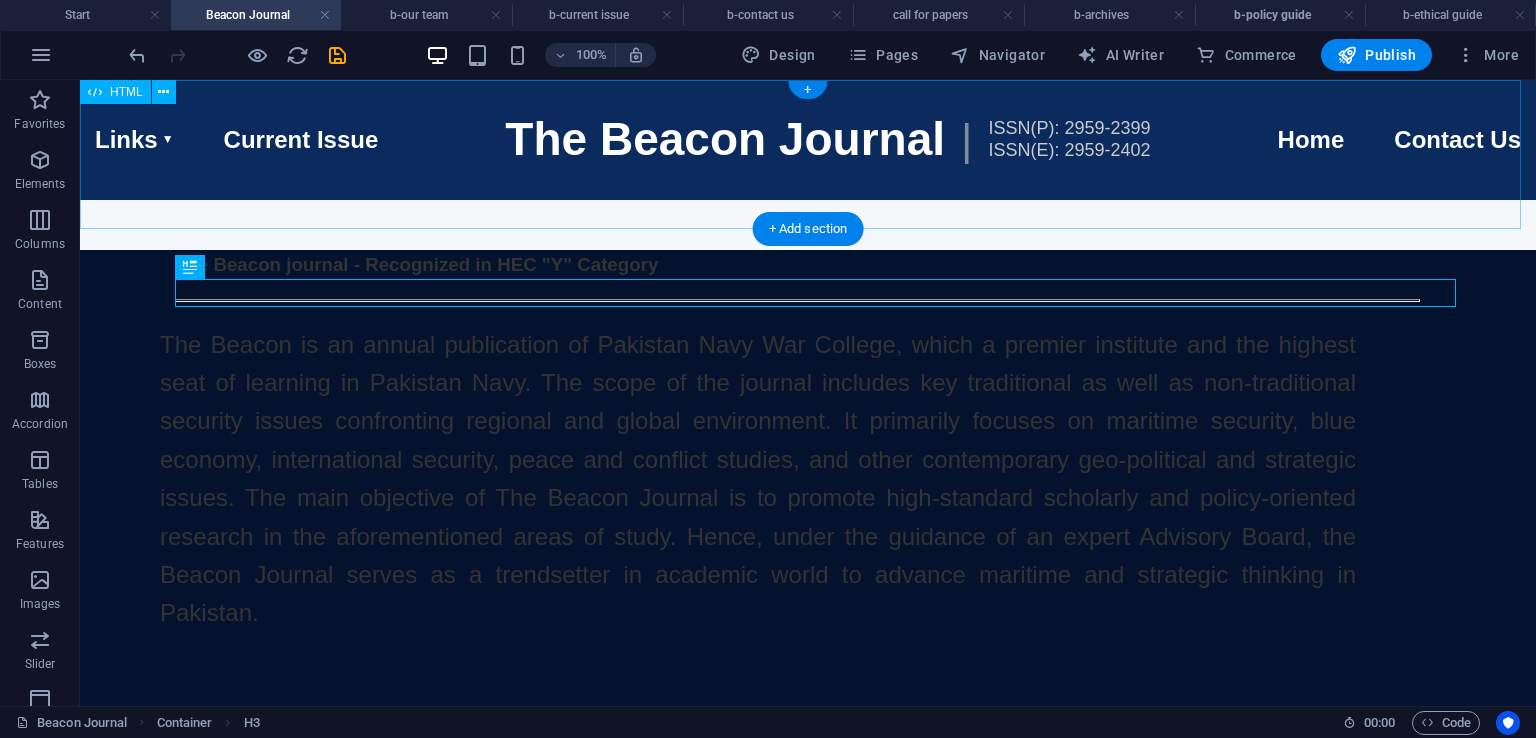 click on "CSIS Navigation with Dropdowns
Links
Call for Paper
Our Team
Archives
Policy Guidelines
Ethical Guidelines
Current Issue
The Beacon Journal
|
ISSN(P): 2959-2399 ISSN(E): 2959-2402
Home
Contact Us
Home
Links
Call for Paper
Our Team
Archives
Policy Guidelines
Ethical Guidelines
Current Issue
Contact Us" at bounding box center [808, 140] 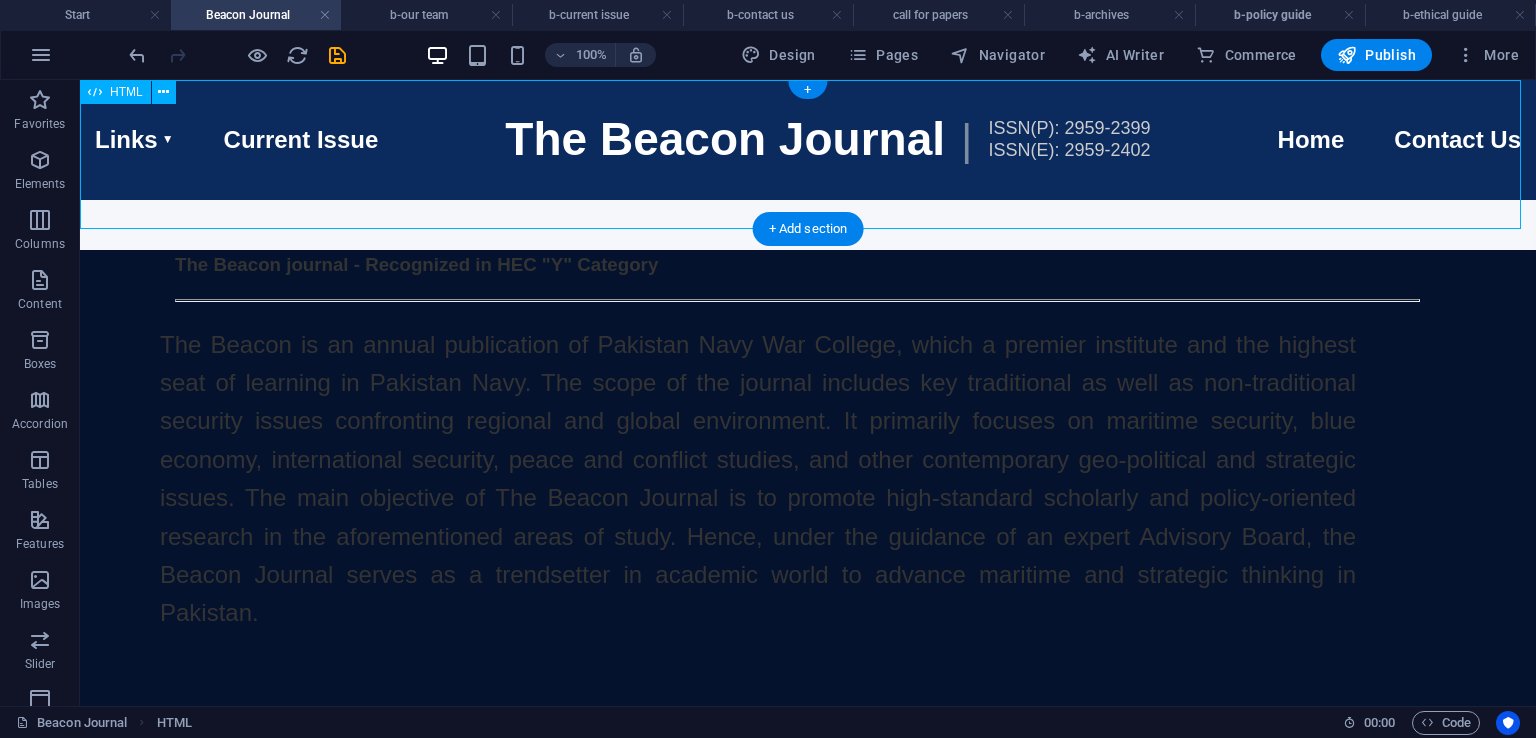 click on "CSIS Navigation with Dropdowns
Links
Call for Paper
Our Team
Archives
Policy Guidelines
Ethical Guidelines
Current Issue
The Beacon Journal
|
ISSN(P): 2959-2399 ISSN(E): 2959-2402
Home
Contact Us
Home
Links
Call for Paper
Our Team
Archives
Policy Guidelines
Ethical Guidelines
Current Issue
Contact Us" at bounding box center [808, 140] 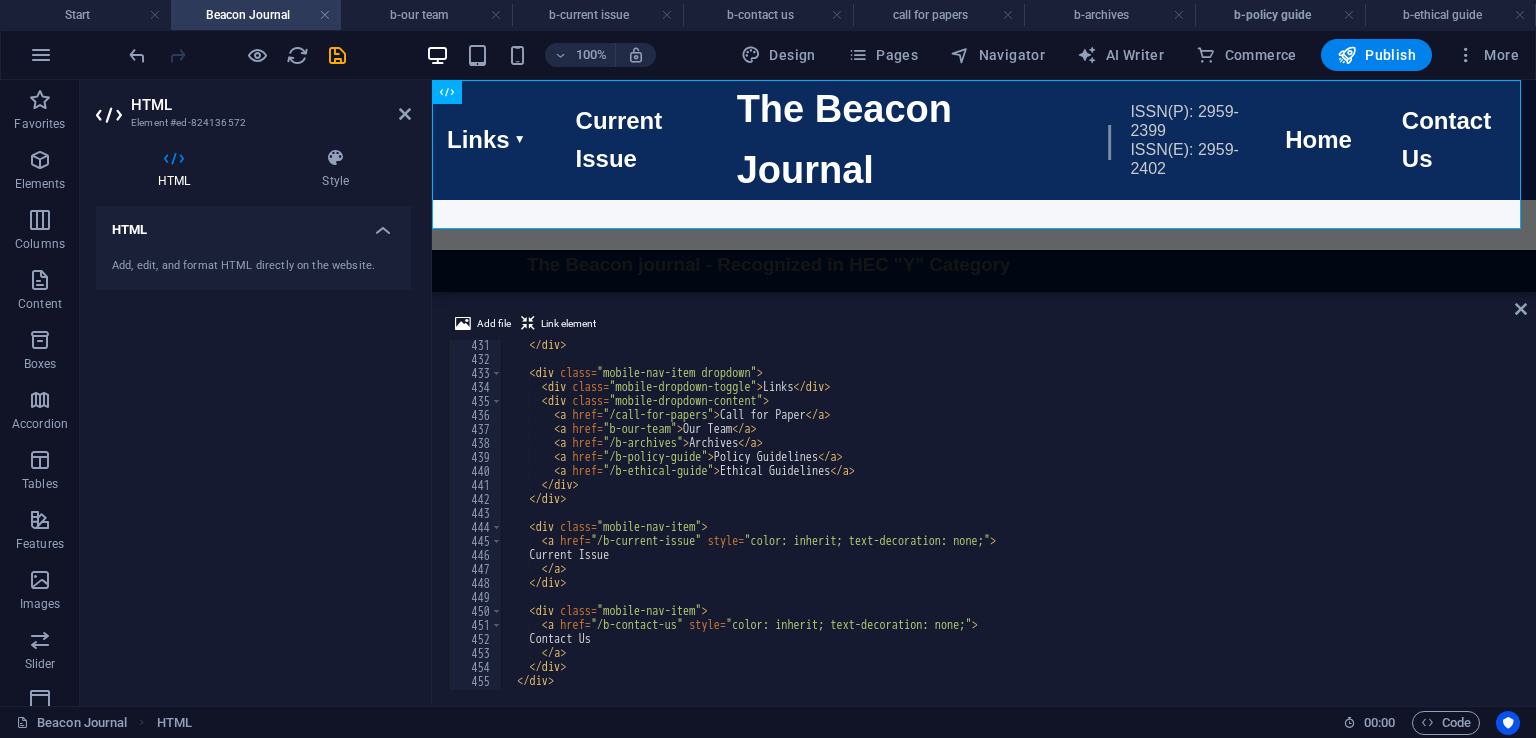 scroll, scrollTop: 6038, scrollLeft: 0, axis: vertical 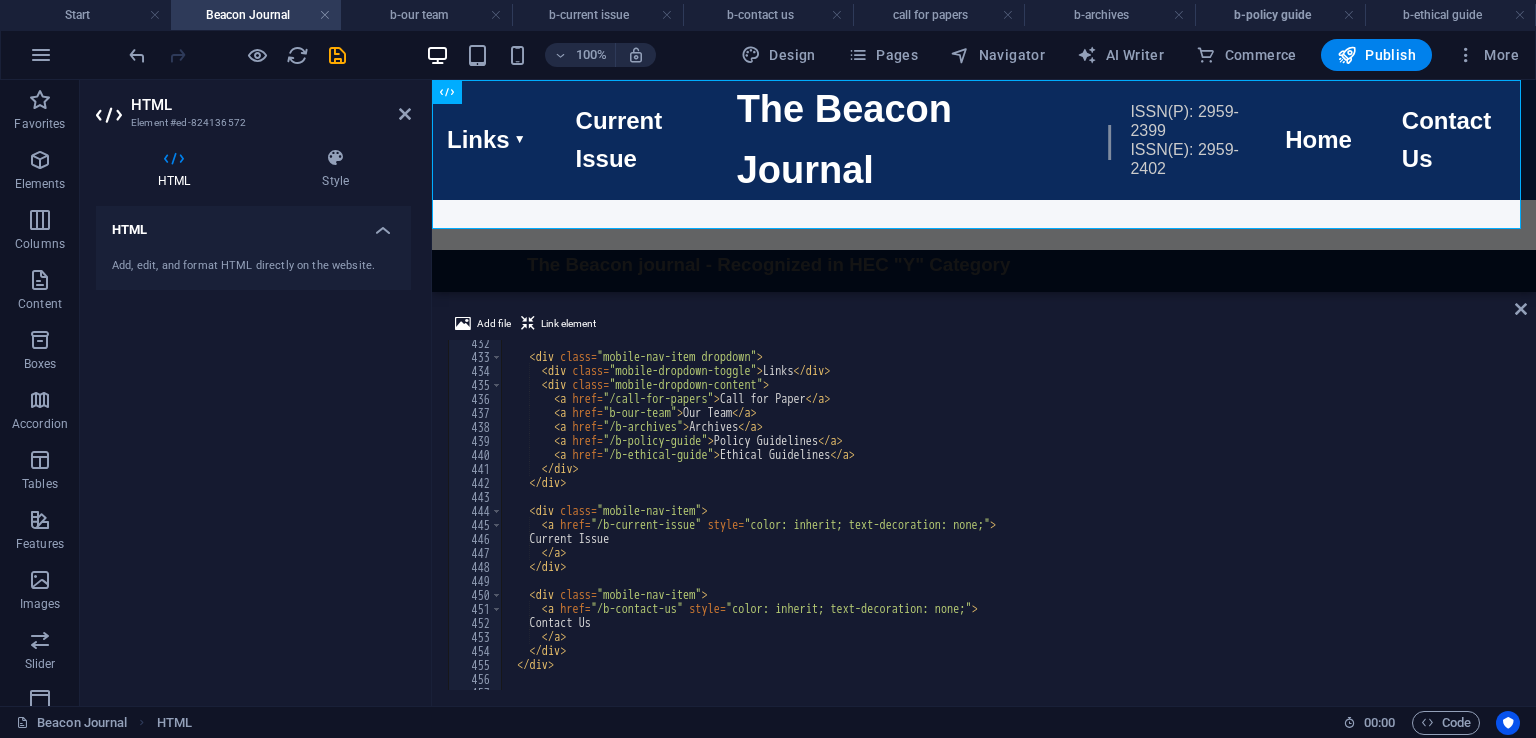 click on "< div   class = "mobile-nav-item dropdown" >         < div   class = "mobile-dropdown-toggle" > Links </ div >         < div   class = "mobile-dropdown-content" >           < a   href = "/call-for-papers" > Call for Paper </ a >           < a   href = "b-our-team" > Our Team </ a >           < a   href = "/b-archives" > Archives </ a >           < a   href = "/b-policy-guide" > Policy Guidelines </ a >           < a   href = "/b-ethical-guide" > Ethical Guidelines </ a >         </ div >      </ div >           < div   class = "mobile-nav-item" >         < a   href = "/b-current-issue"   style = "color: inherit; text-decoration: none;" >          Current Issue         </ a >      </ div >           < div   class = "mobile-nav-item" >         < a   href = "/b-contact-us"   style = "color: inherit; text-decoration: none;" >          Contact Us         </ a >      </ div >    </ div >" at bounding box center [1008, 525] 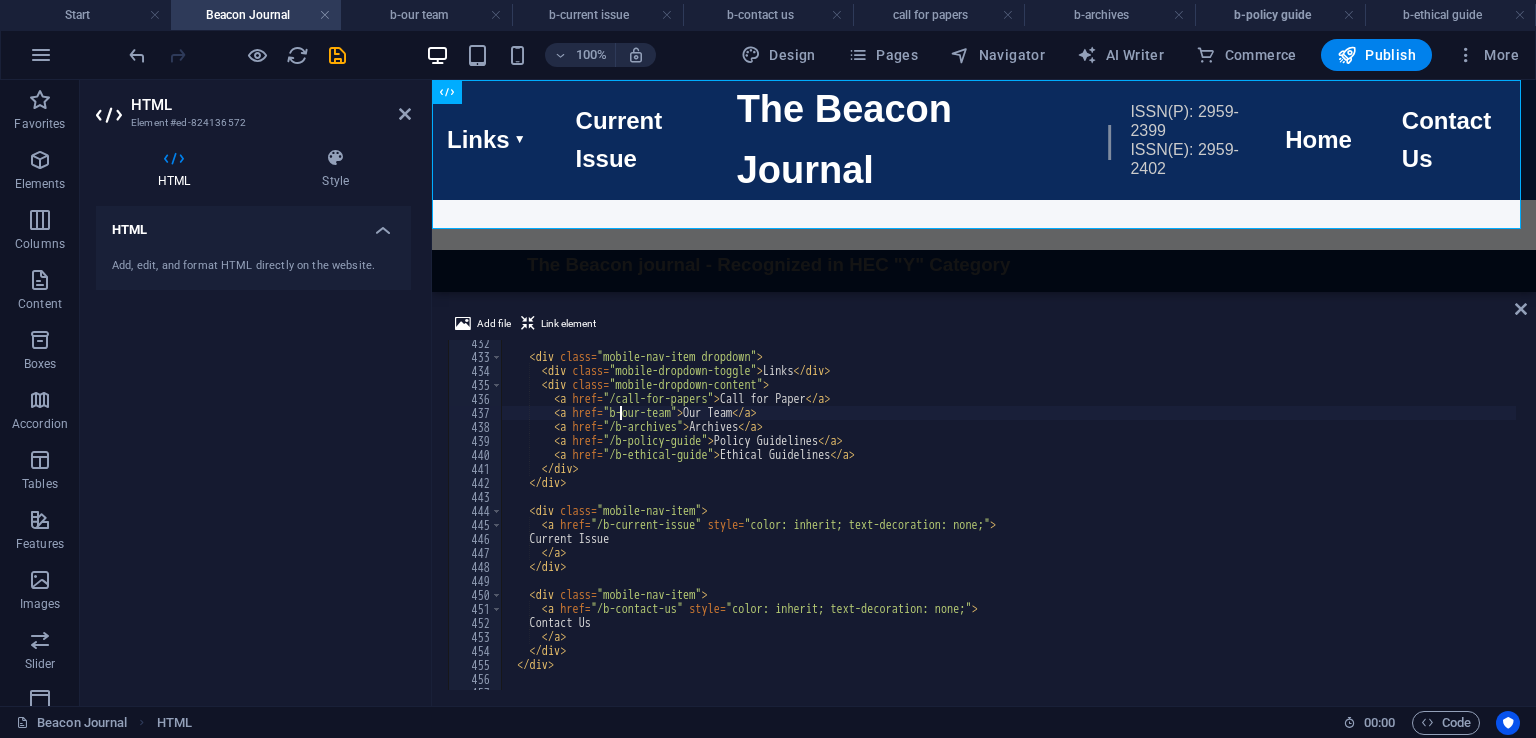 type on "Our Team" 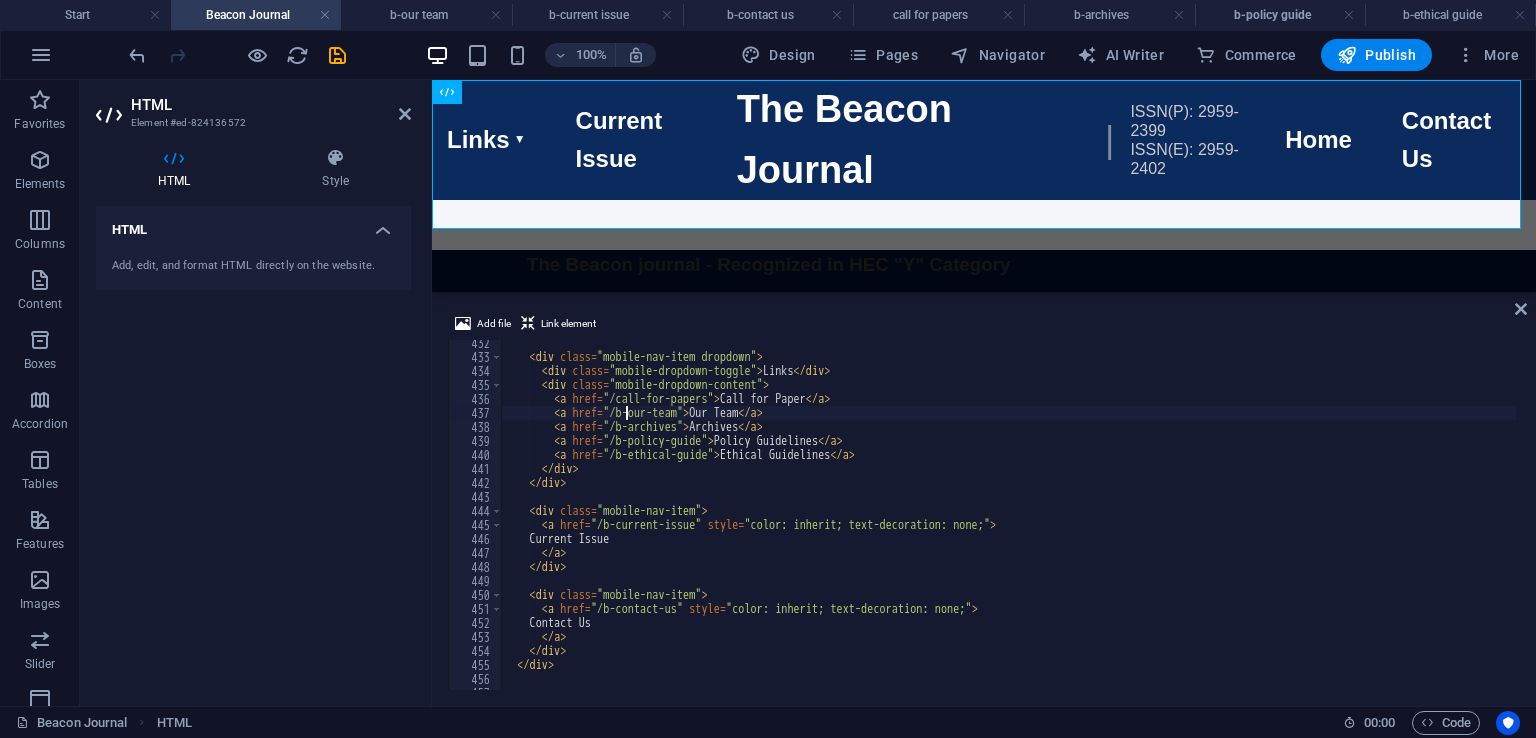 scroll, scrollTop: 0, scrollLeft: 10, axis: horizontal 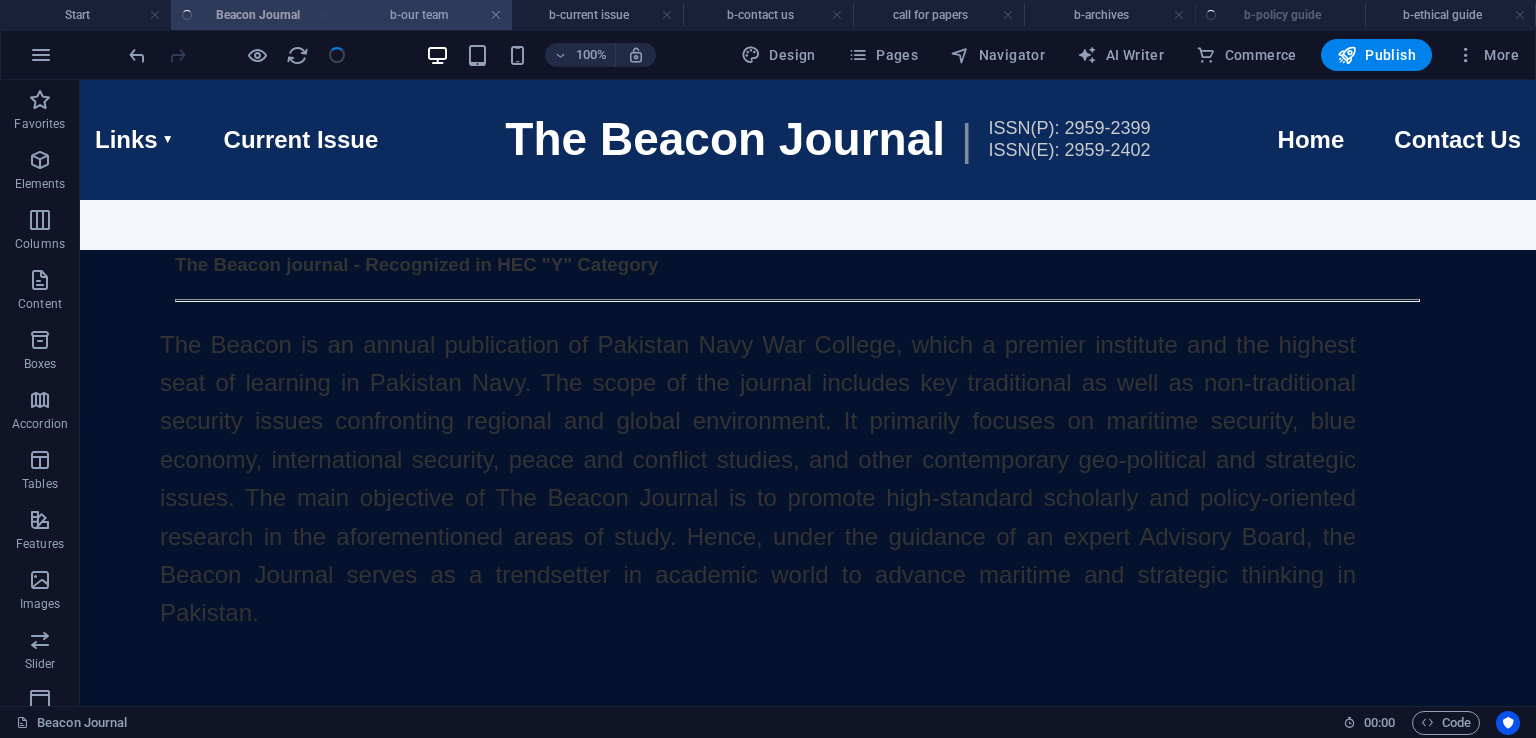 click on "b-our team" at bounding box center [426, 15] 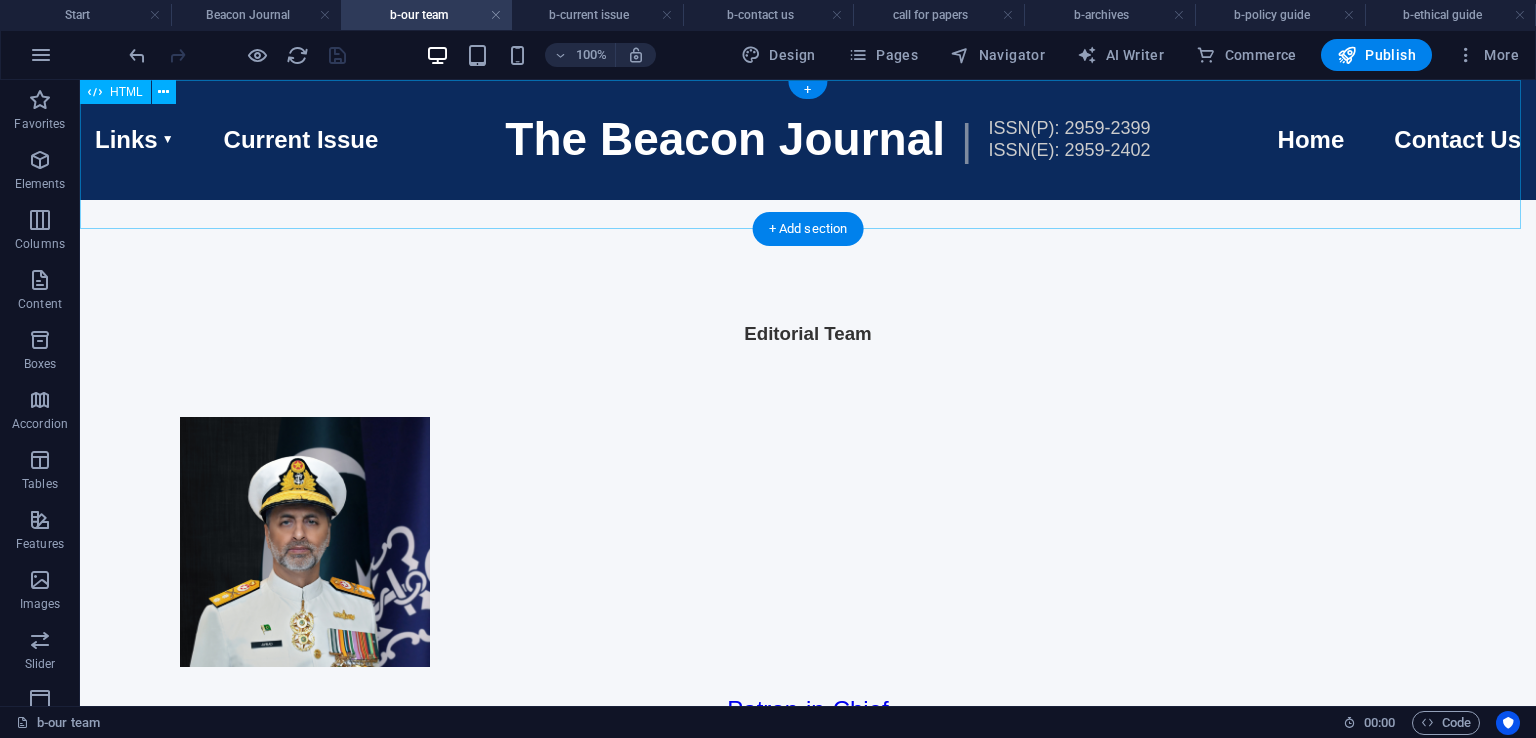 click on "CSIS Navigation with Dropdowns
Links
Call for Paper
Our Team
Archives
Policy Guidelines
Ethical Guidelines
Current Issue
The Beacon Journal
|
ISSN(P): 2959-2399 ISSN(E): 2959-2402
Home
Contact Us
Home
Links
Call for Paper
Our Team
Archives
Policy Guidelines
Ethical Guidelines
Current Issue
Contact Us" at bounding box center [808, 140] 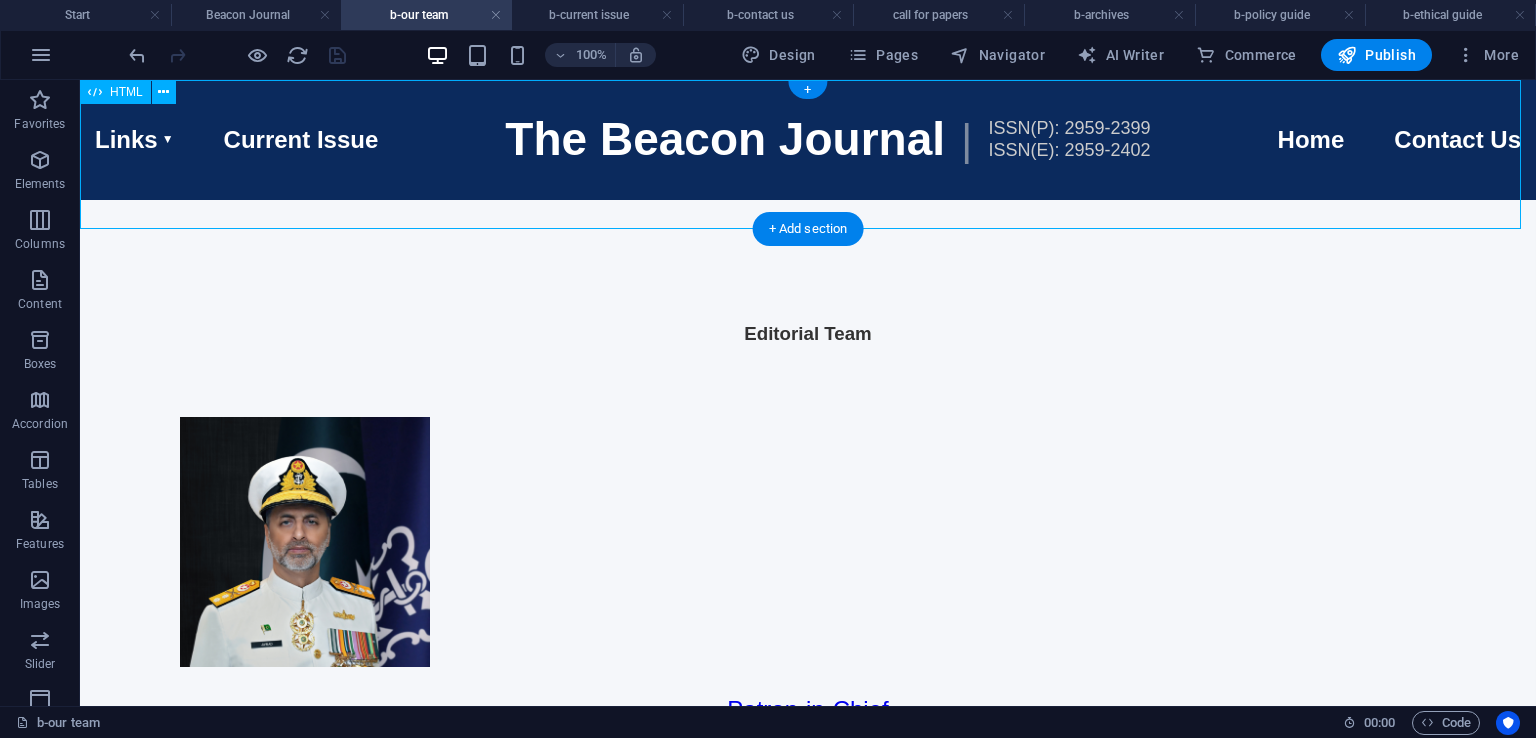 click on "CSIS Navigation with Dropdowns
Links
Call for Paper
Our Team
Archives
Policy Guidelines
Ethical Guidelines
Current Issue
The Beacon Journal
|
ISSN(P): 2959-2399 ISSN(E): 2959-2402
Home
Contact Us
Home
Links
Call for Paper
Our Team
Archives
Policy Guidelines
Ethical Guidelines
Current Issue
Contact Us" at bounding box center [808, 140] 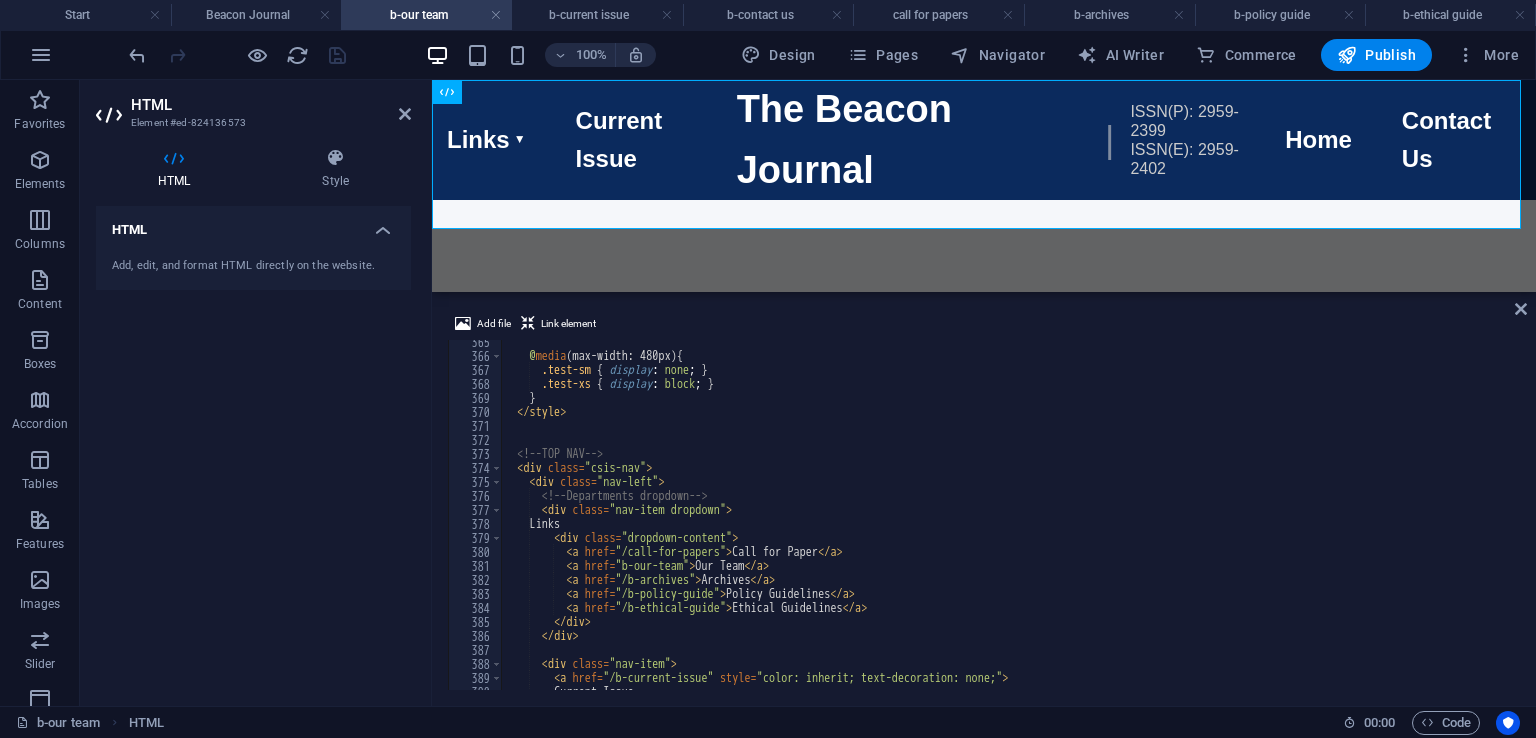 scroll, scrollTop: 5100, scrollLeft: 0, axis: vertical 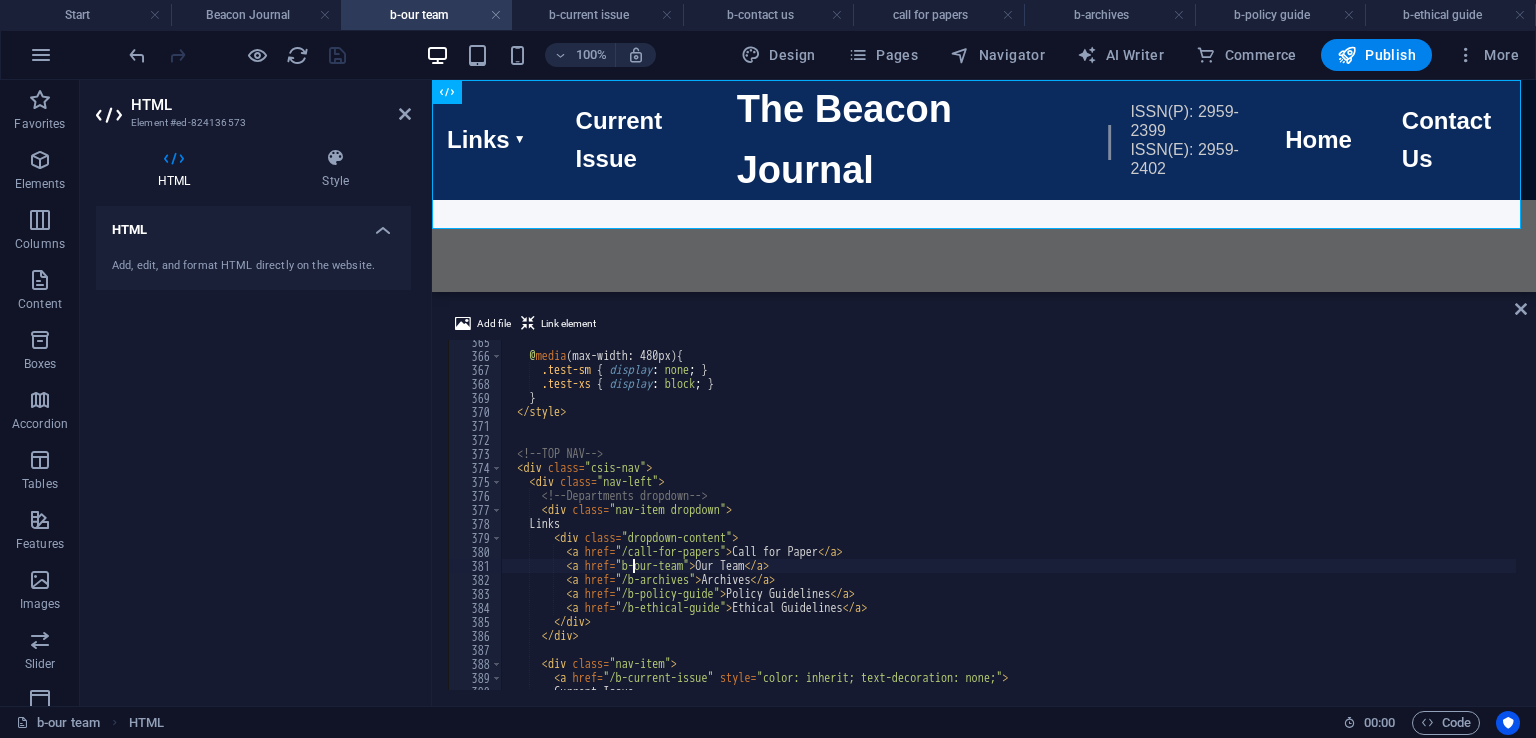type on "Our Team" 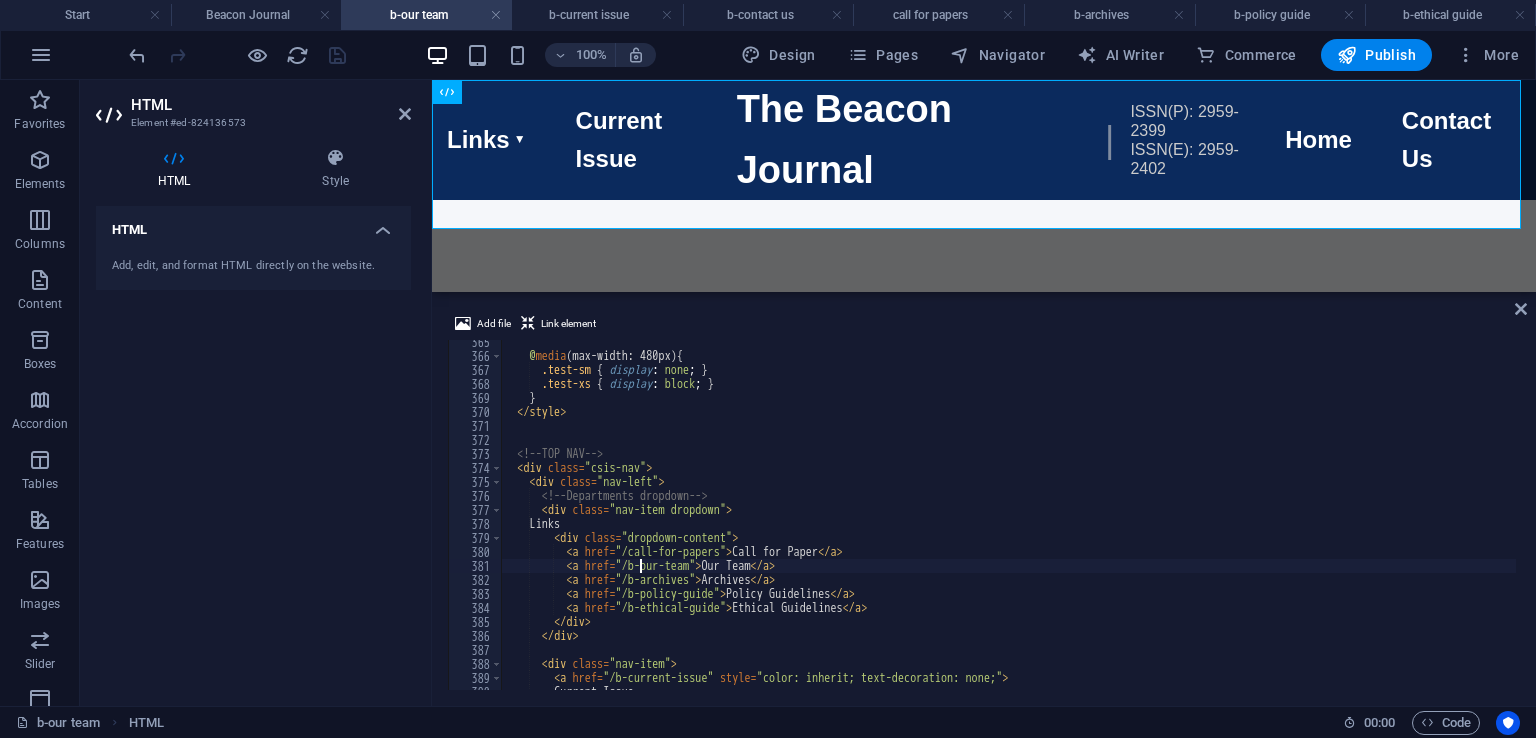scroll, scrollTop: 0, scrollLeft: 11, axis: horizontal 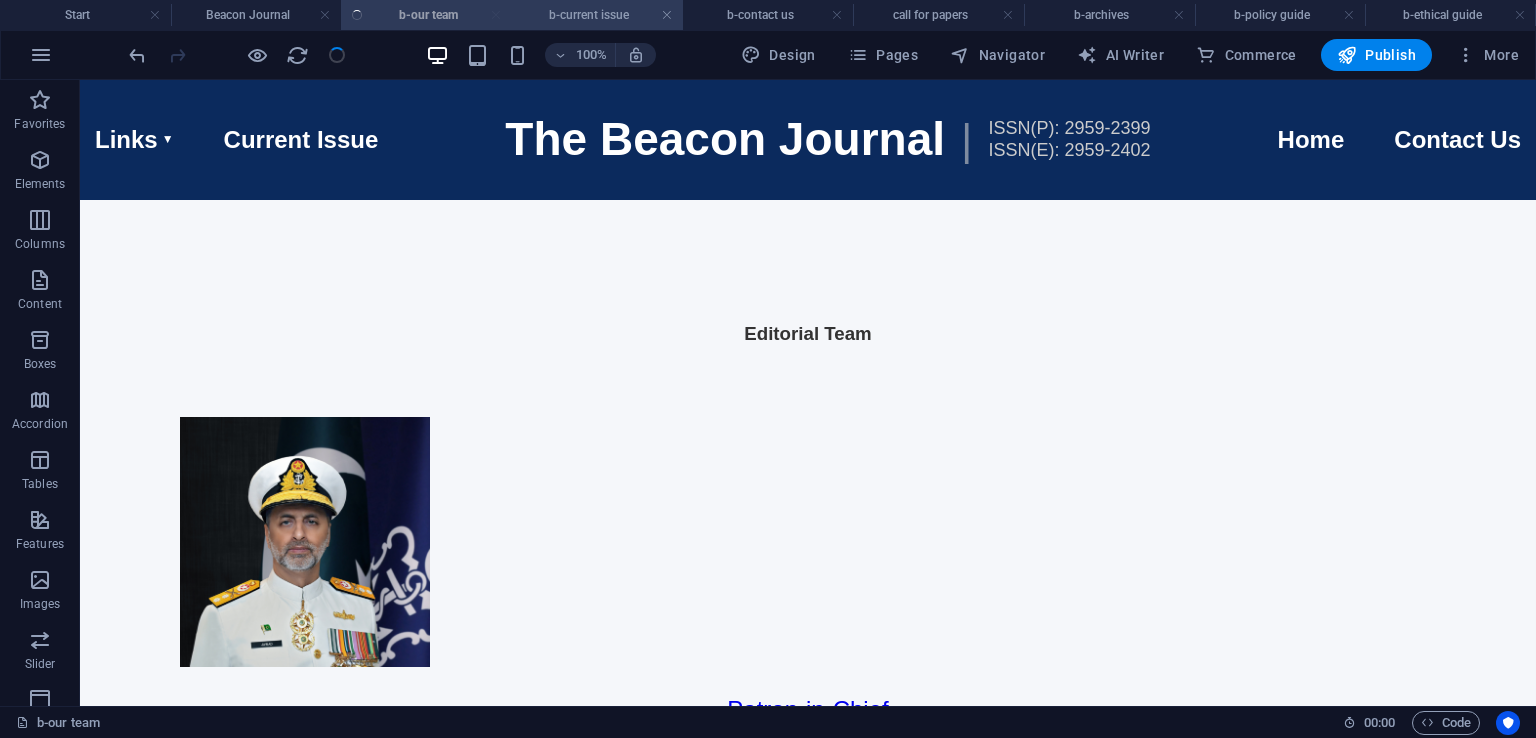 click on "b-current issue" at bounding box center (597, 15) 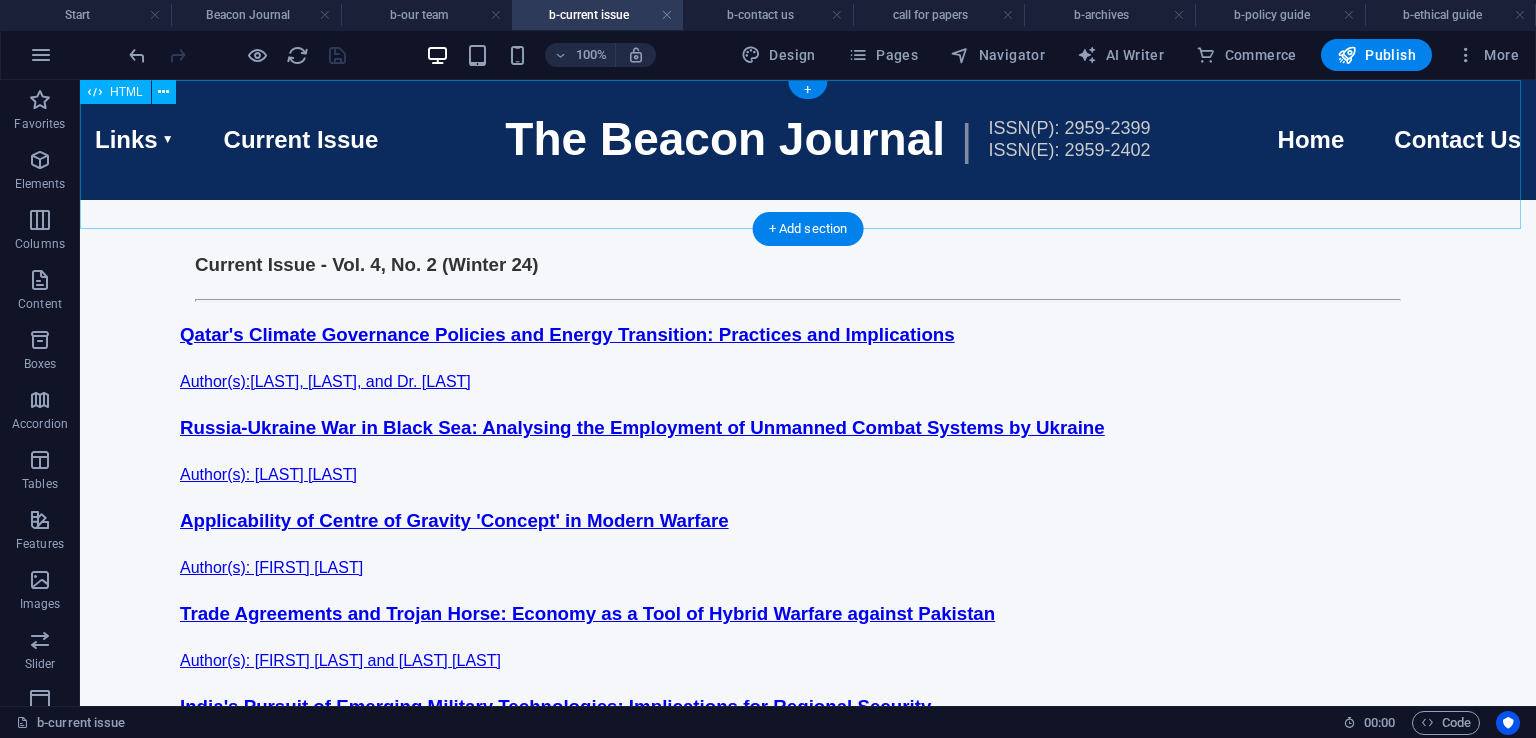 click on "CSIS Navigation with Dropdowns
Links
Call for Paper
Our Team
Archives
Policy Guidelines
Ethical Guidelines
Current Issue
The Beacon Journal
|
ISSN(P): 2959-2399 ISSN(E): 2959-2402
Home
Contact Us
Home
Links
Call for Paper
Our Team
Archives
Policy Guidelines
Ethical Guidelines
Current Issue
Contact Us" at bounding box center [808, 140] 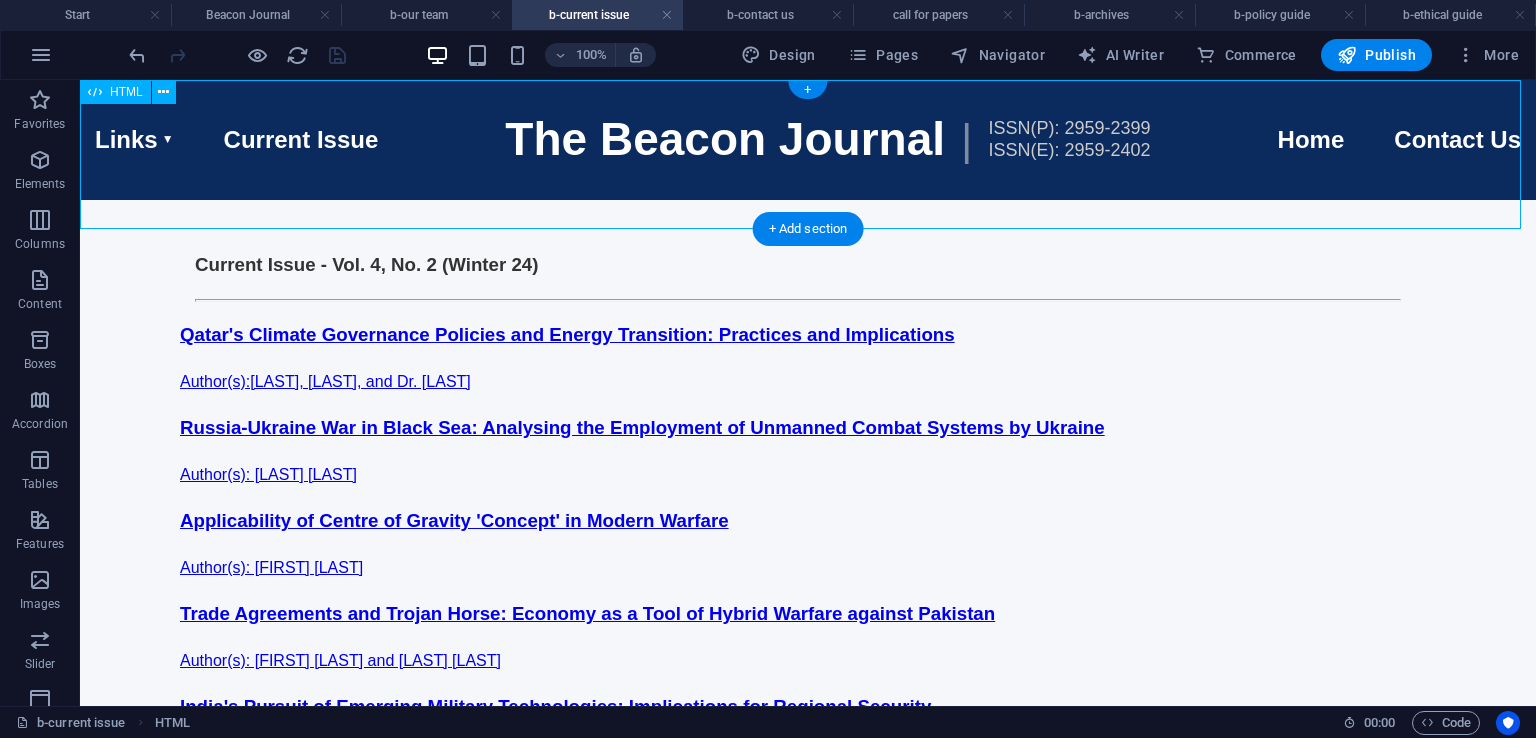 click on "CSIS Navigation with Dropdowns
Links
Call for Paper
Our Team
Archives
Policy Guidelines
Ethical Guidelines
Current Issue
The Beacon Journal
|
ISSN(P): 2959-2399 ISSN(E): 2959-2402
Home
Contact Us
Home
Links
Call for Paper
Our Team
Archives
Policy Guidelines
Ethical Guidelines
Current Issue
Contact Us" at bounding box center (808, 140) 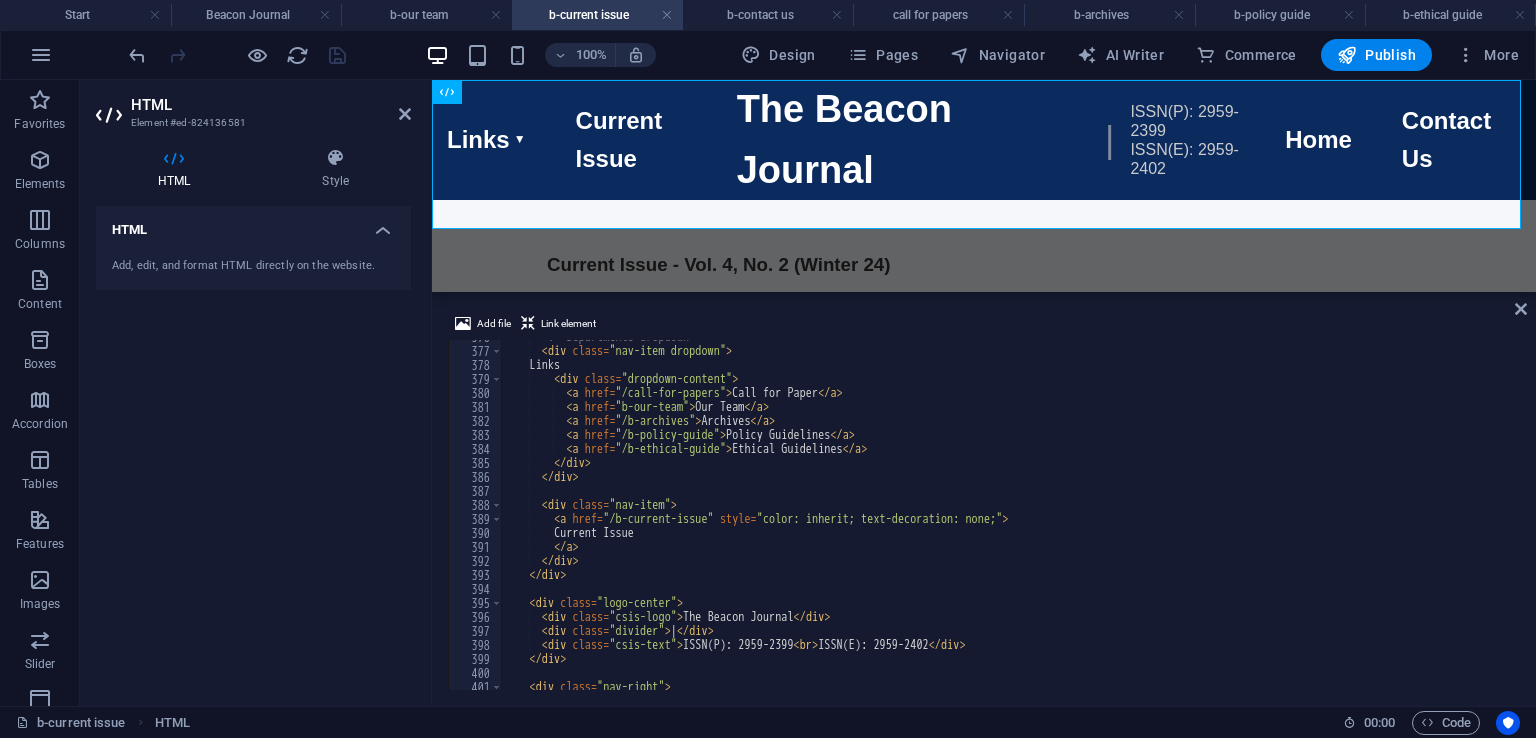 scroll, scrollTop: 5260, scrollLeft: 0, axis: vertical 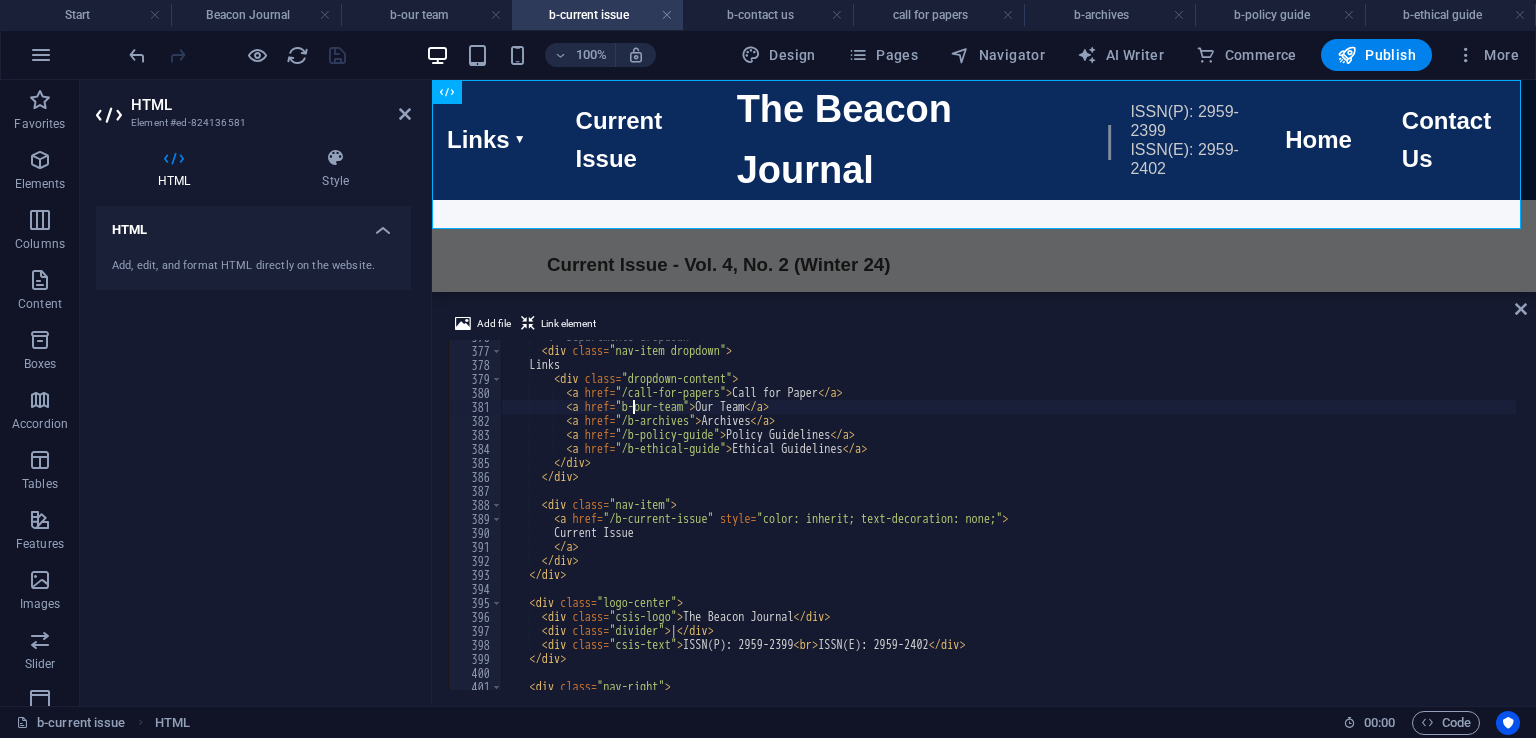 type on "Our Team" 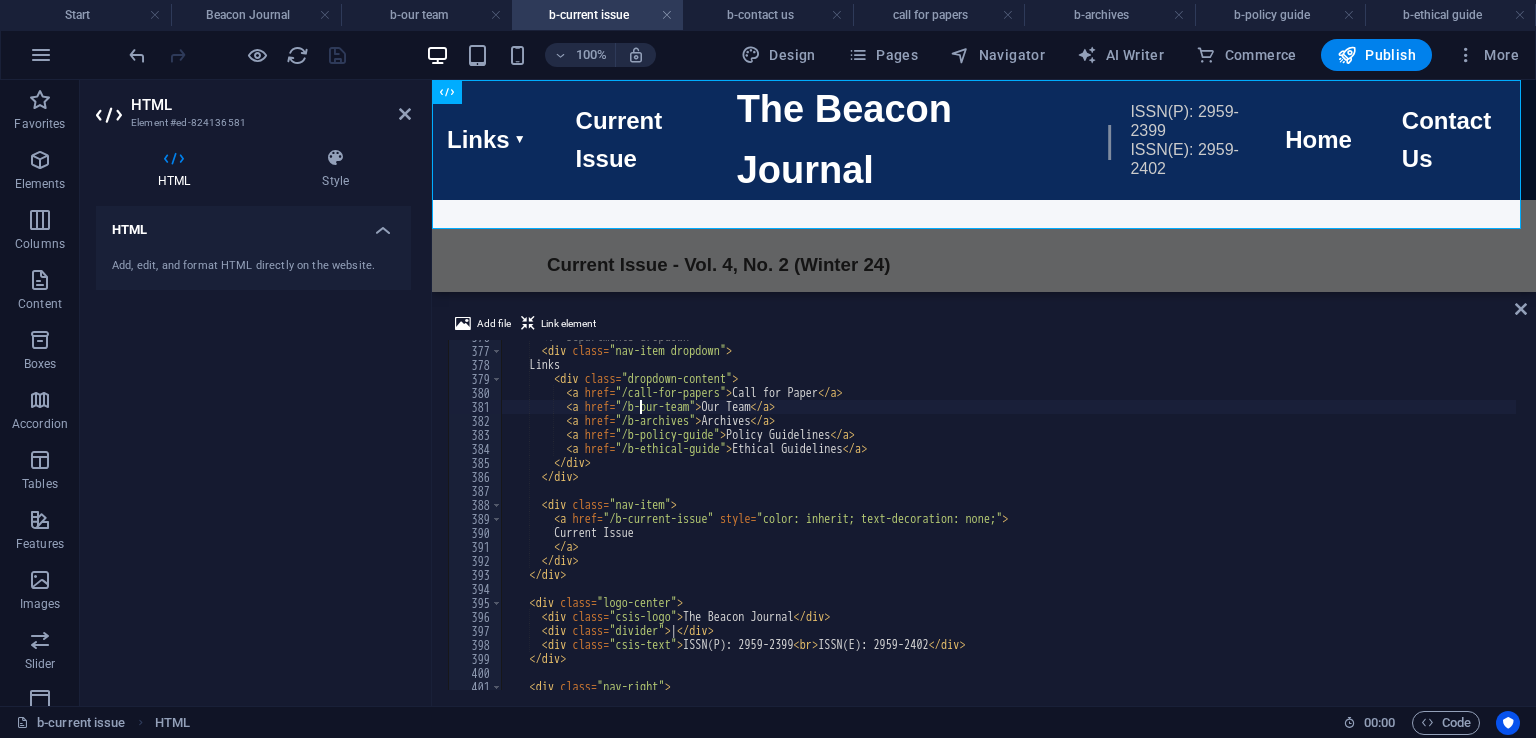 scroll, scrollTop: 0, scrollLeft: 11, axis: horizontal 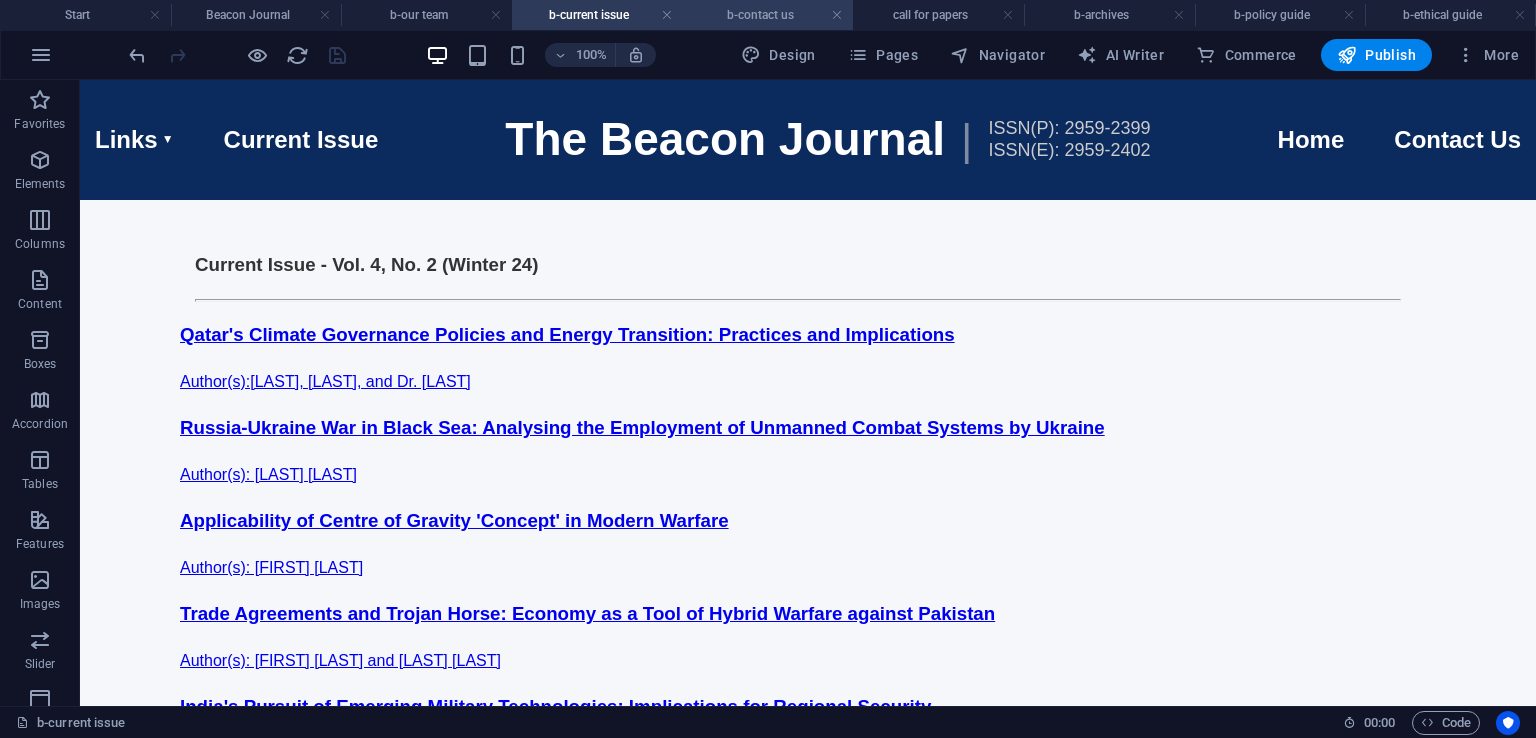 click on "b-contact us" at bounding box center (768, 15) 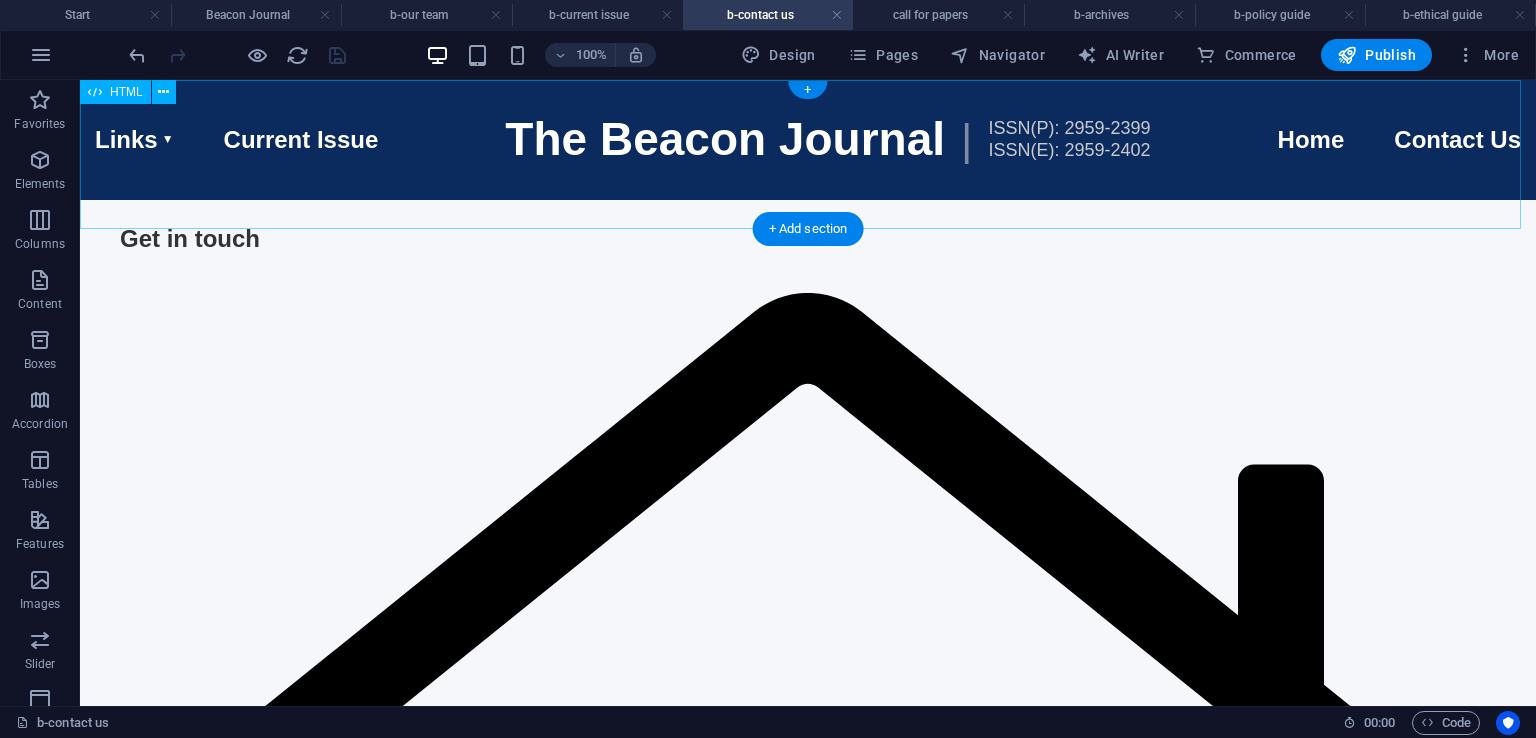 click on "CSIS Navigation with Dropdowns
Links
Call for Paper
Our Team
Archives
Policy Guidelines
Ethical Guidelines
Current Issue
The Beacon Journal
|
ISSN(P): 2959-2399 ISSN(E): 2959-2402
Home
Contact Us
Home
Links
Call for Paper
Our Team
Archives
Policy Guidelines
Ethical Guidelines
Current Issue
Contact Us" at bounding box center (808, 140) 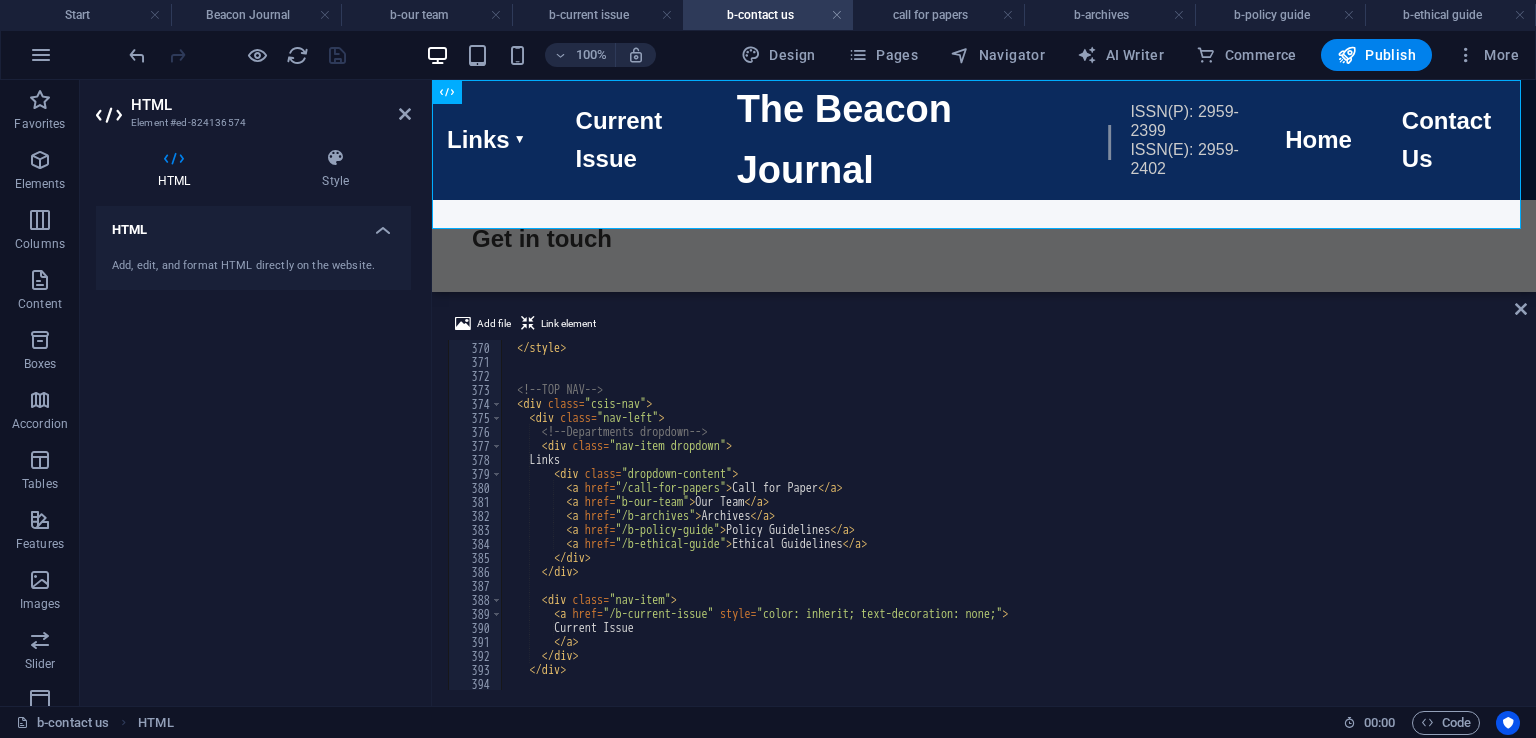 scroll, scrollTop: 5244, scrollLeft: 0, axis: vertical 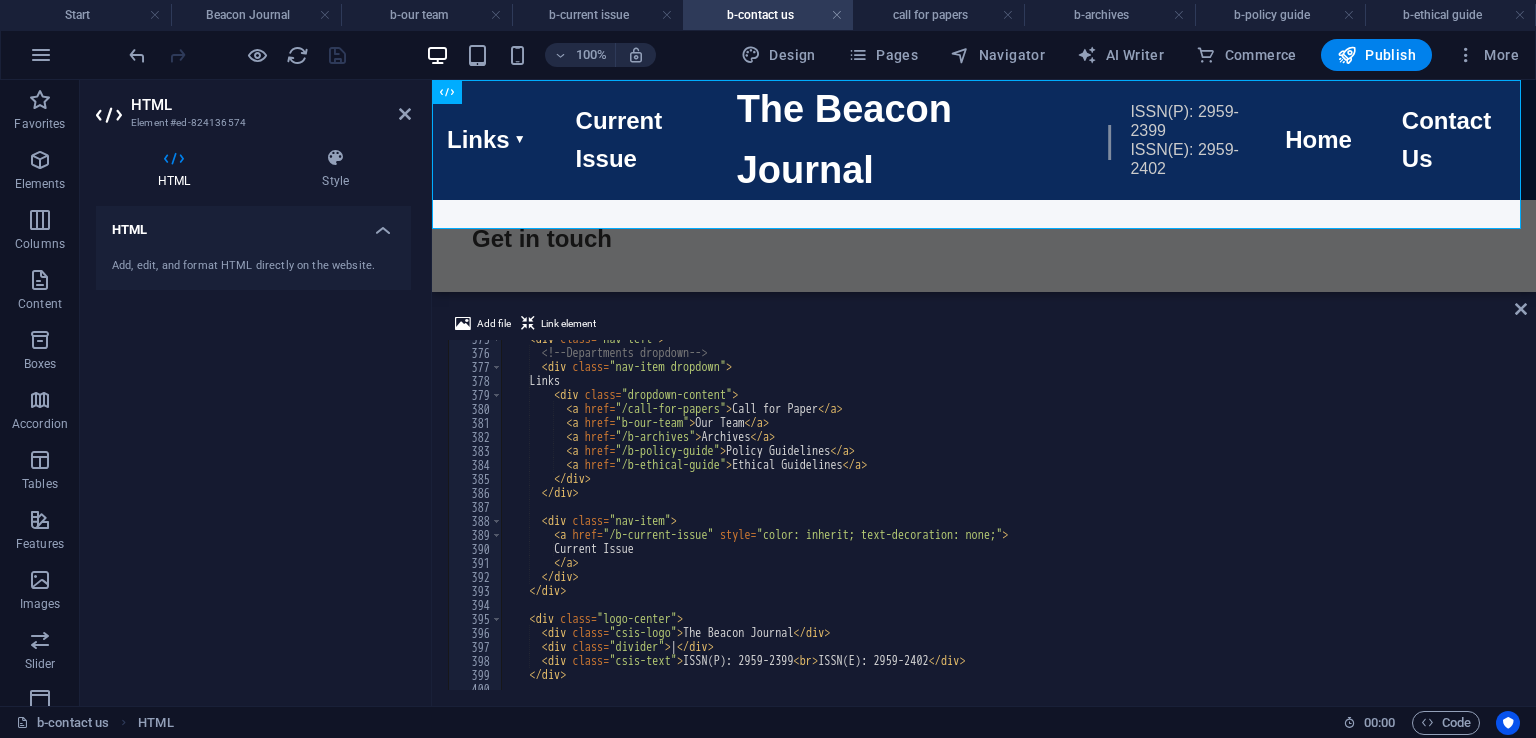 click on "Director, China Pakistan Study Center, Institute of Strategic Studies, [CITY], Pakistan" at bounding box center [1008, 521] 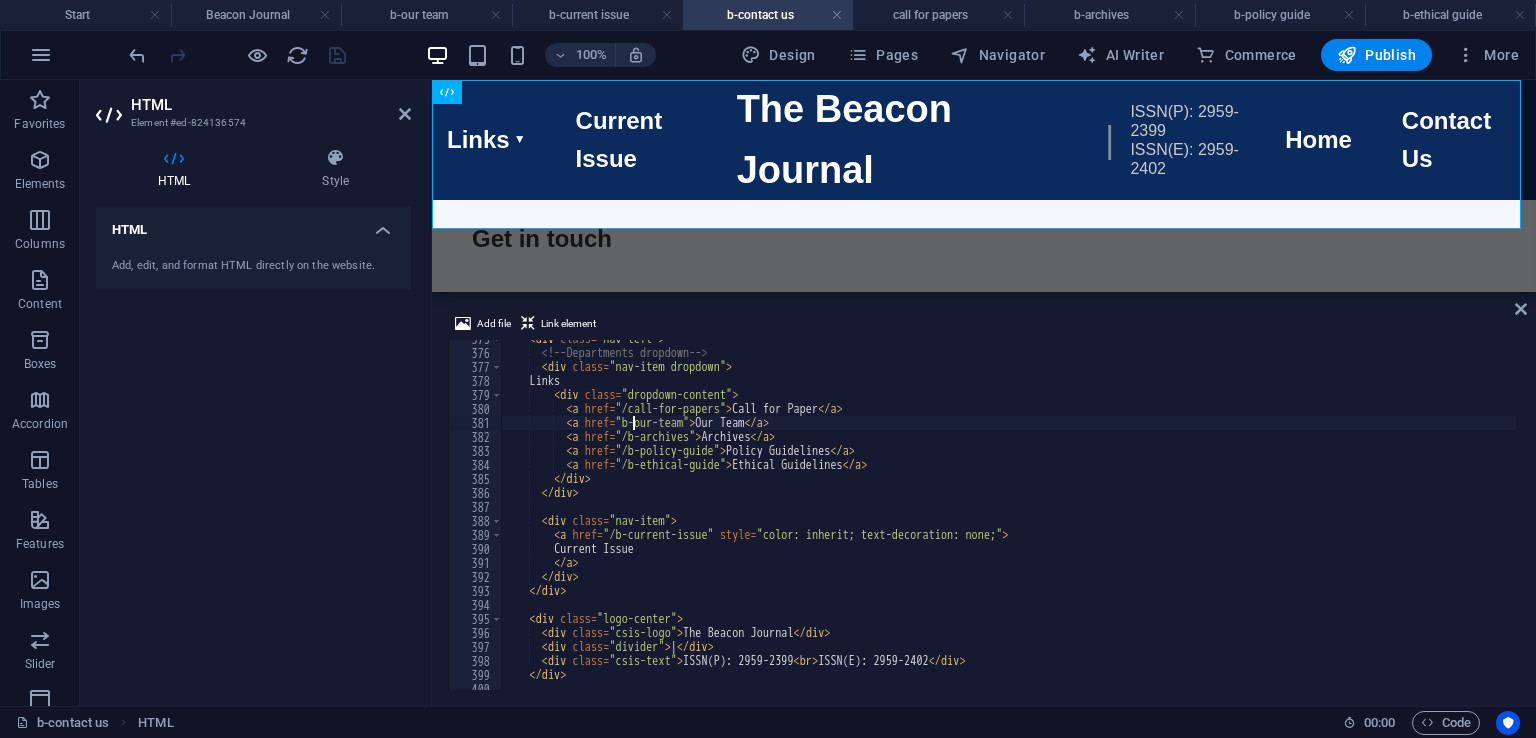 type on "Our Team" 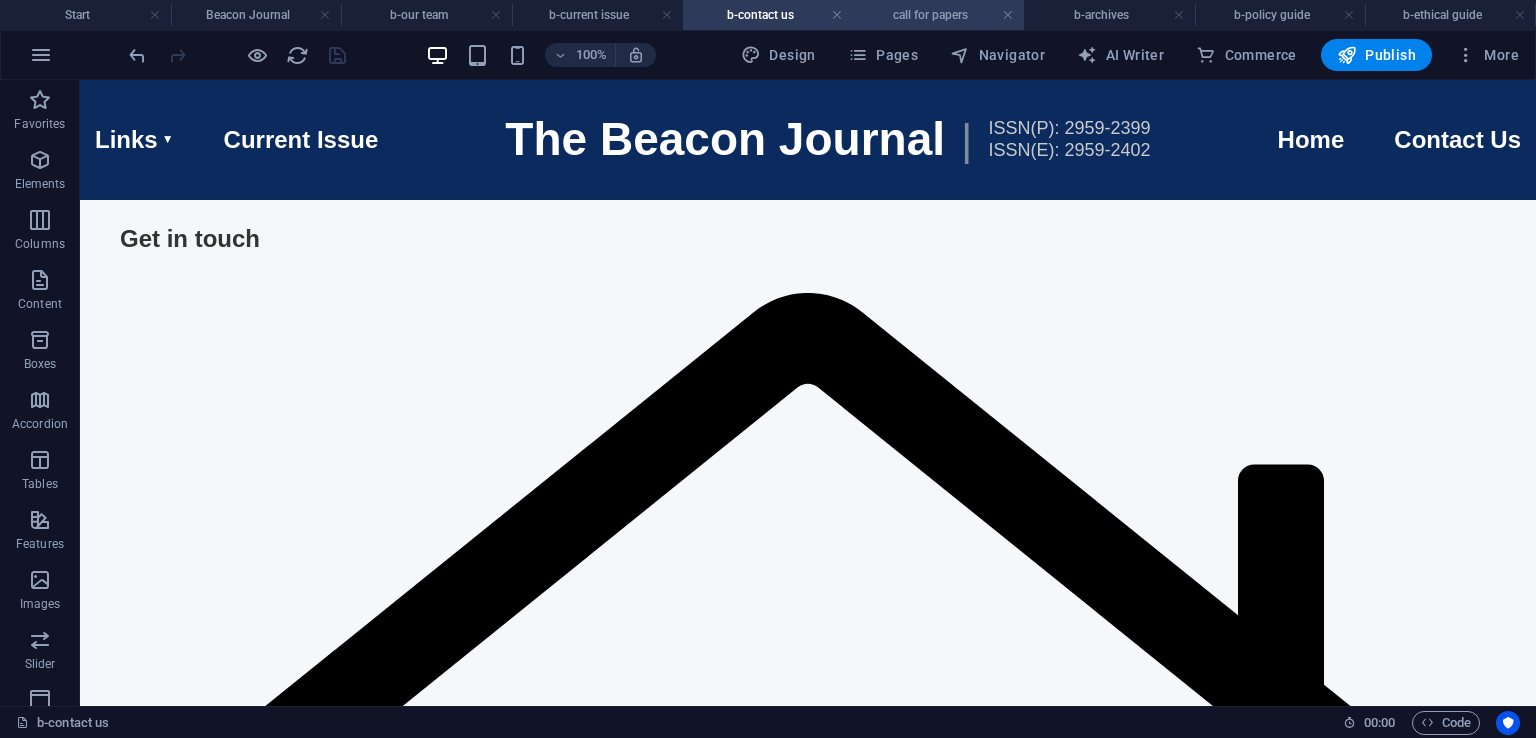click on "call for papers" at bounding box center (938, 15) 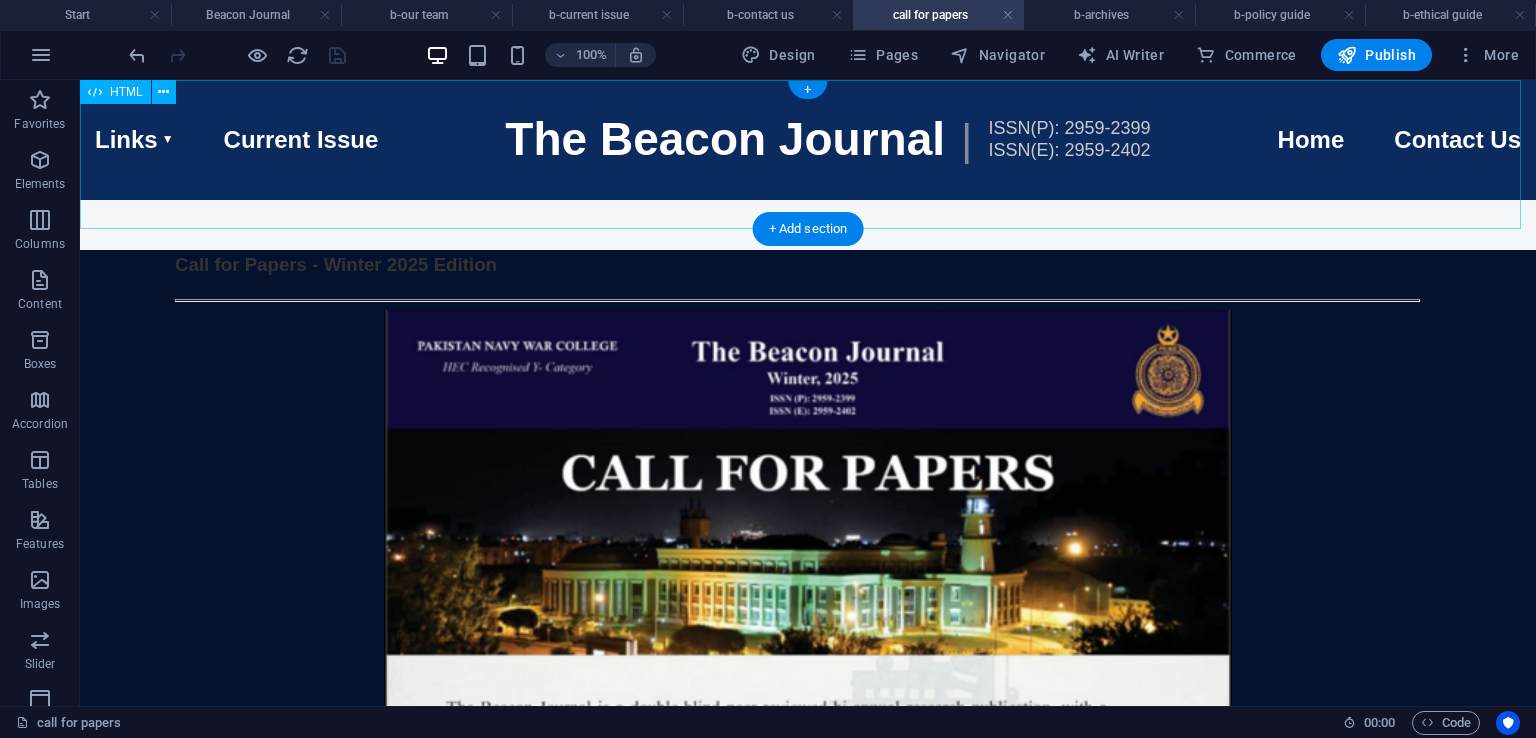 click on "CSIS Navigation with Dropdowns
Links
Call for Paper
Our Team
Archives
Policy Guidelines
Ethical Guidelines
Current Issue
The Beacon Journal
|
ISSN(P): 2959-2399 ISSN(E): 2959-2402
Home
Contact Us
Home
Links
Call for Paper
Our Team
Archives
Policy Guidelines
Ethical Guidelines
Current Issue
Contact Us" at bounding box center (808, 140) 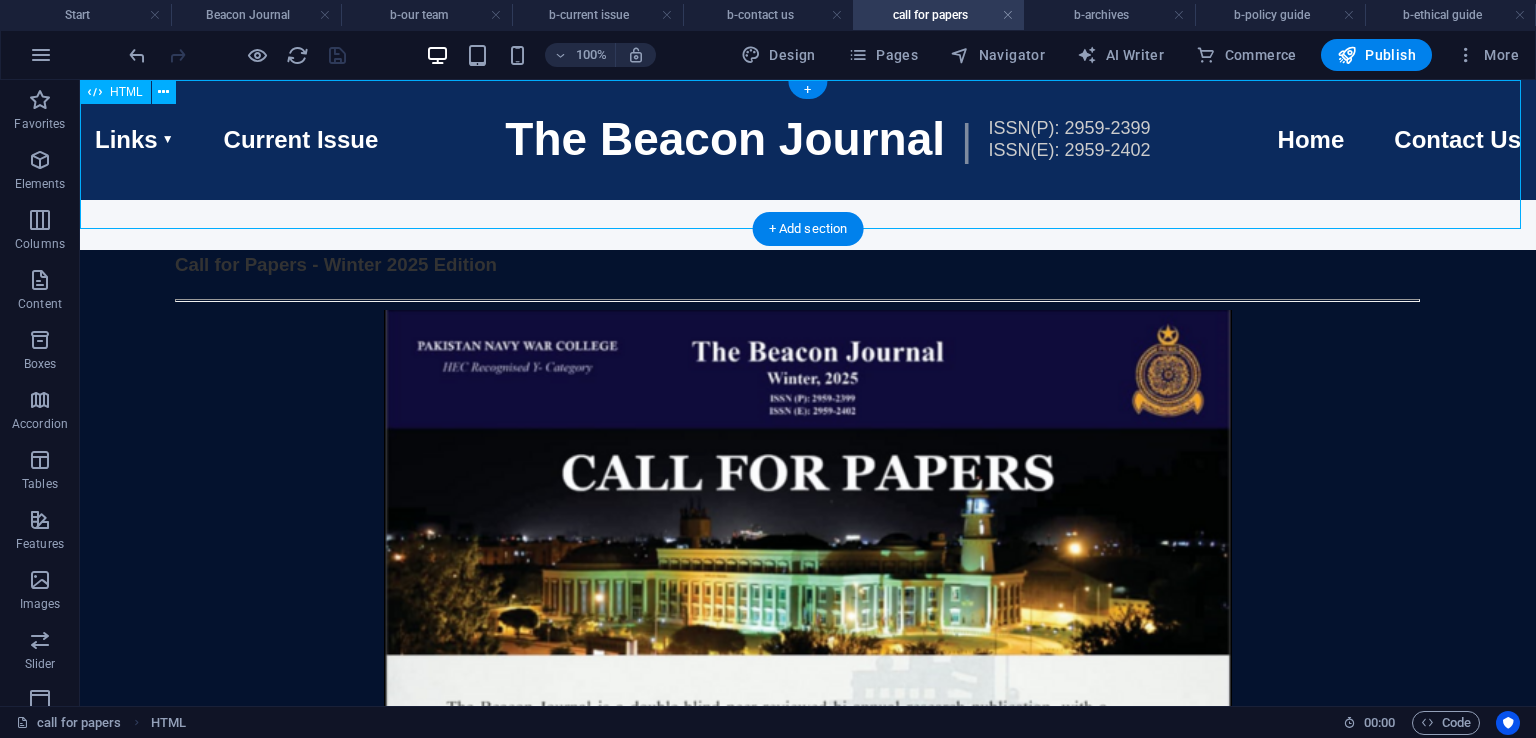click on "CSIS Navigation with Dropdowns
Links
Call for Paper
Our Team
Archives
Policy Guidelines
Ethical Guidelines
Current Issue
The Beacon Journal
|
ISSN(P): 2959-2399 ISSN(E): 2959-2402
Home
Contact Us
Home
Links
Call for Paper
Our Team
Archives
Policy Guidelines
Ethical Guidelines
Current Issue
Contact Us" at bounding box center (808, 140) 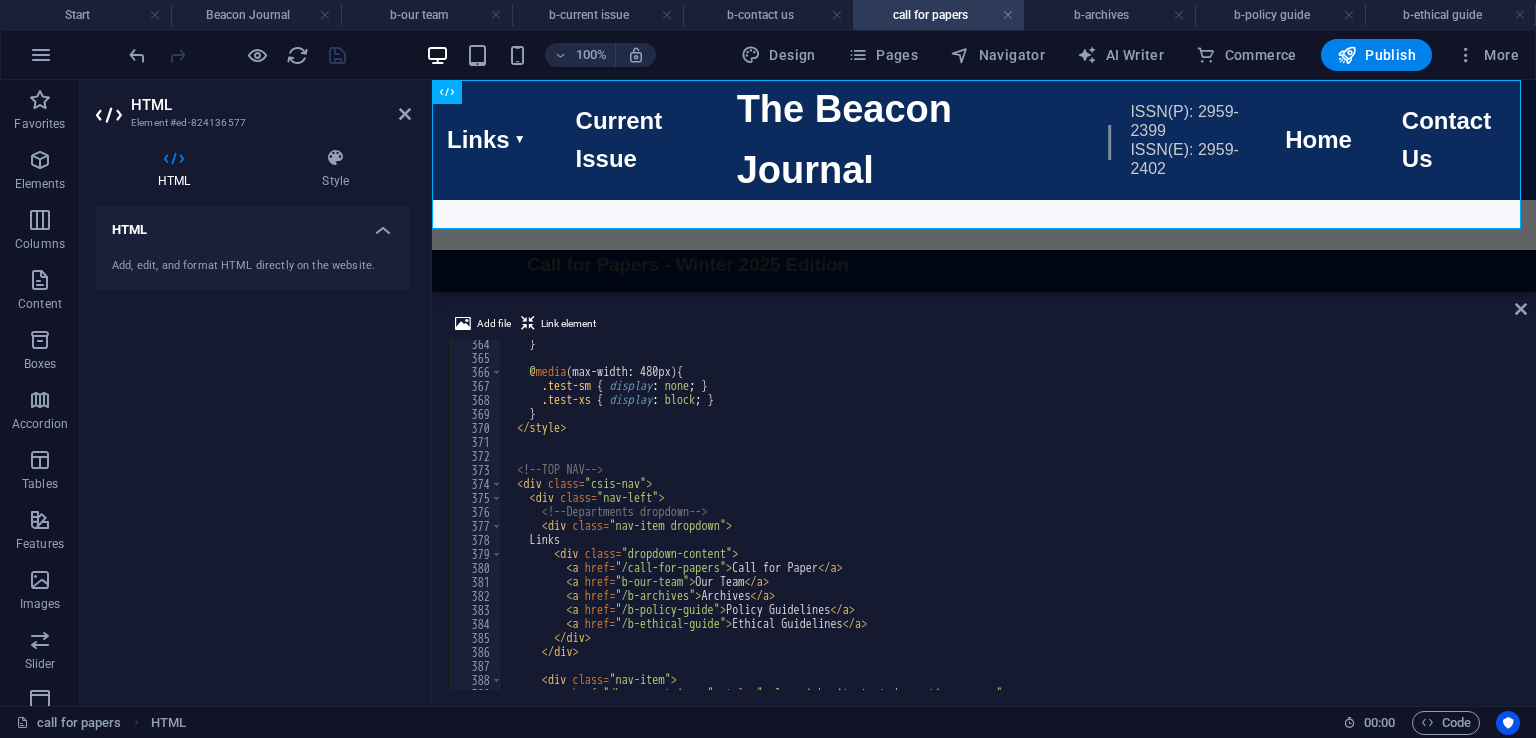 scroll, scrollTop: 5084, scrollLeft: 0, axis: vertical 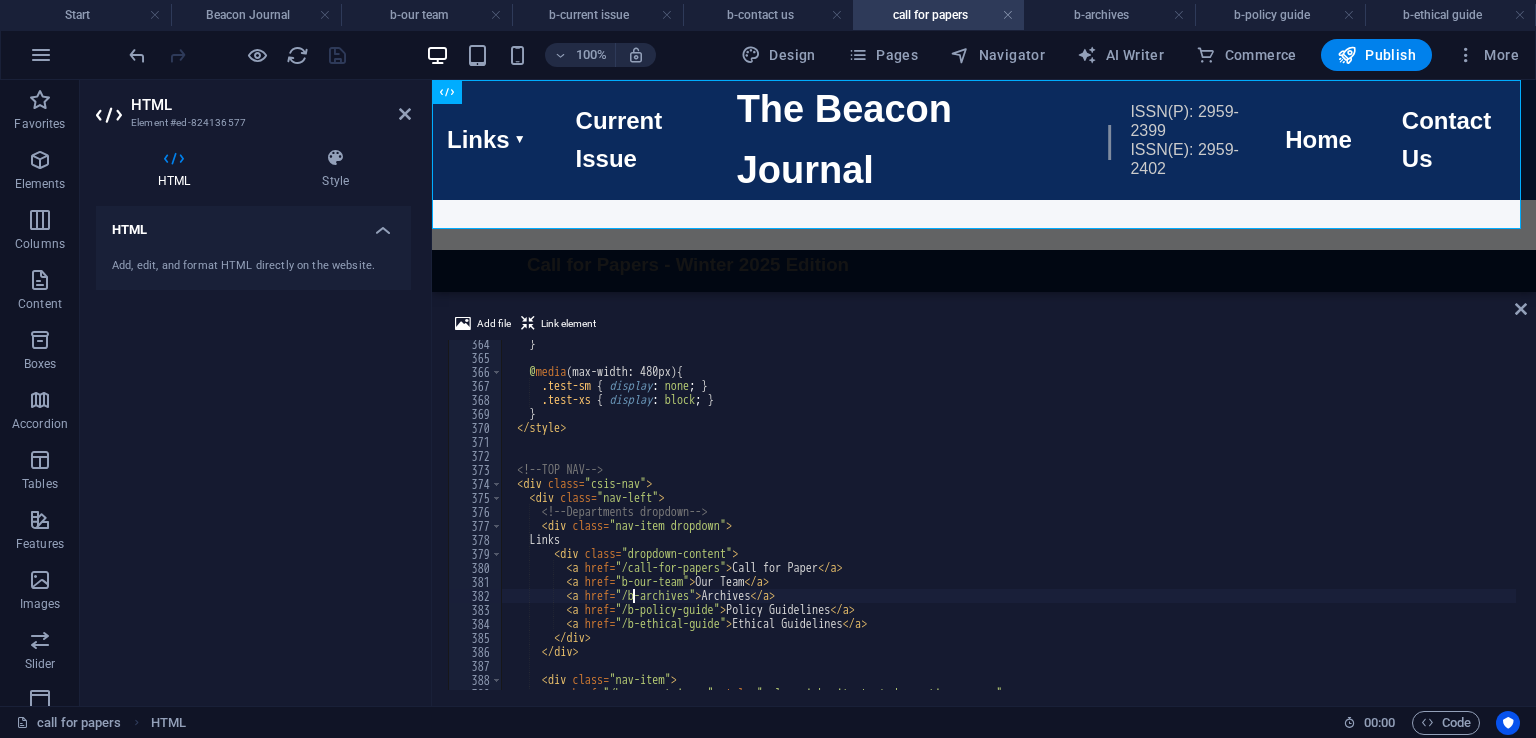 click on "}           @ media  (max-width: 480px)  {         .test-sm   {   display :   none ;   }         .test-xs   {   display :   block ;   }      }    </ style >    <!--  TOP NAV  -->    < div   class = "csis-nav" >      < div   class = "nav-left" >         <!--  Departments dropdown  -->         < div   class = "nav-item dropdown" >          Links           < div   class = "dropdown-content" >              < a   href = "/call-for-papers" > Call for Paper </ a >              < a   href = "b-our-team" > Our Team </ a >              < a   href = "/b-archives" > Archives </ a >              < a   href = "/b-policy-guide" > Policy Guidelines </ a >              < a   href = "/b-ethical-guide" > Ethical Guidelines </ a >           </ div >         </ div >                 < div   class = "nav-item" >           < a   href = "/b-current-issue"   style = "color: inherit; text-decoration: none;" >" at bounding box center (1008, 526) 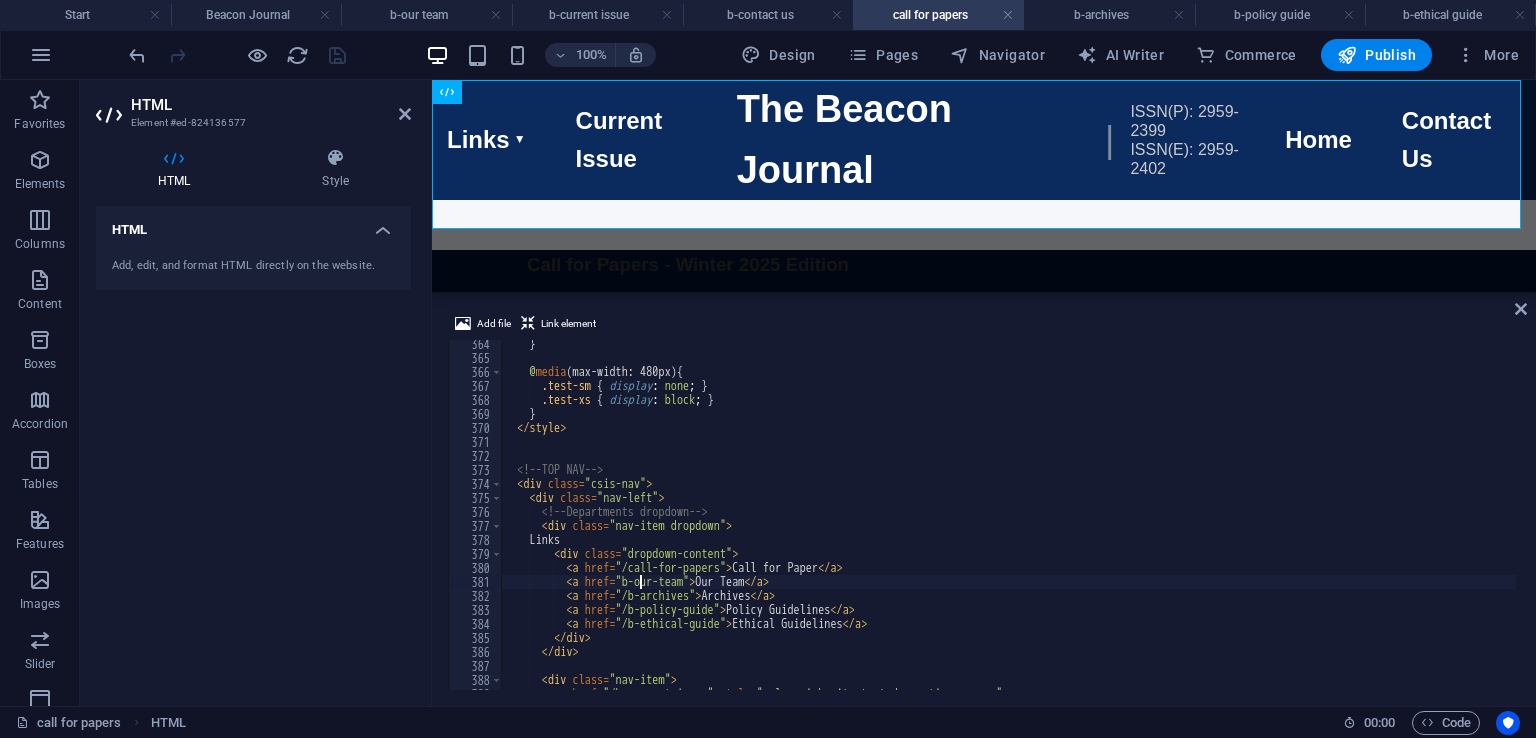 click on "}           @ media  (max-width: 480px)  {         .test-sm   {   display :   none ;   }         .test-xs   {   display :   block ;   }      }    </ style >    <!--  TOP NAV  -->    < div   class = "csis-nav" >      < div   class = "nav-left" >         <!--  Departments dropdown  -->         < div   class = "nav-item dropdown" >          Links           < div   class = "dropdown-content" >              < a   href = "/call-for-papers" > Call for Paper </ a >              < a   href = "b-our-team" > Our Team </ a >              < a   href = "/b-archives" > Archives </ a >              < a   href = "/b-policy-guide" > Policy Guidelines </ a >              < a   href = "/b-ethical-guide" > Ethical Guidelines </ a >           </ div >         </ div >                 < div   class = "nav-item" >           < a   href = "/b-current-issue"   style = "color: inherit; text-decoration: none;" >" at bounding box center (1008, 526) 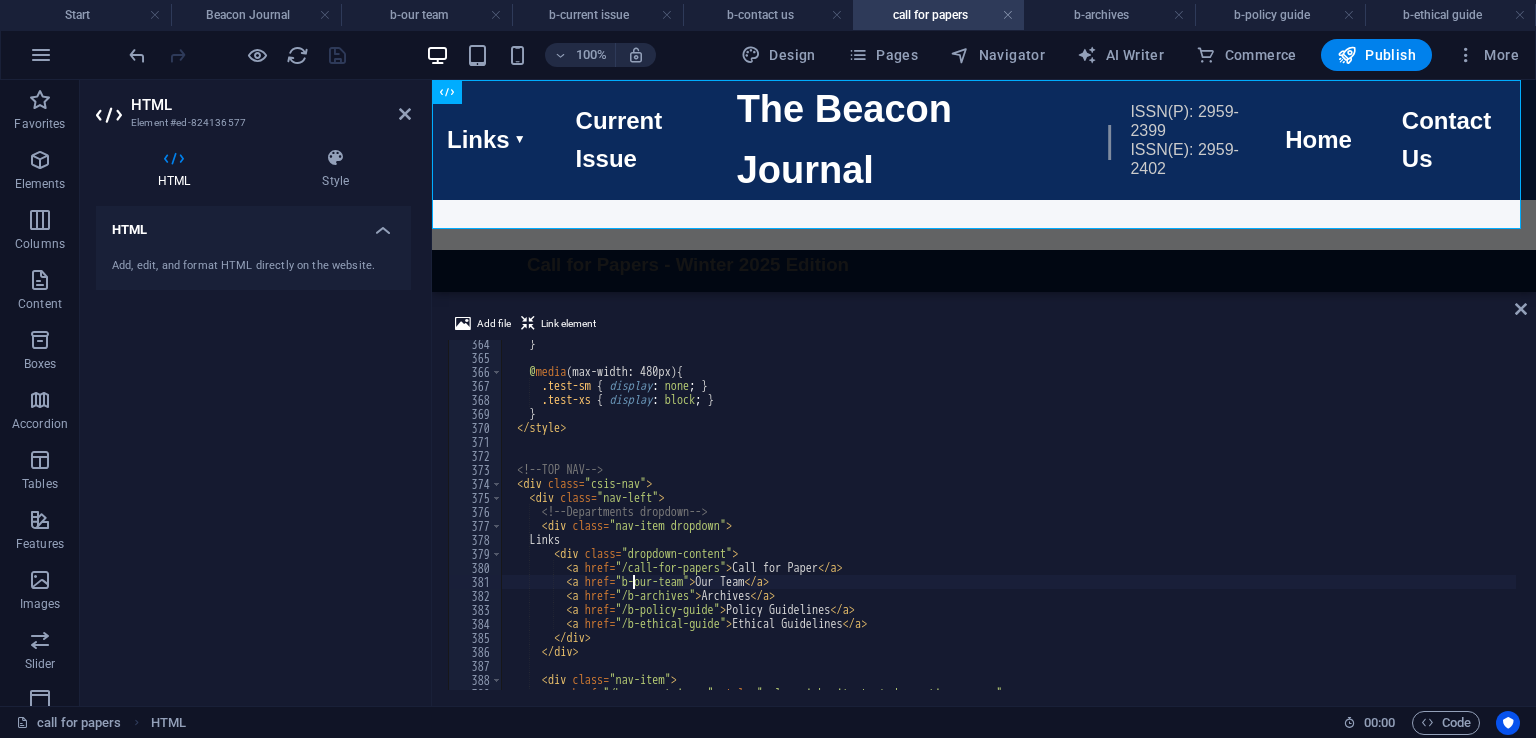 type on "Our Team" 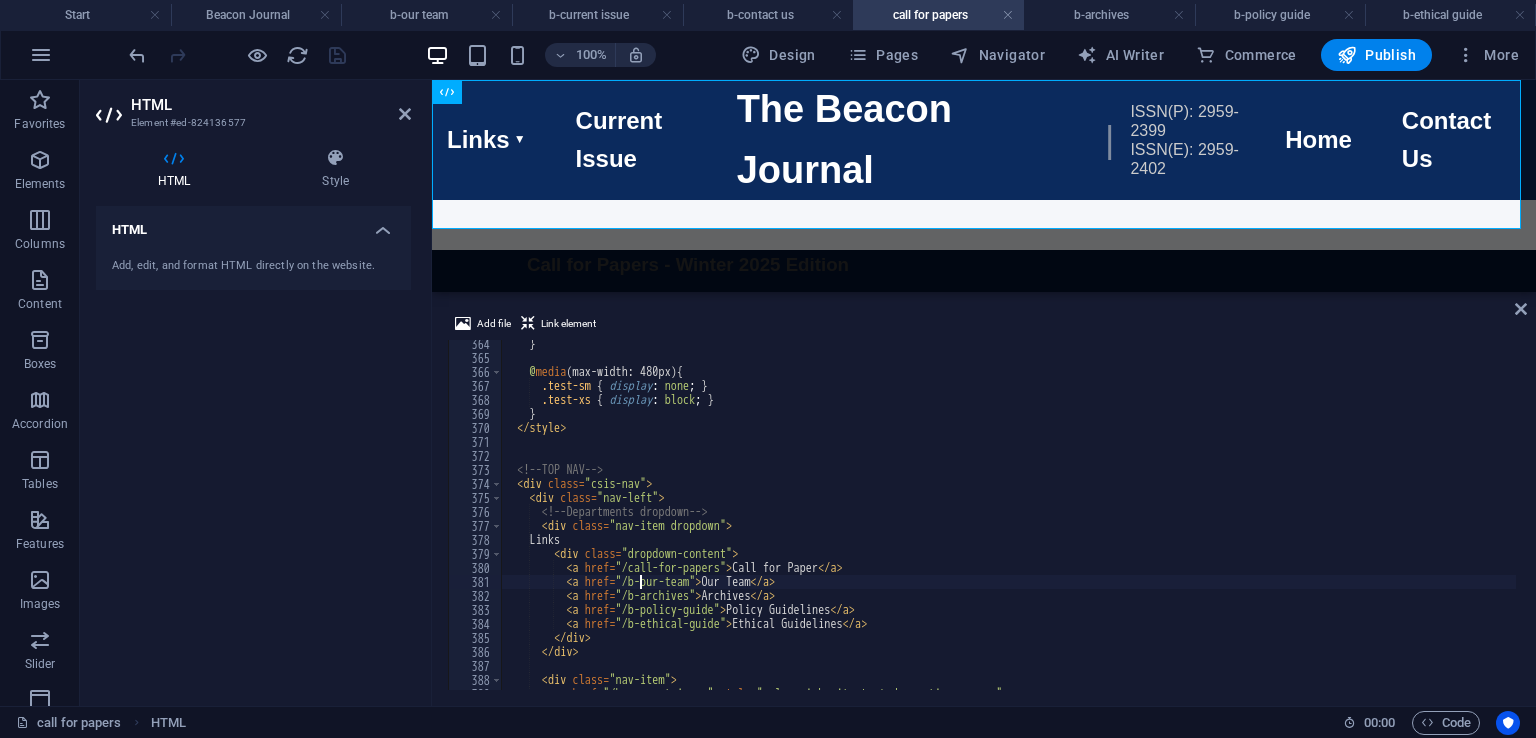 scroll, scrollTop: 0, scrollLeft: 11, axis: horizontal 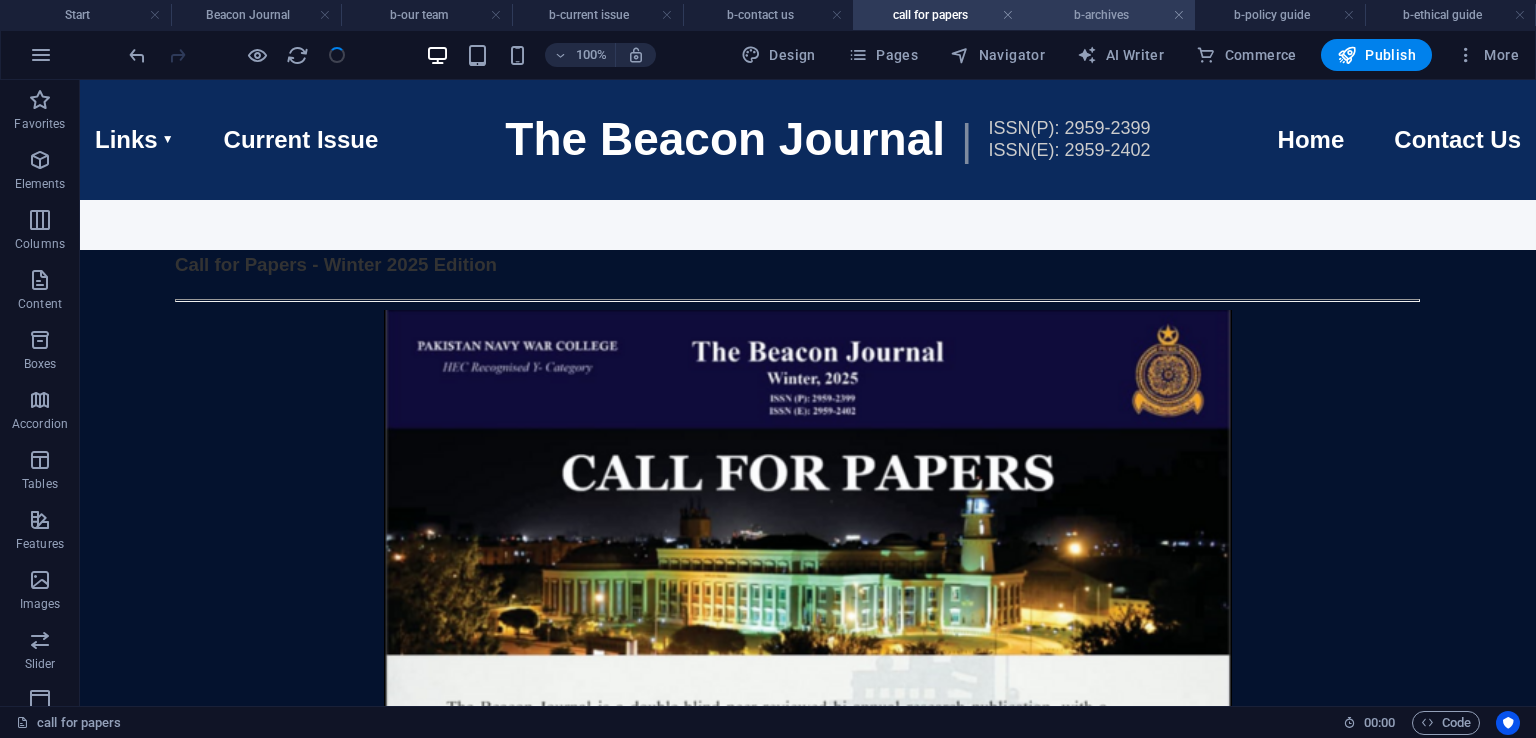 click on "b-archives" at bounding box center [1109, 15] 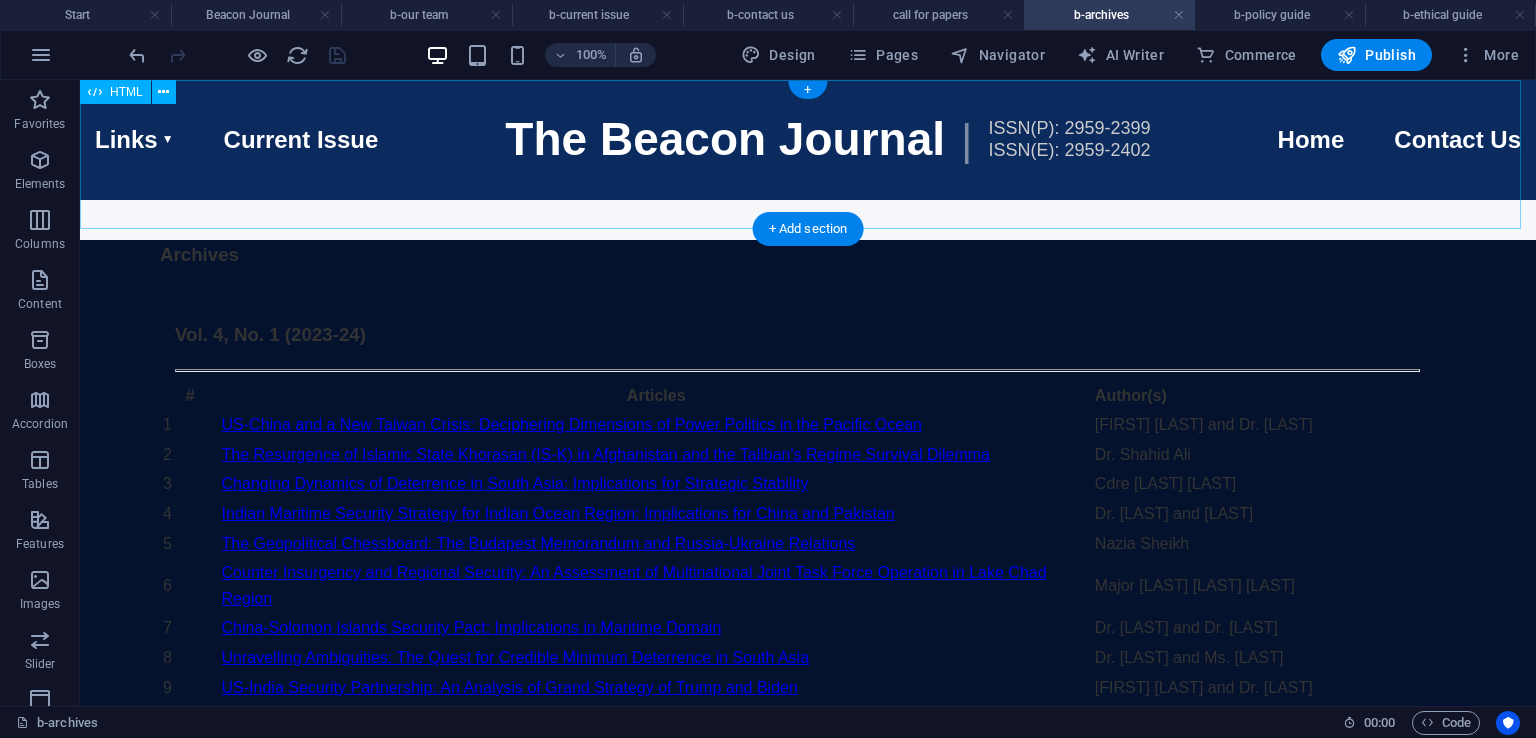 click on "CSIS Navigation with Dropdowns
Links
Call for Paper
Our Team
Archives
Policy Guidelines
Ethical Guidelines
Current Issue
The Beacon Journal
|
ISSN(P): 2959-2399 ISSN(E): 2959-2402
Home
Contact Us
Home
Links
Call for Paper
Our Team
Archives
Policy Guidelines
Ethical Guidelines
Current Issue
Contact Us" at bounding box center (808, 140) 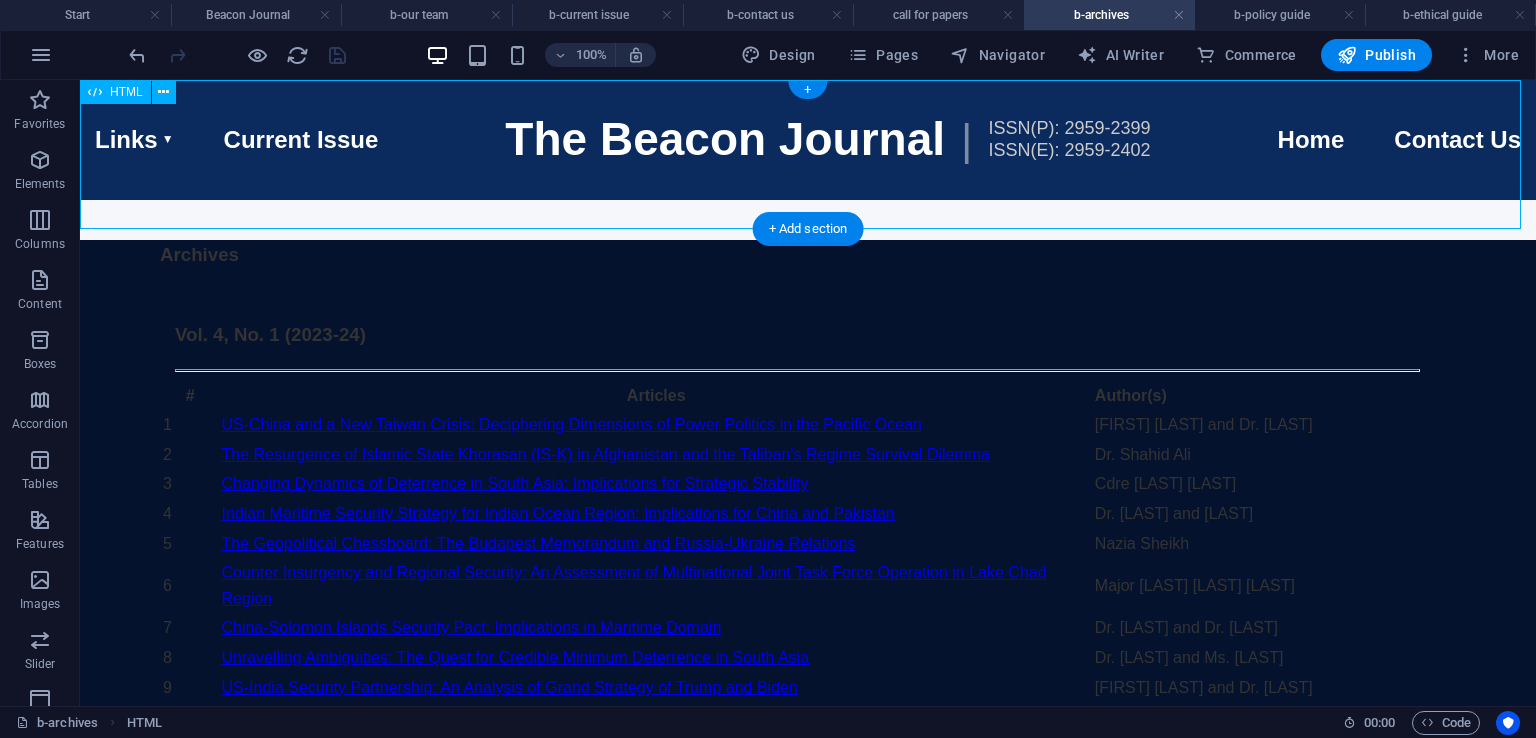 click on "CSIS Navigation with Dropdowns
Links
Call for Paper
Our Team
Archives
Policy Guidelines
Ethical Guidelines
Current Issue
The Beacon Journal
|
ISSN(P): 2959-2399 ISSN(E): 2959-2402
Home
Contact Us
Home
Links
Call for Paper
Our Team
Archives
Policy Guidelines
Ethical Guidelines
Current Issue
Contact Us" at bounding box center [808, 140] 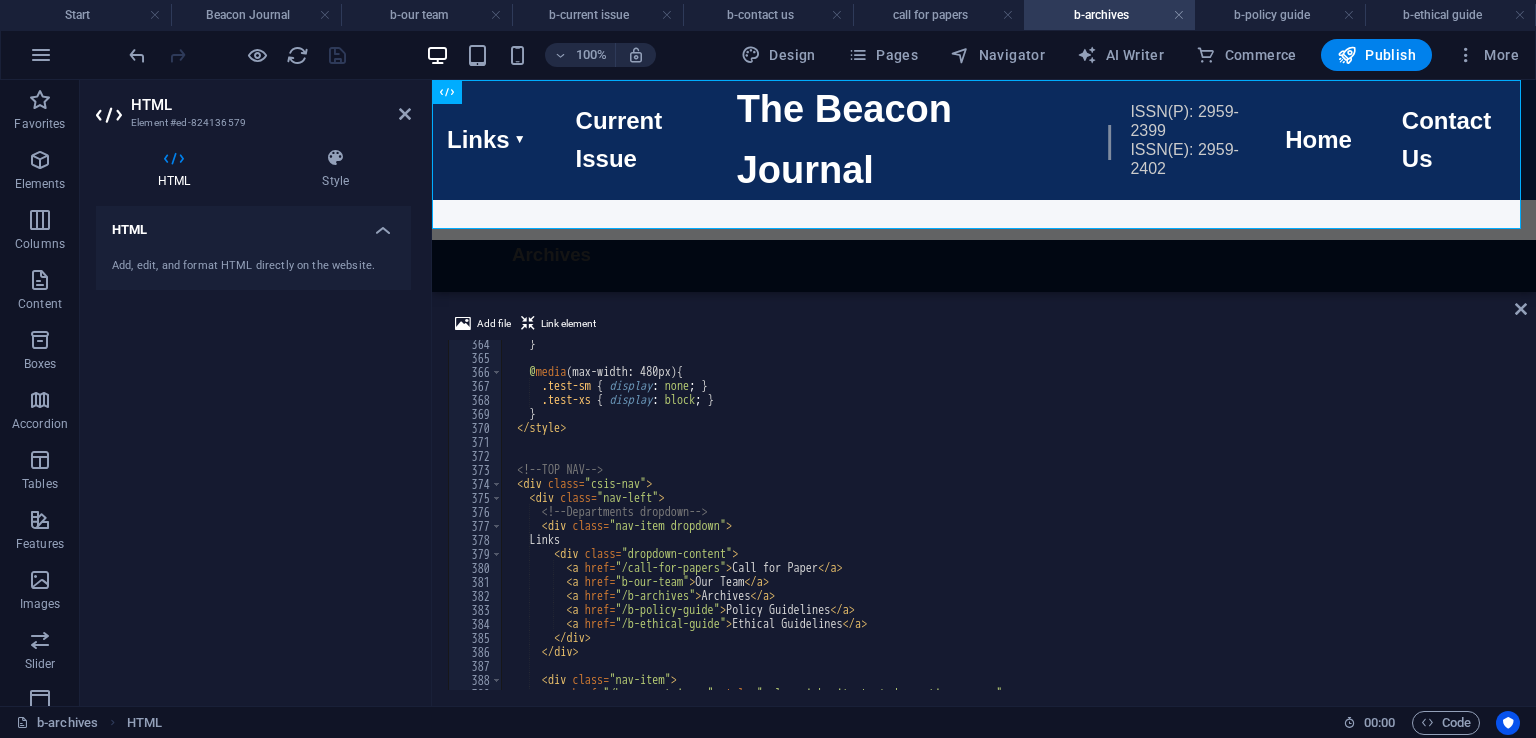 scroll, scrollTop: 5148, scrollLeft: 0, axis: vertical 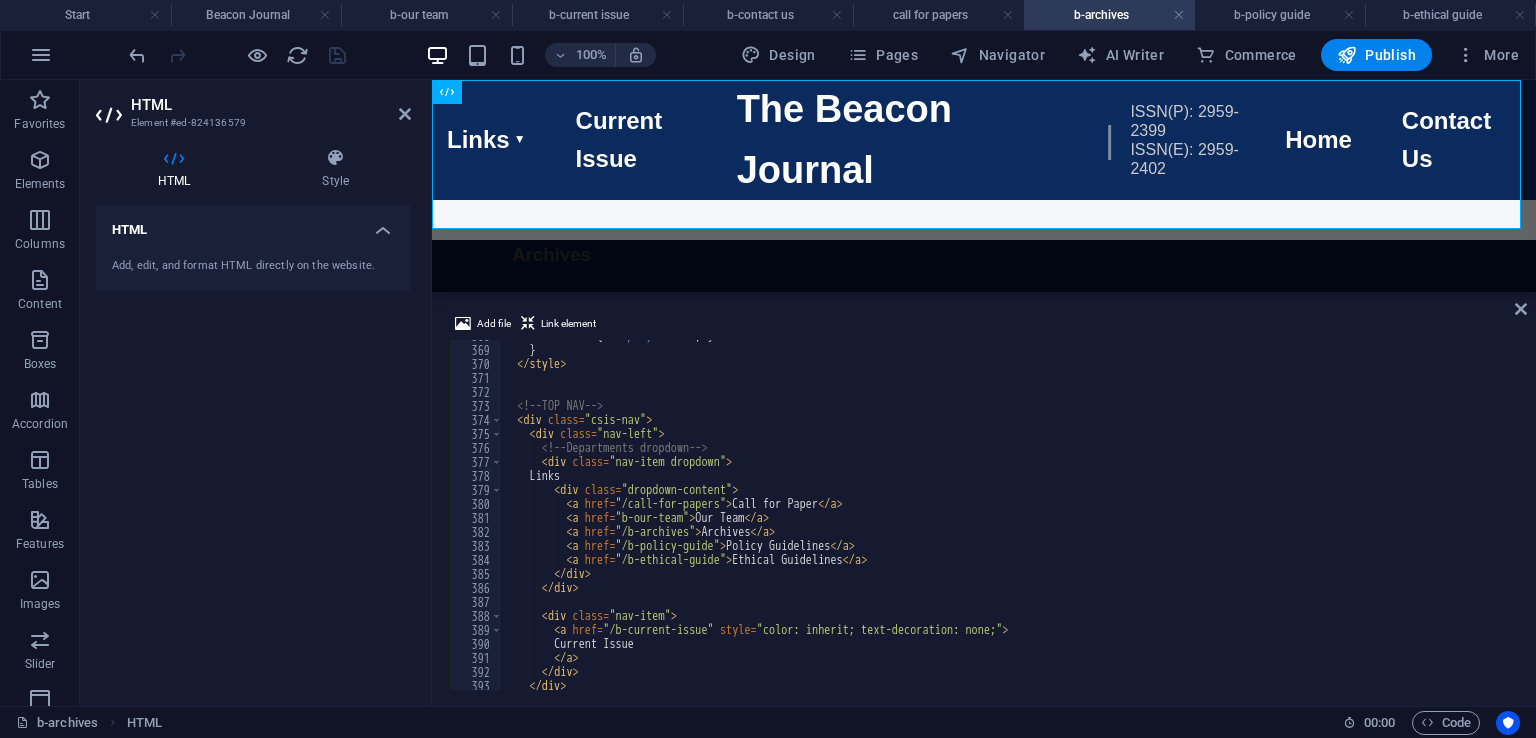 click on ".test-xs   {   display :   block ;   }      }    </ style >    <!--  TOP NAV  -->    < div   class = "csis-nav" >      < div   class = "nav-left" >         <!--  Departments dropdown  -->         < div   class = "nav-item dropdown" >          Links           < div   class = "dropdown-content" >              < a   href = "/call-for-papers" > Call for Paper </ a >              < a   href = "b-our-team" > Our Team </ a >              < a   href = "/b-archives" > Archives </ a >              < a   href = "/b-policy-guide" > Policy Guidelines </ a >              < a   href = "/b-ethical-guide" > Ethical Guidelines </ a >           </ div >         </ div >                 < div   class = "nav-item" >           < a   href = "/b-current-issue"   style = "color: inherit; text-decoration: none;" >             Current Issue           </ a >         </ div >      </ div >" at bounding box center [1008, 518] 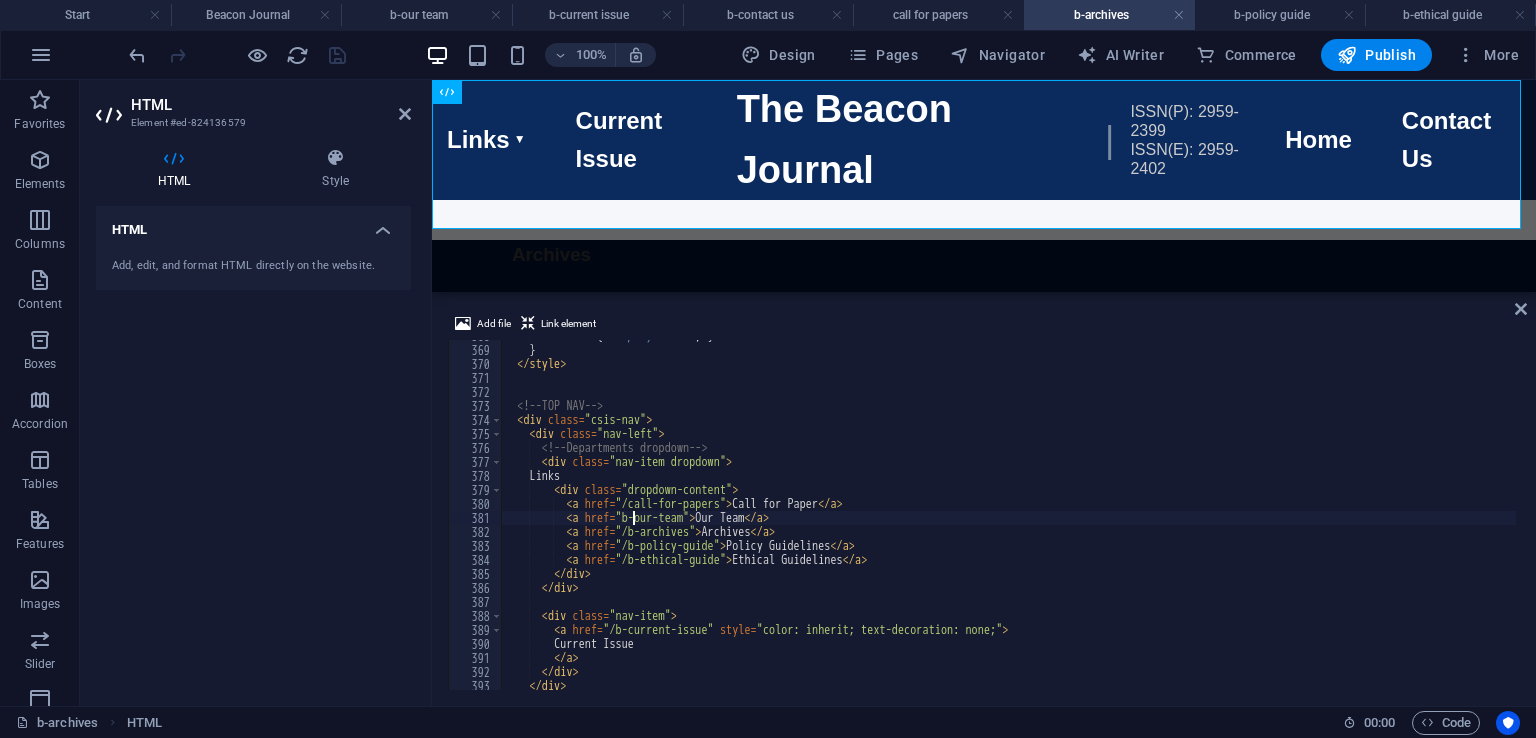 type on "Our Team" 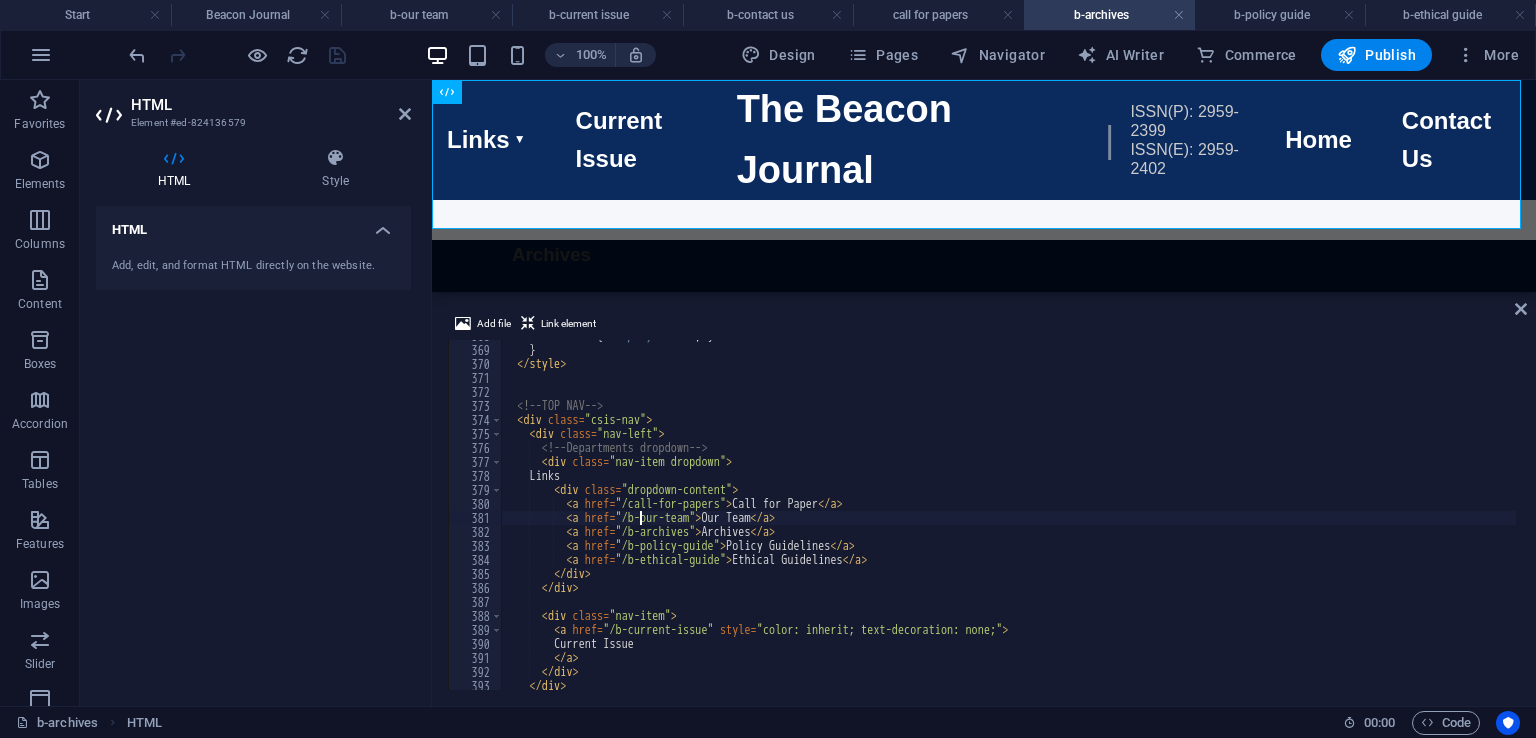 scroll, scrollTop: 0, scrollLeft: 11, axis: horizontal 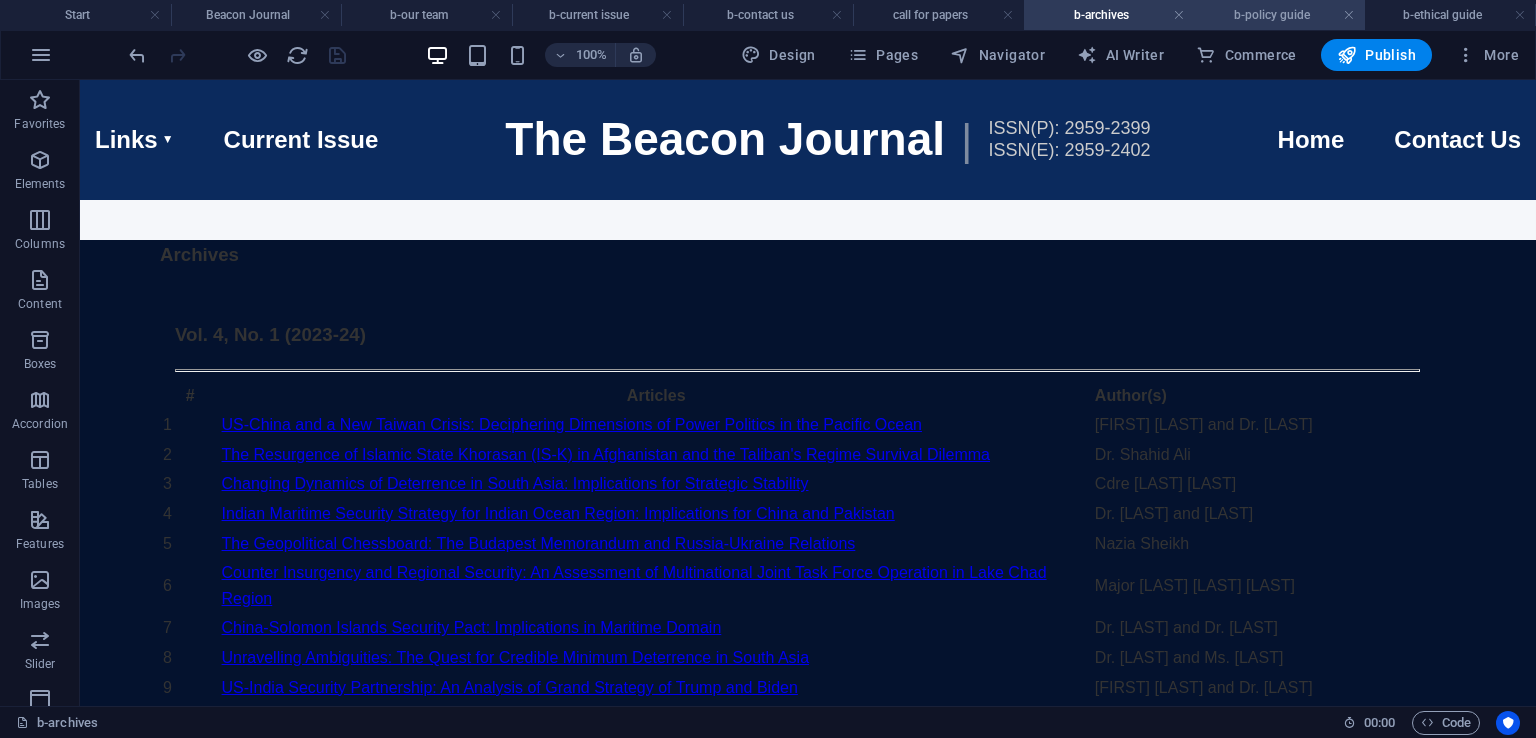 click on "b-policy guide" at bounding box center (1280, 15) 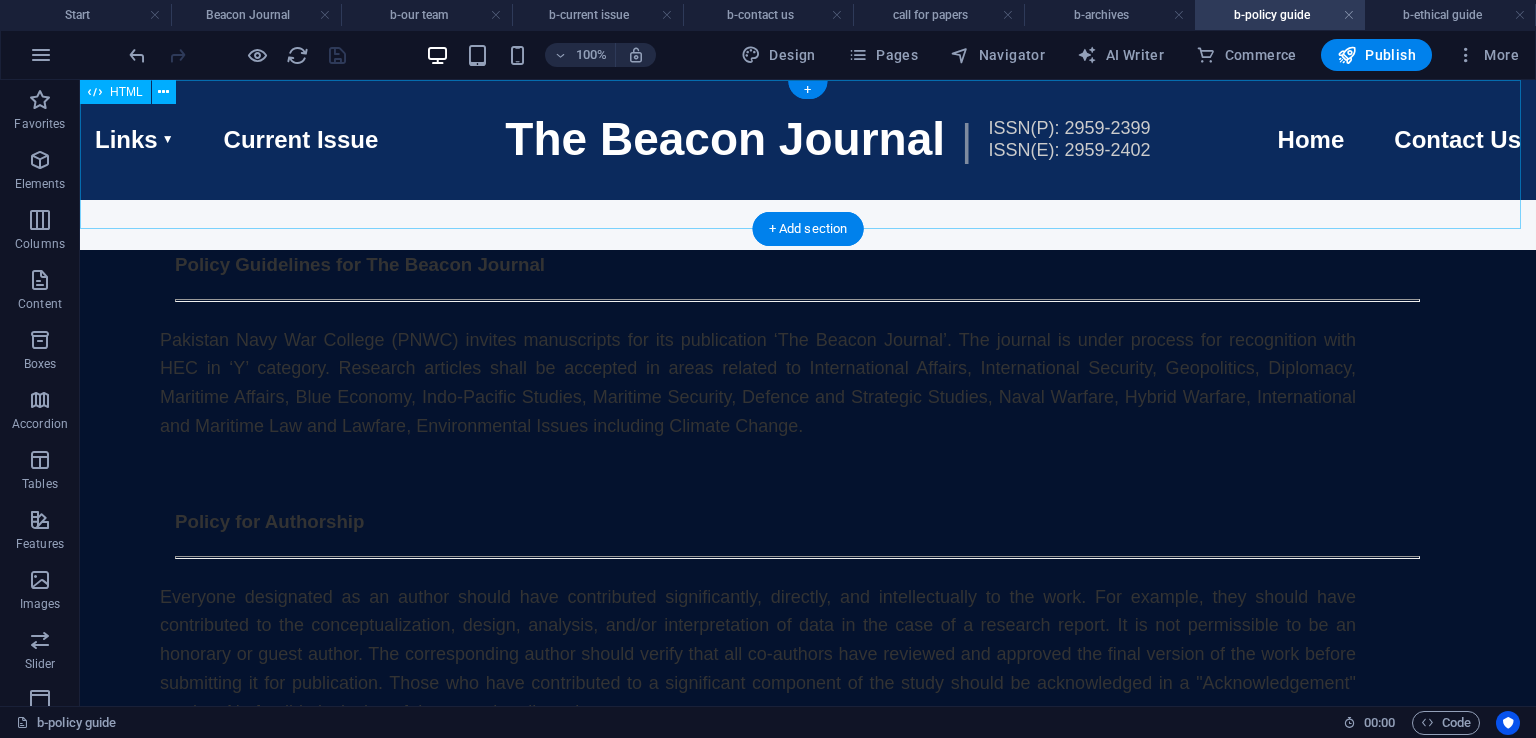 click on "CSIS Navigation with Dropdowns
Links
Call for Paper
Our Team
Archives
Policy Guidelines
Ethical Guidelines
Current Issue
The Beacon Journal
|
ISSN(P): 2959-2399 ISSN(E): 2959-2402
Home
Contact Us
Home
Links
Call for Paper
Our Team
Archives
Policy Guidelines
Ethical Guidelines
Current Issue
Contact Us" at bounding box center (808, 140) 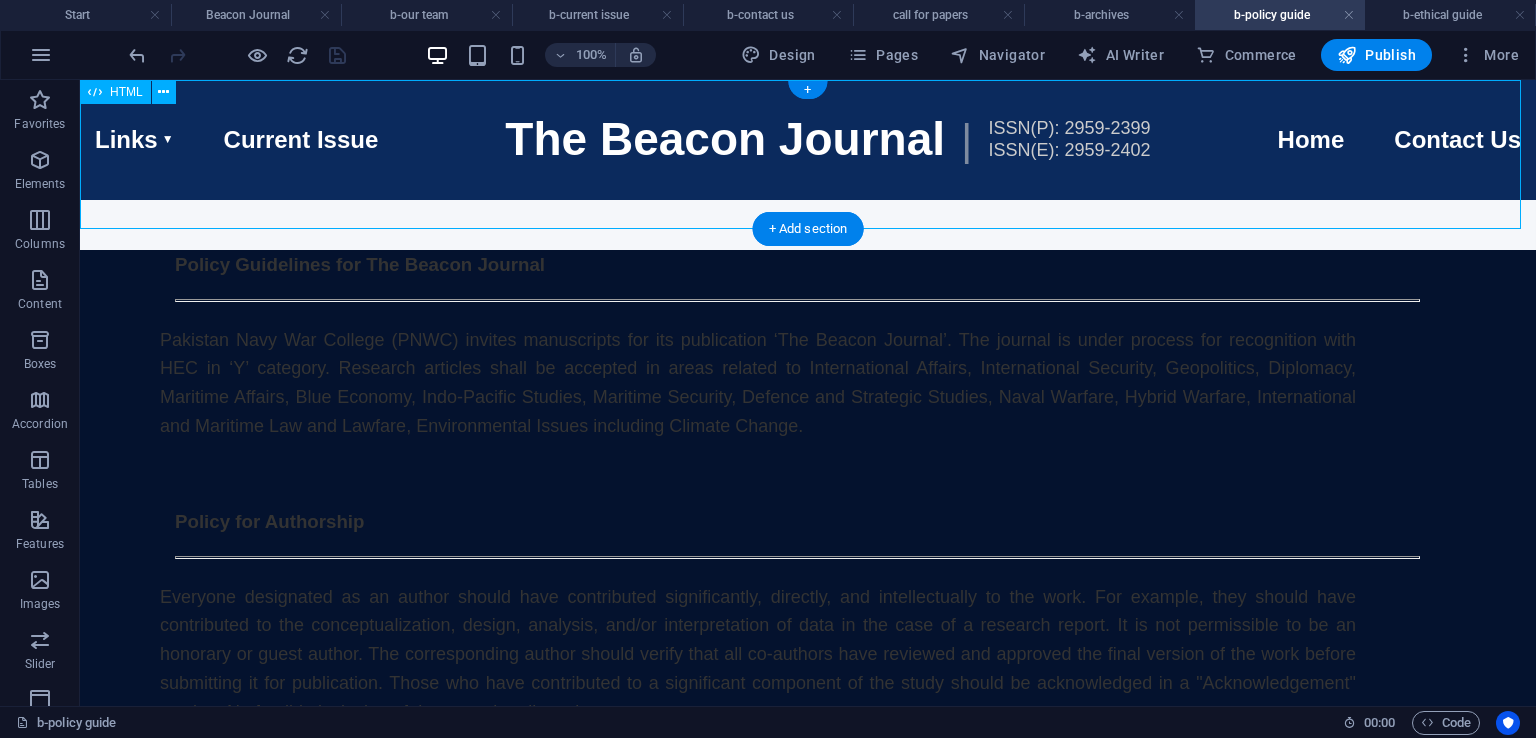 click on "CSIS Navigation with Dropdowns
Links
Call for Paper
Our Team
Archives
Policy Guidelines
Ethical Guidelines
Current Issue
The Beacon Journal
|
ISSN(P): 2959-2399 ISSN(E): 2959-2402
Home
Contact Us
Home
Links
Call for Paper
Our Team
Archives
Policy Guidelines
Ethical Guidelines
Current Issue
Contact Us" at bounding box center [808, 140] 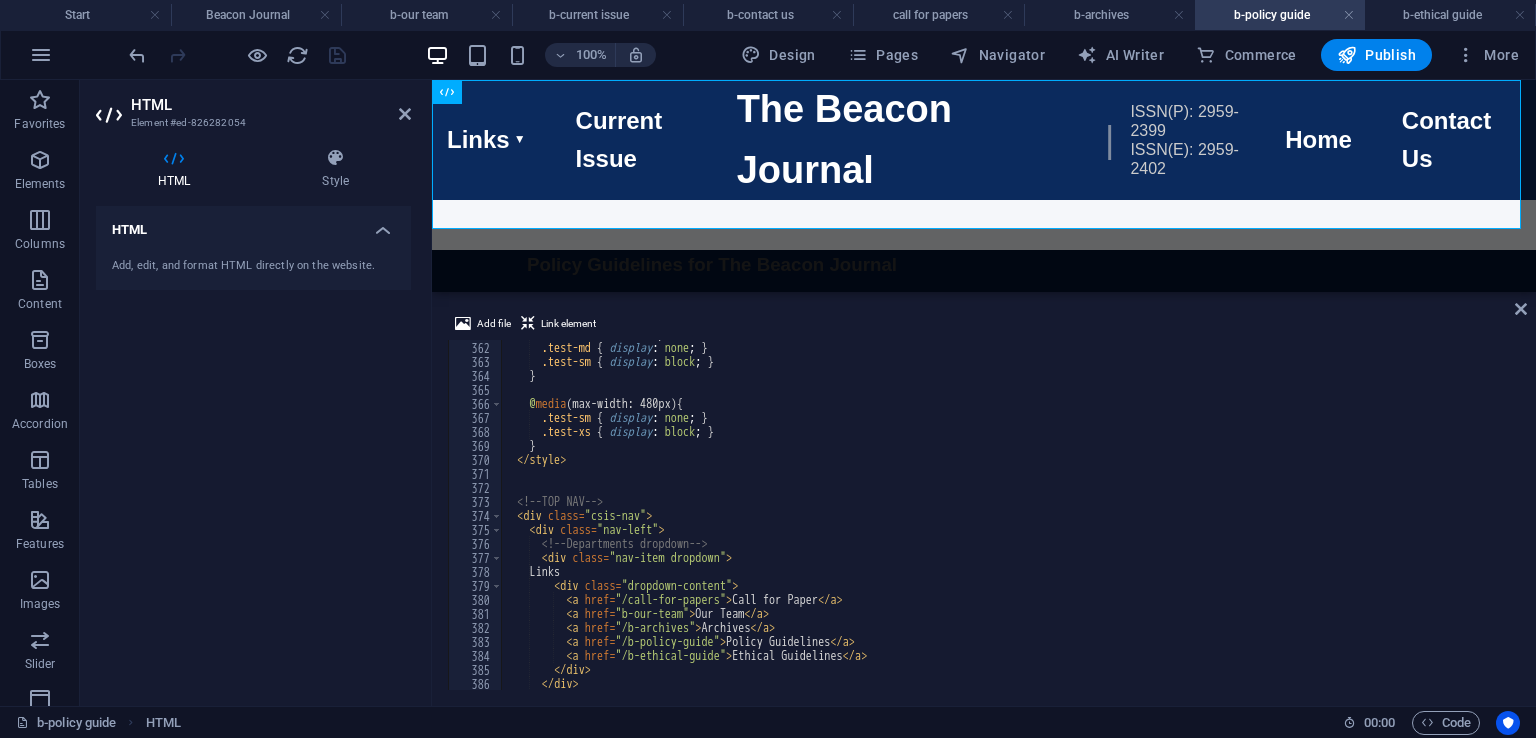 scroll, scrollTop: 5212, scrollLeft: 0, axis: vertical 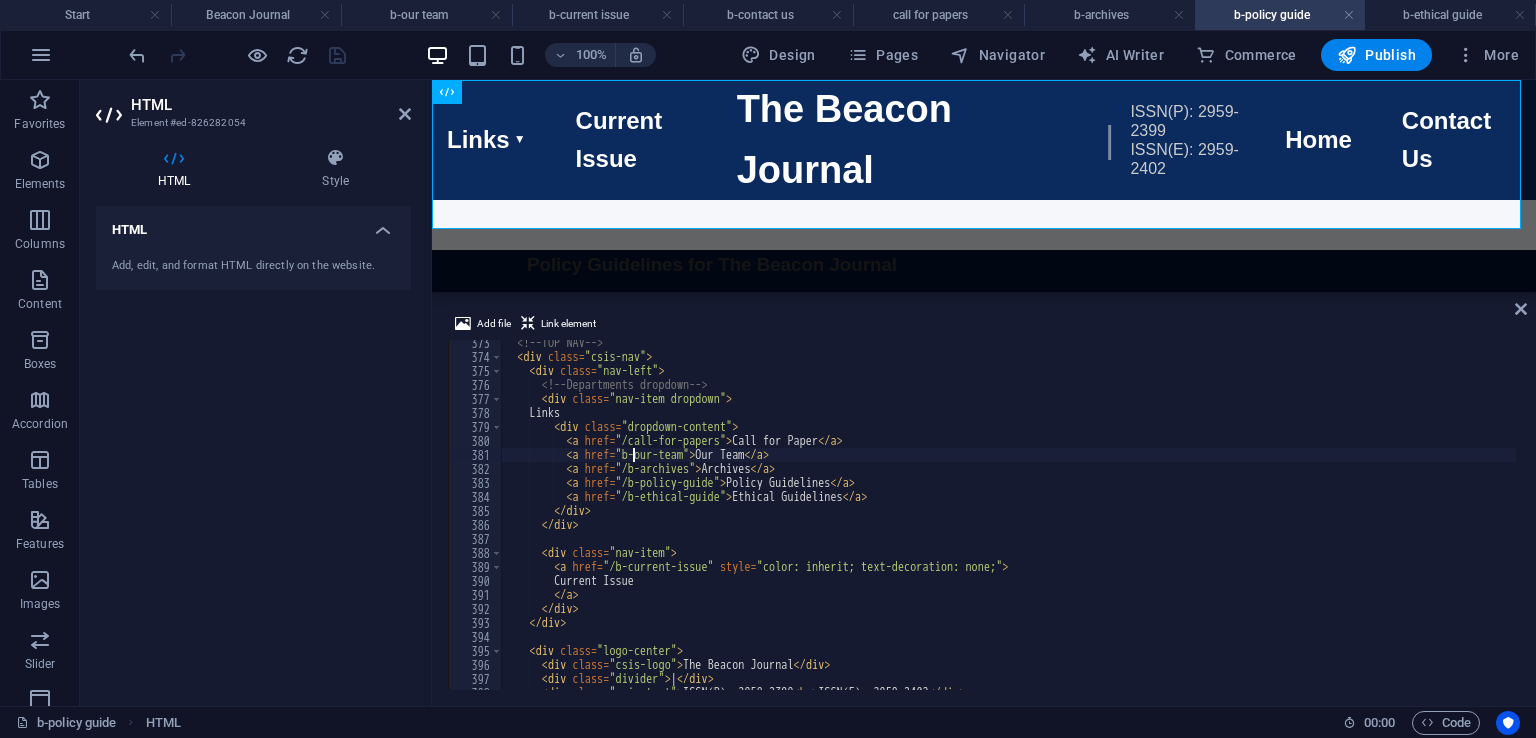 click on "<!--  TOP NAV  -->    < div   class = "csis-nav" >      < div   class = "nav-left" >         <!--  Departments dropdown  -->         < div   class = "nav-item dropdown" >          Links           < div   class = "dropdown-content" >              < a   href = "/call-for-papers" > Call for Paper </ a >              < a   href = "b-our-team" > Our Team </ a >              < a   href = "/b-archives" > Archives </ a >              < a   href = "/b-policy-guide" > Policy Guidelines </ a >              < a   href = "/b-ethical-guide" > Ethical Guidelines </ a >           </ div >         </ div >                 < div   class = "nav-item" >           < a   href = "/b-current-issue"   style = "color: inherit; text-decoration: none;" >             Current Issue           </ a >         </ div >      </ div >           < div   class = "logo-center" >         < div   class = "csis-logo" > The Beacon Journal </ div >         < div   class = "divider" > | </ div >         < div   class = "csis-text" > < br > </ div >" at bounding box center [1008, 525] 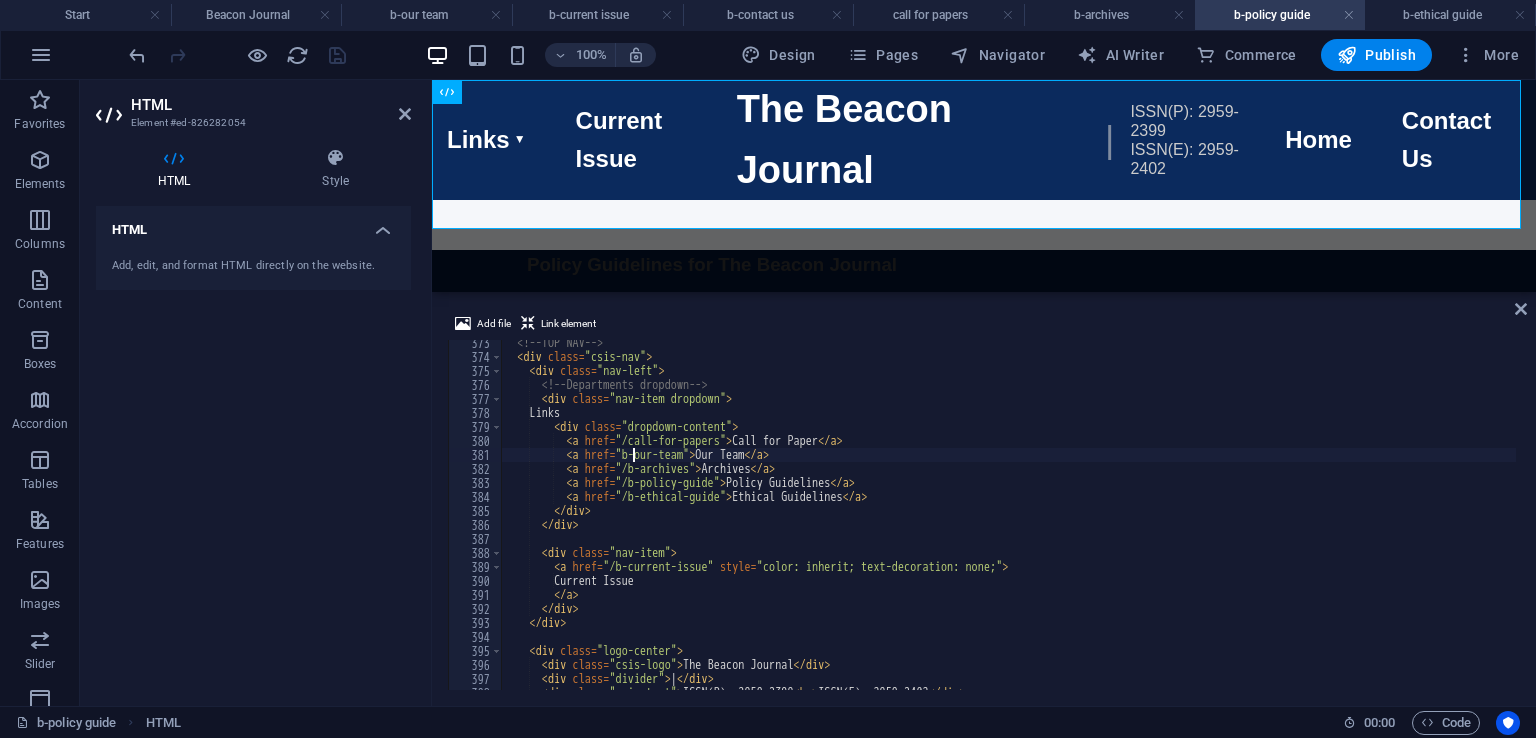 type on "Our Team" 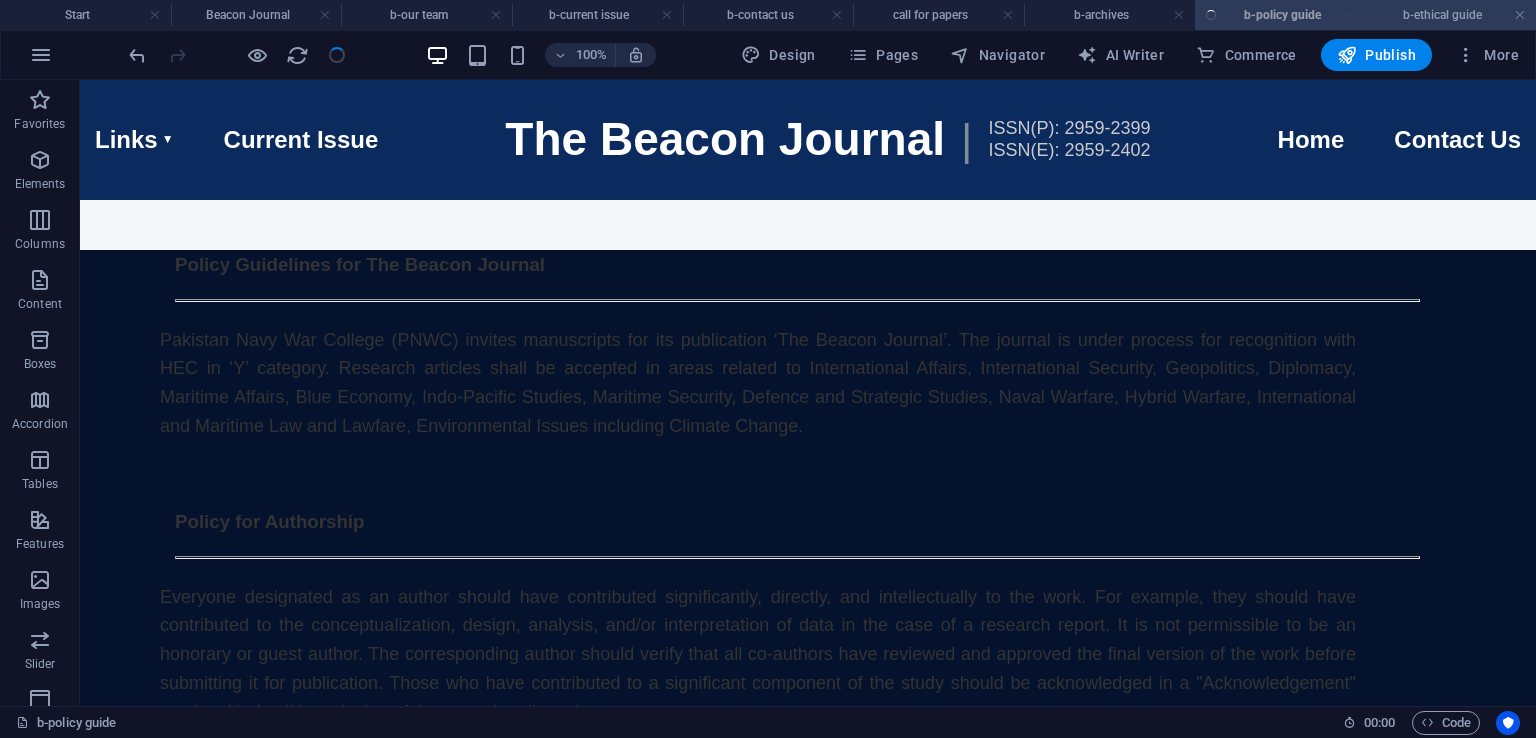click on "b-ethical guide" at bounding box center (1450, 15) 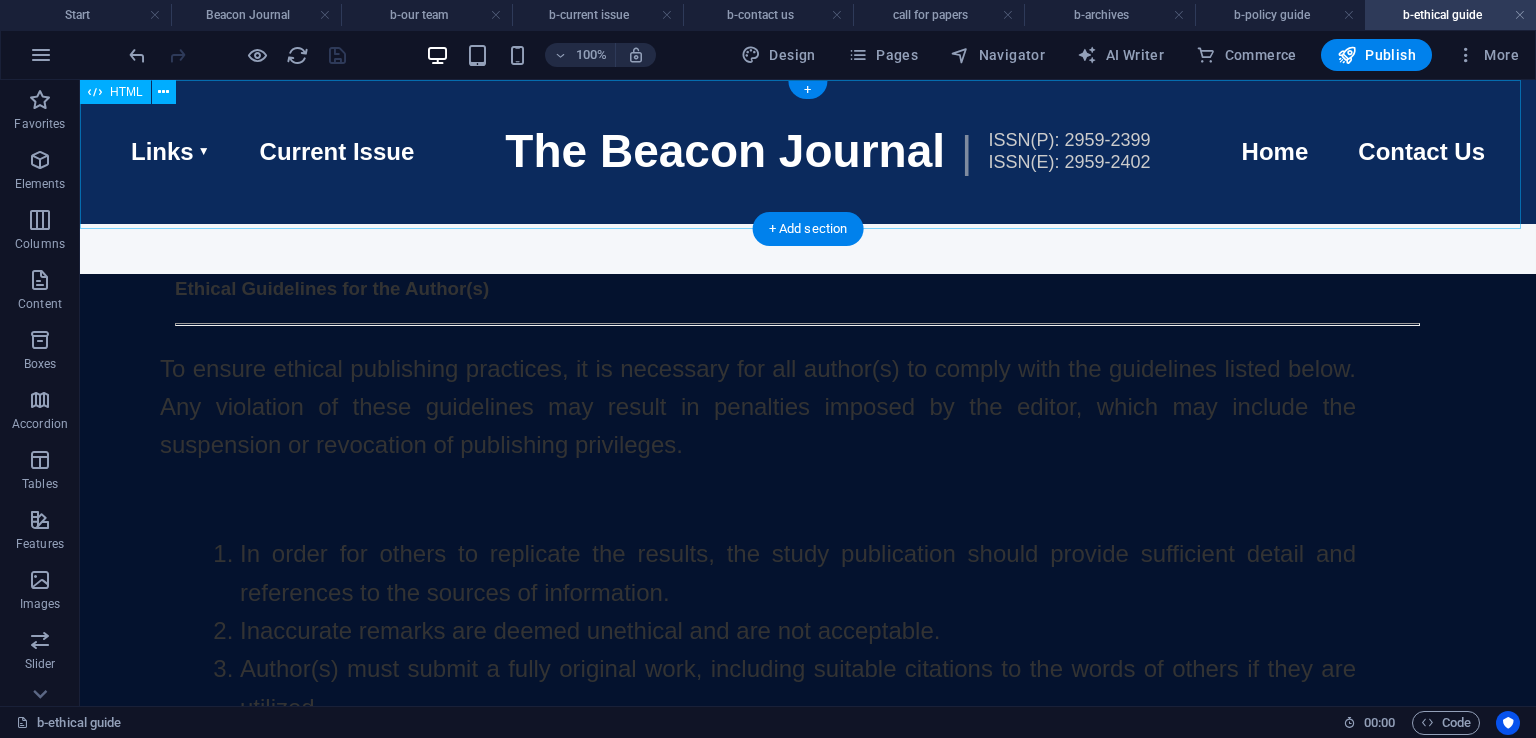 click on "CSIS Navigation with Dropdowns
Links
Call for Paper
Our Team
Archives
Policy Guidelines
Ethical Guidelines
Current Issue
The Beacon Journal
|
ISSN(P): 2959-2399 ISSN(E): 2959-2402
Home
Contact Us
Home
Links
Call for Paper
Our Team
Archives
Policy Guidelines
Ethical Guidelines
Current Issue
Contact Us" at bounding box center (808, 152) 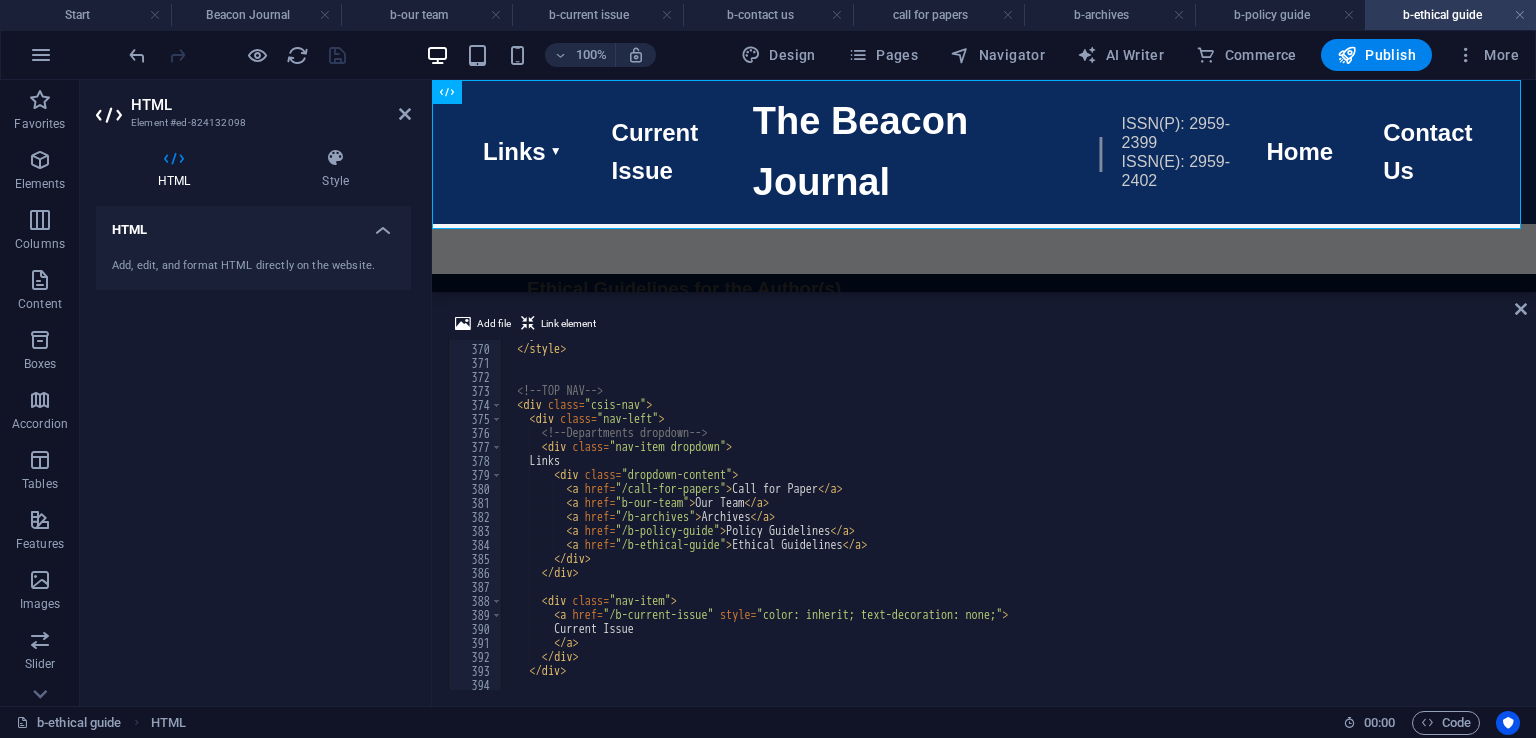 scroll, scrollTop: 5164, scrollLeft: 0, axis: vertical 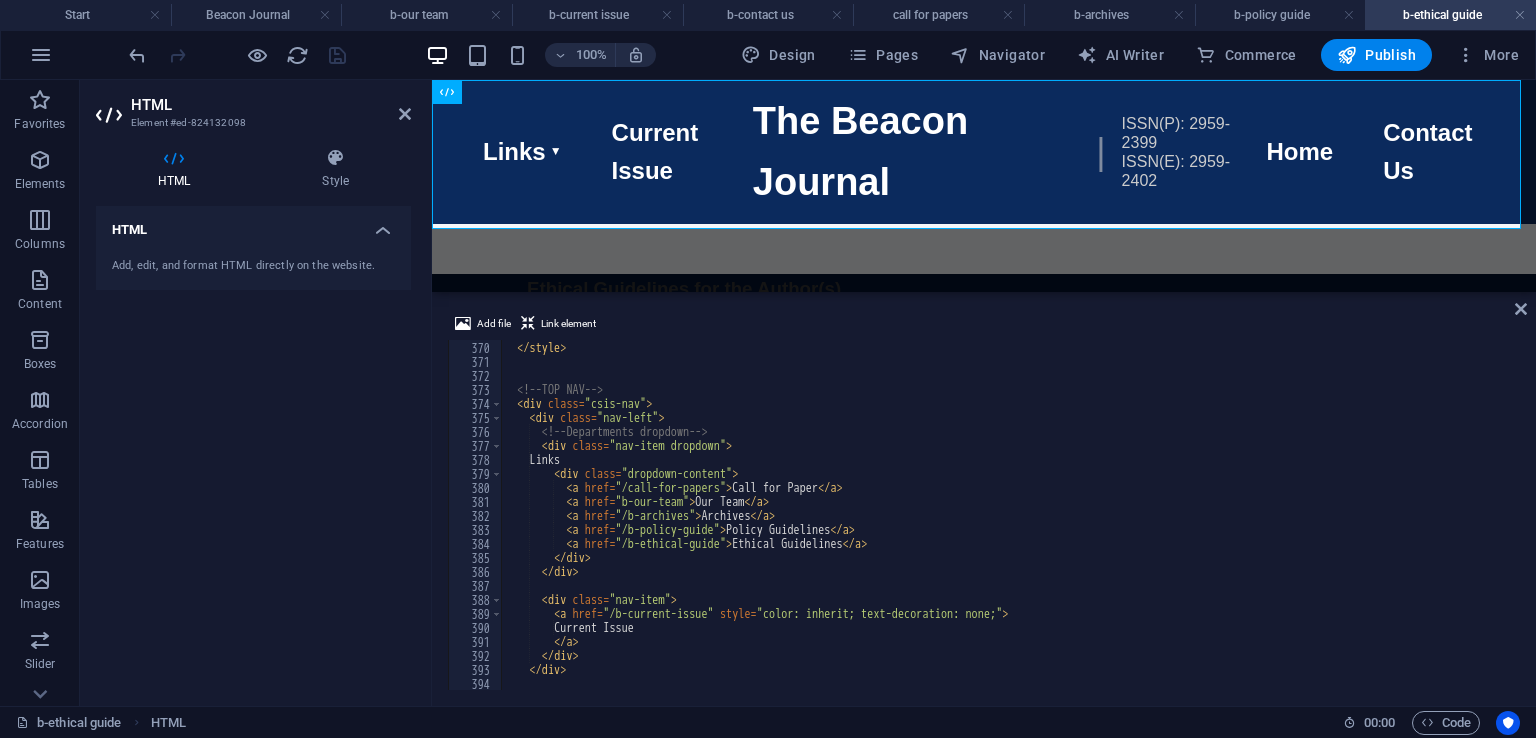 click on ".nav-item dropdown
Links
Call for Paper
Our Team
Archives
Policy Guidelines
Ethical Guidelines
Current Issue" at bounding box center [1008, 516] 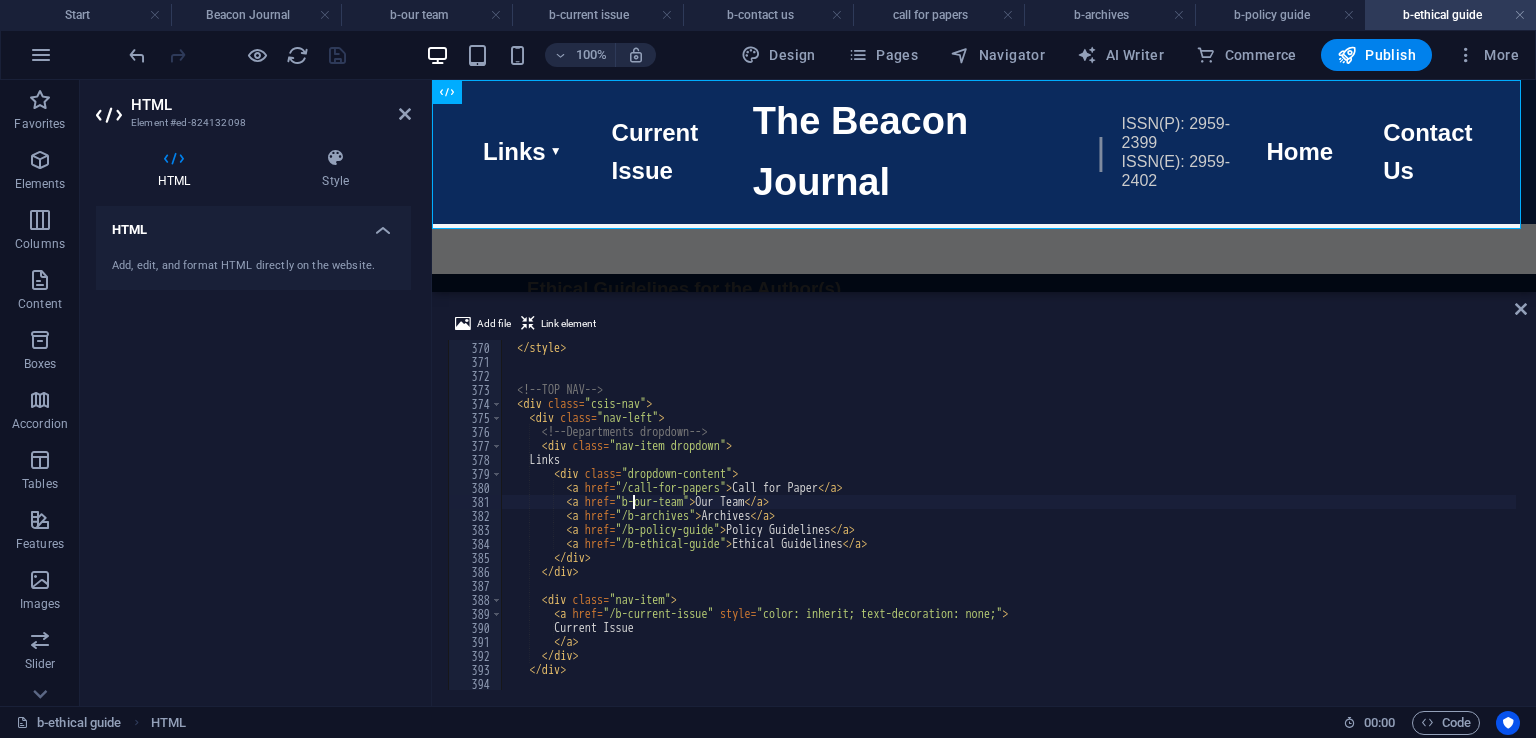 type on "Our Team" 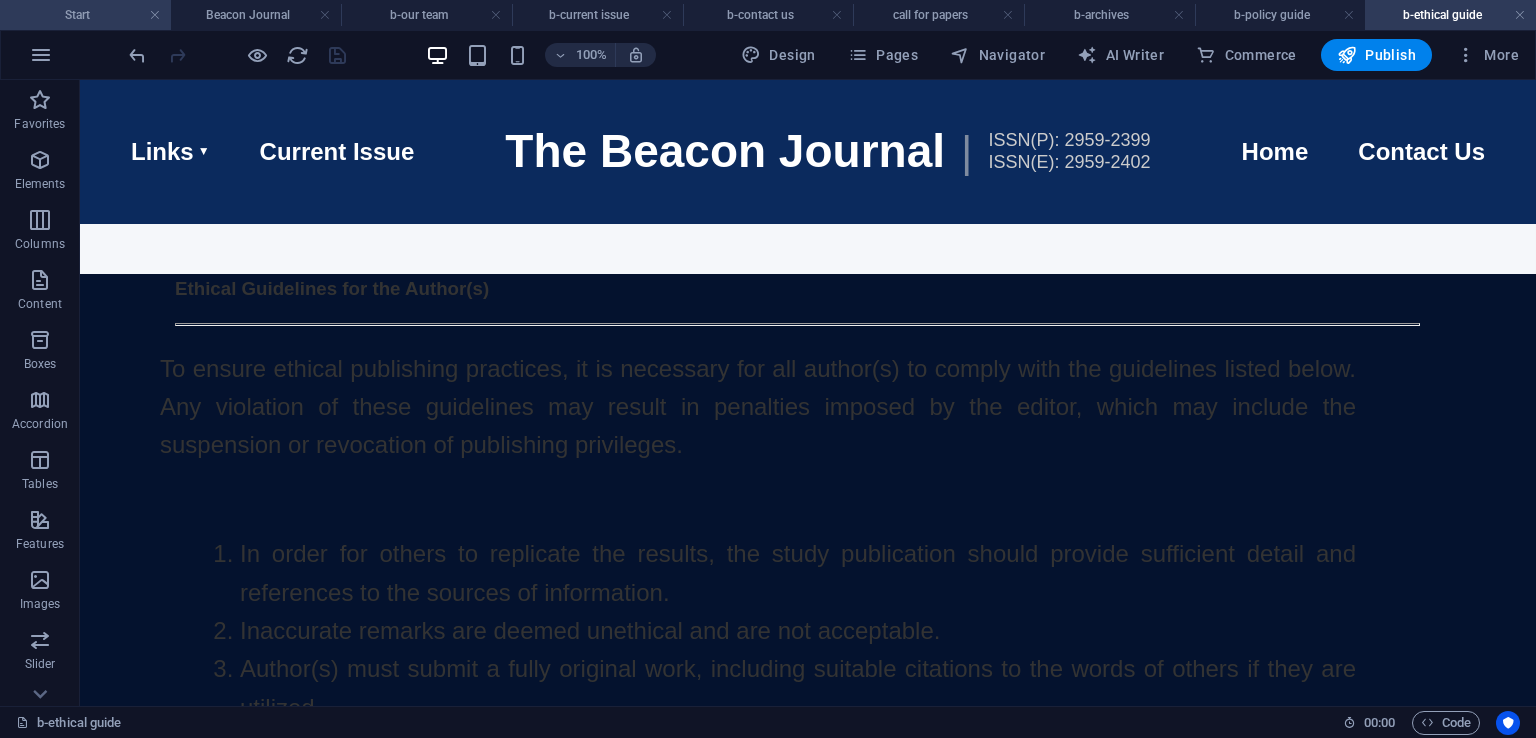 click on "Start" at bounding box center (85, 15) 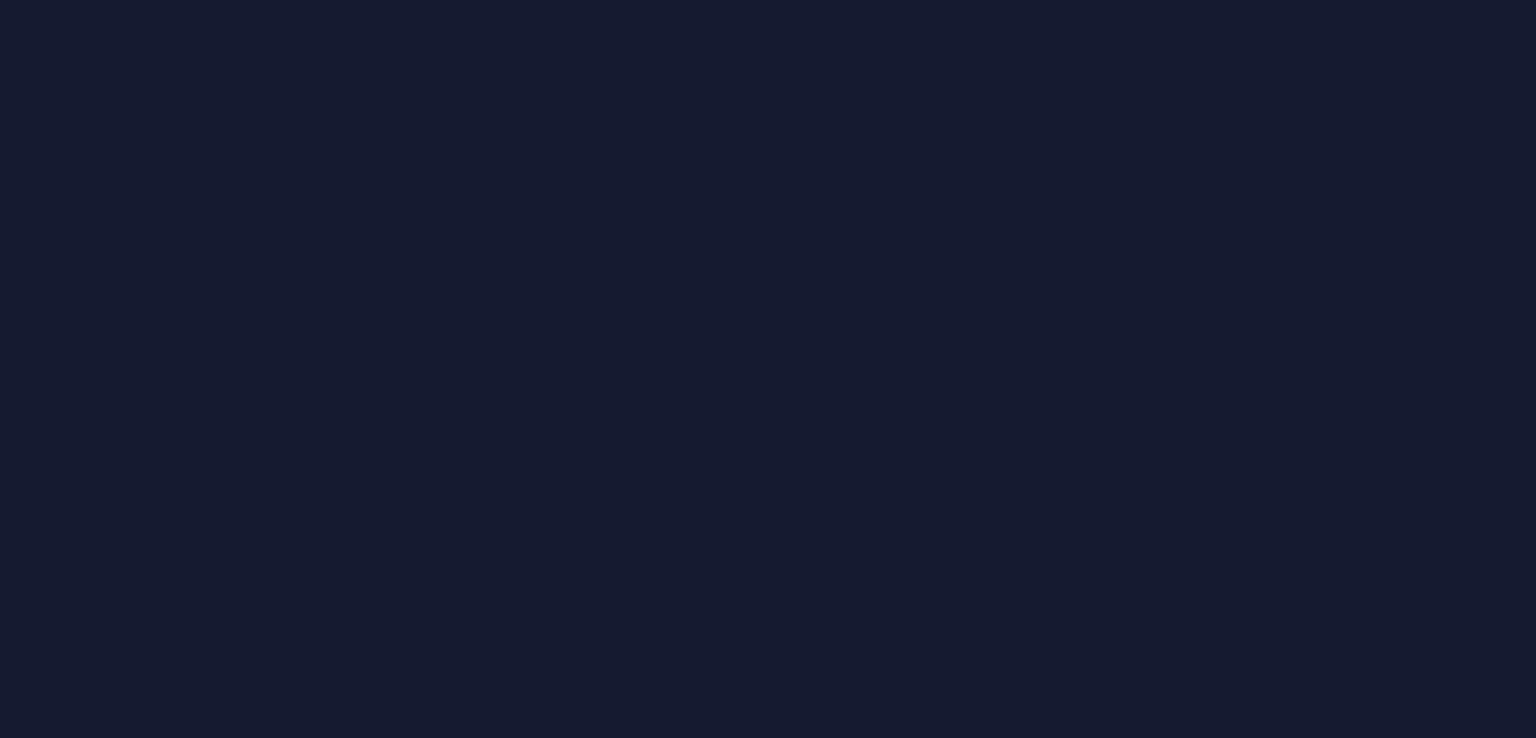 scroll, scrollTop: 0, scrollLeft: 0, axis: both 